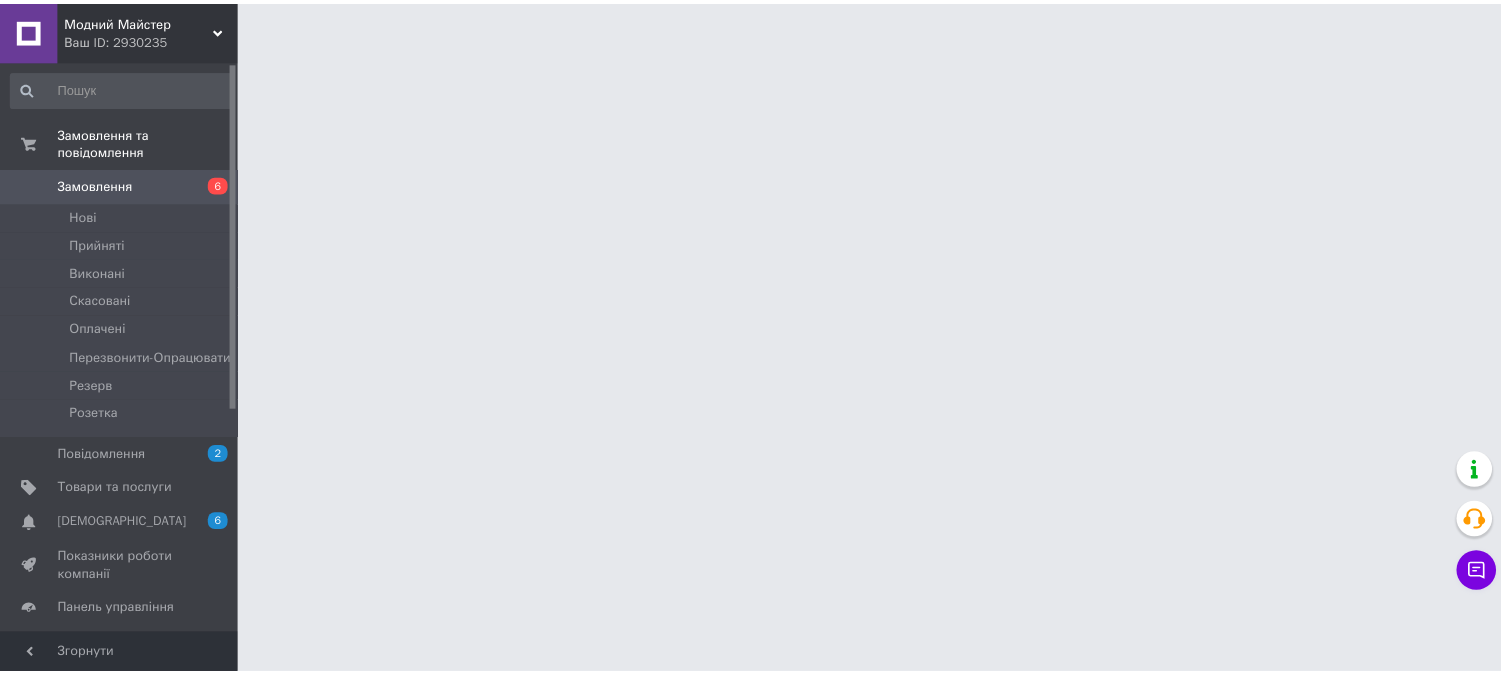 scroll, scrollTop: 0, scrollLeft: 0, axis: both 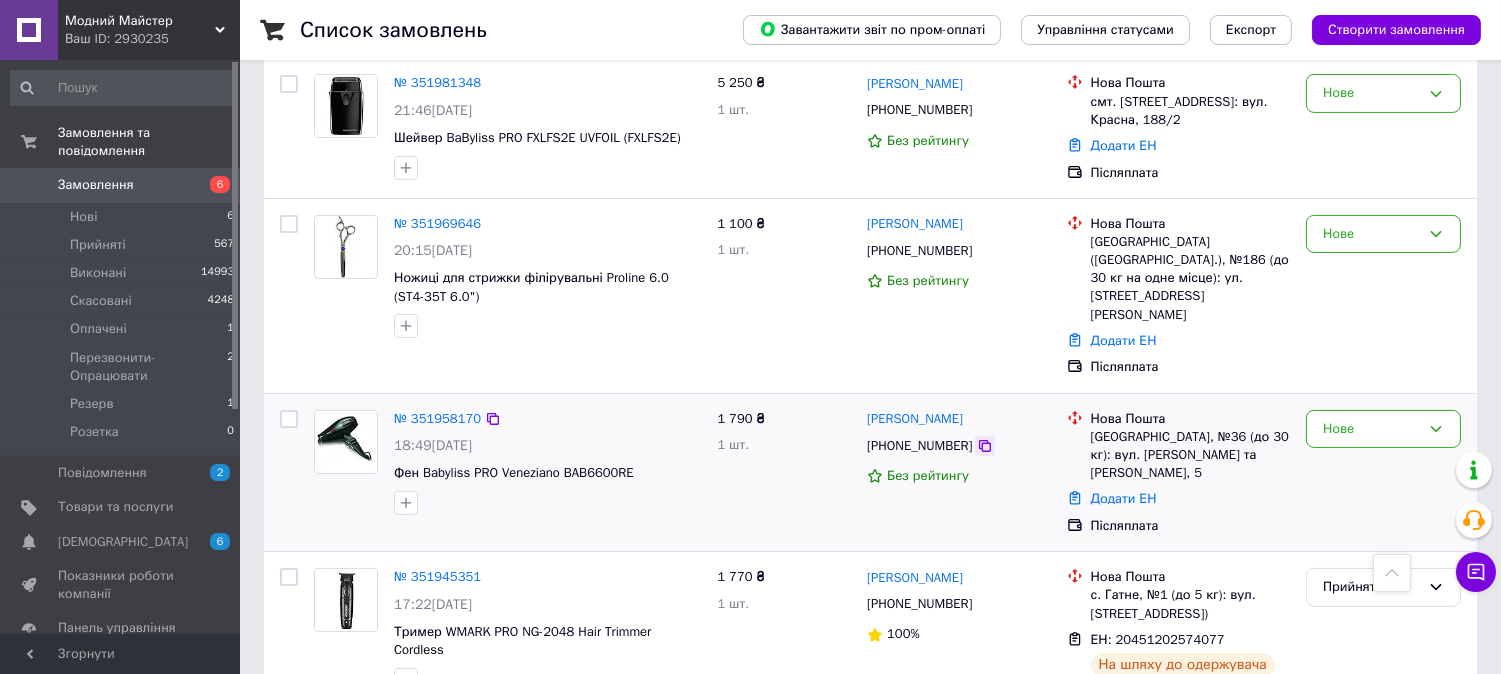 click 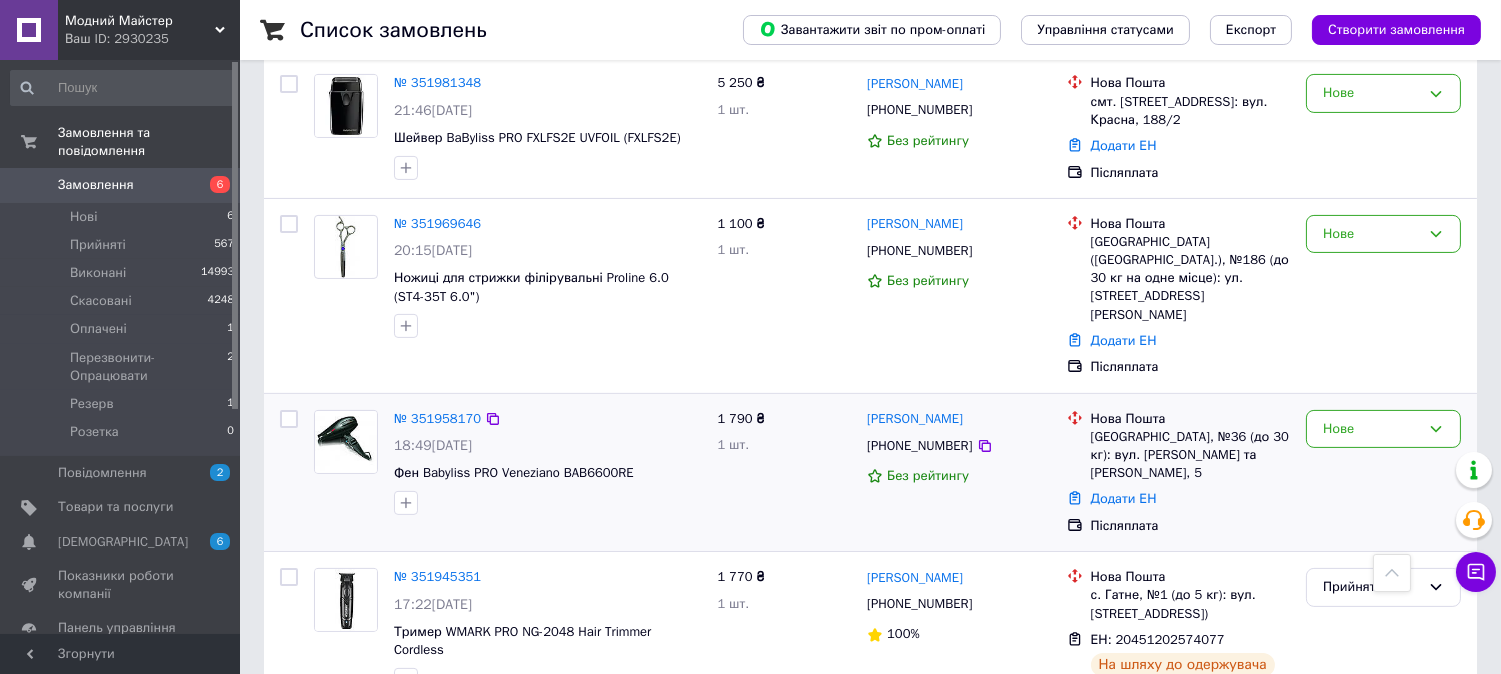 click on "Фен Babyliss PRO Veneziano BAB6600RE" at bounding box center (547, 473) 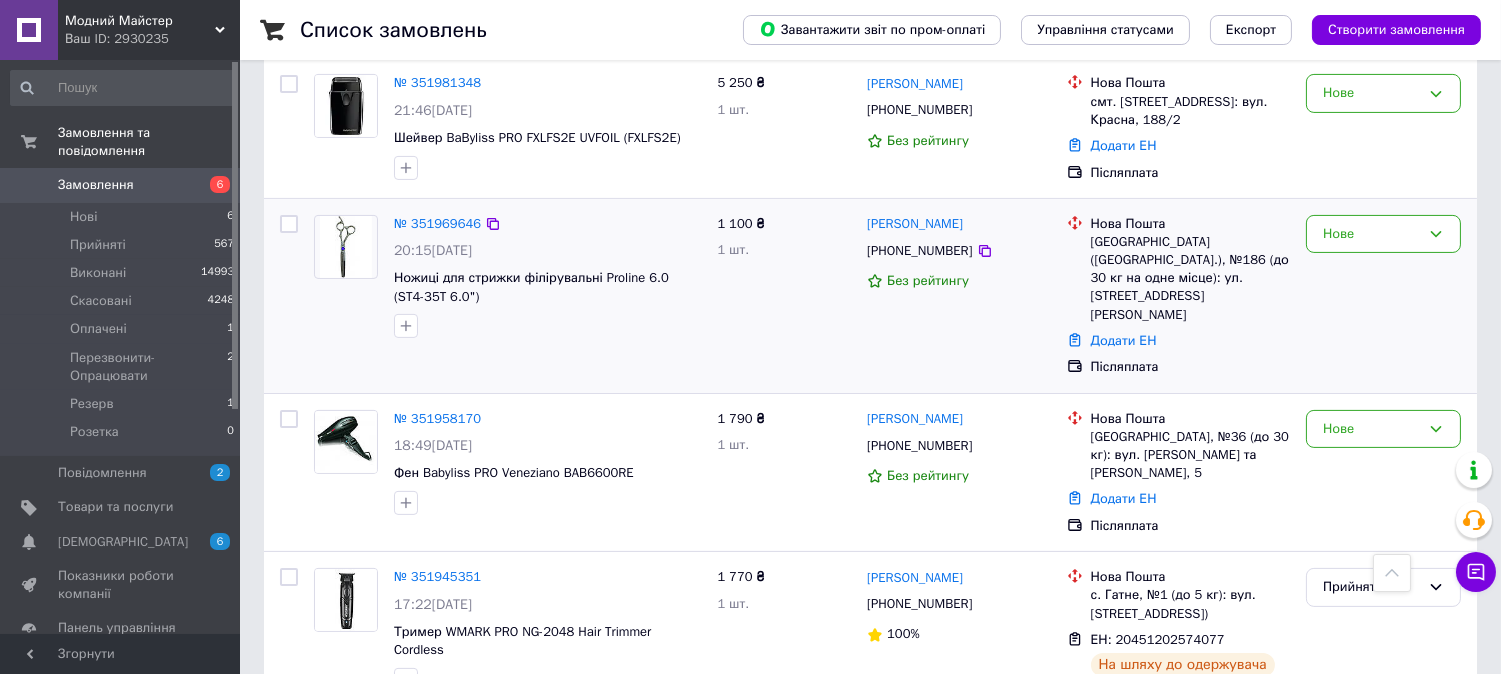 click on "Ножиці для стрижки філірувальні Proline 6.0 (ST4-35T 6.0")" at bounding box center (547, 287) 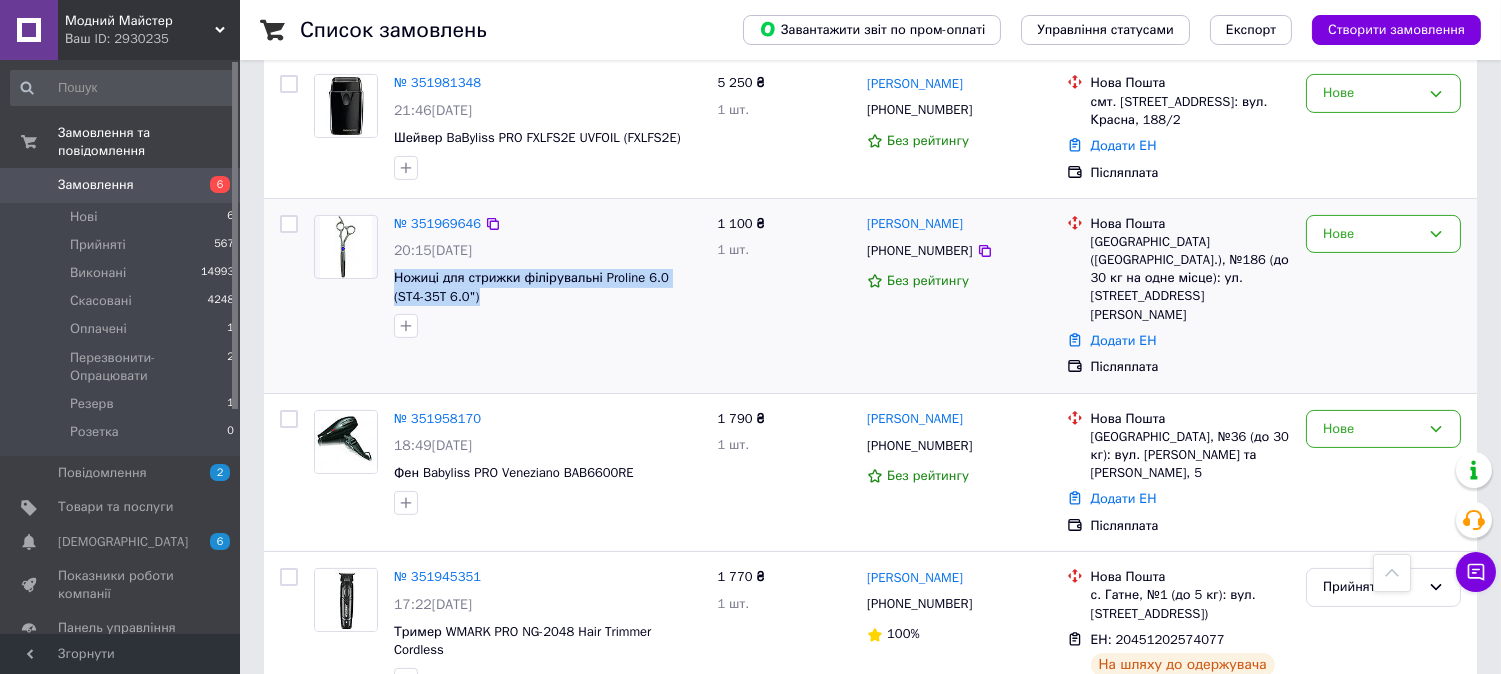 click on "Ножиці для стрижки філірувальні Proline 6.0 (ST4-35T 6.0")" at bounding box center (547, 287) 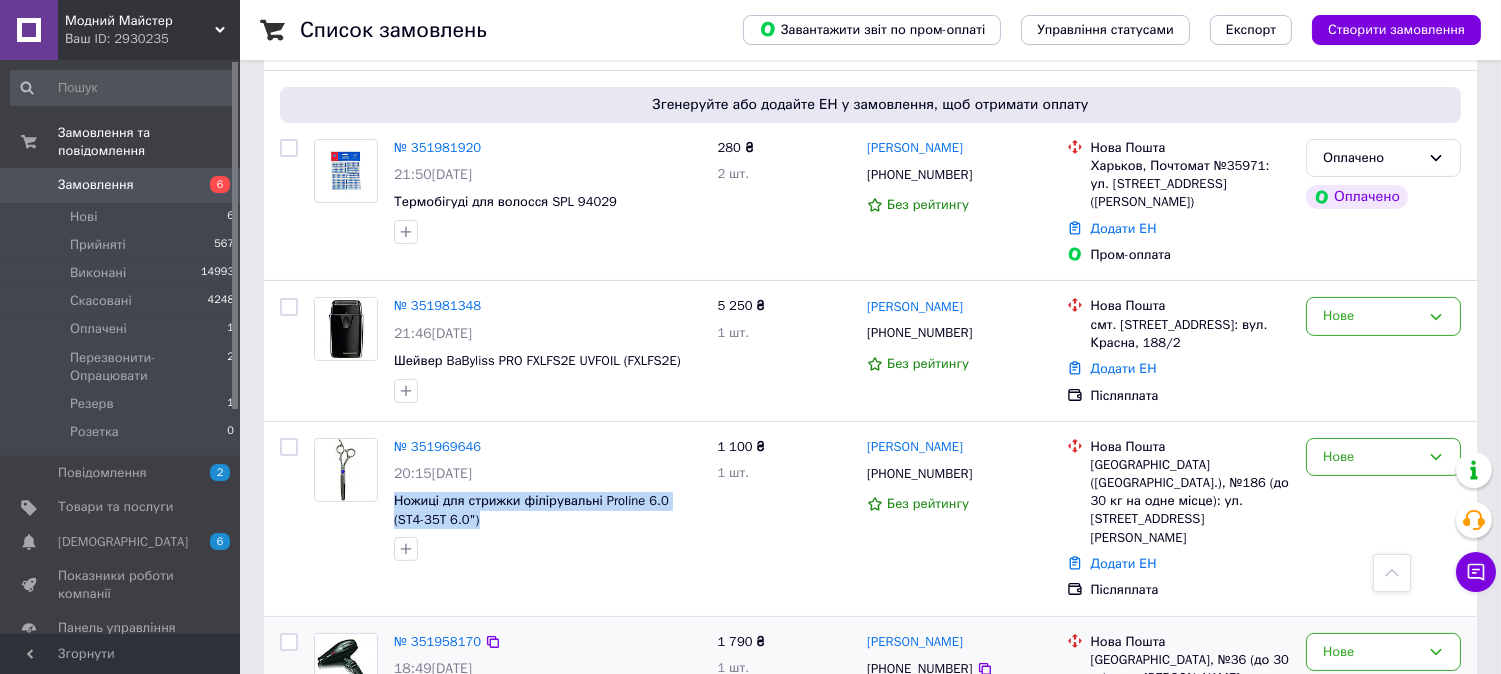 scroll, scrollTop: 666, scrollLeft: 0, axis: vertical 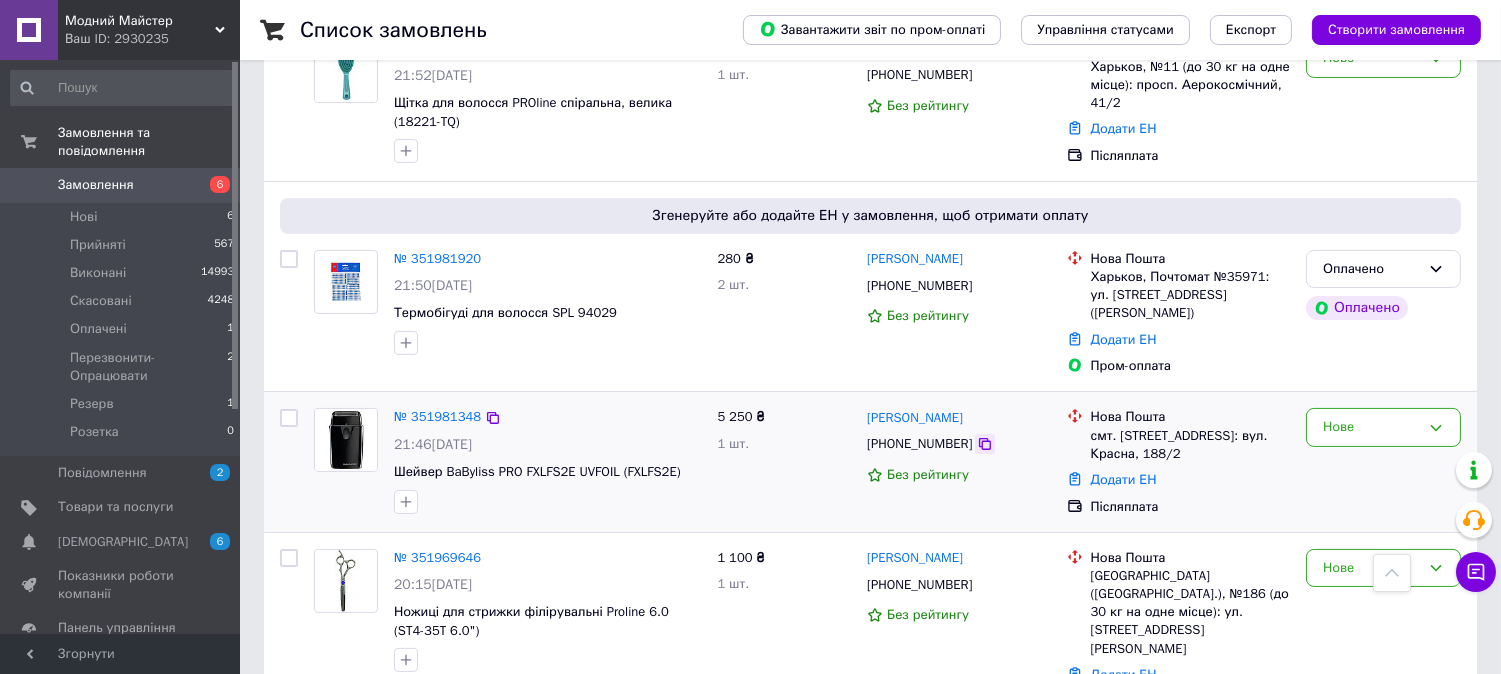 click 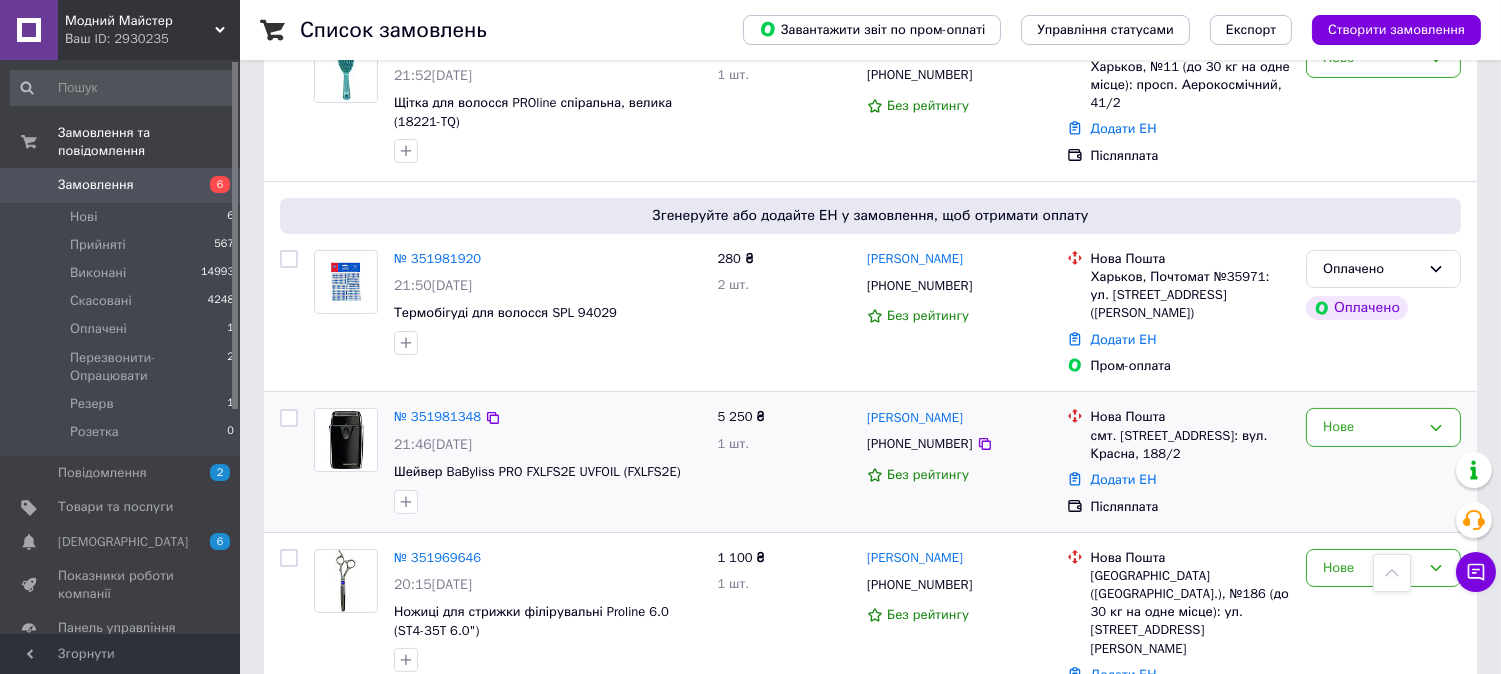 click on "5 250 ₴ 1 шт." at bounding box center [784, 461] 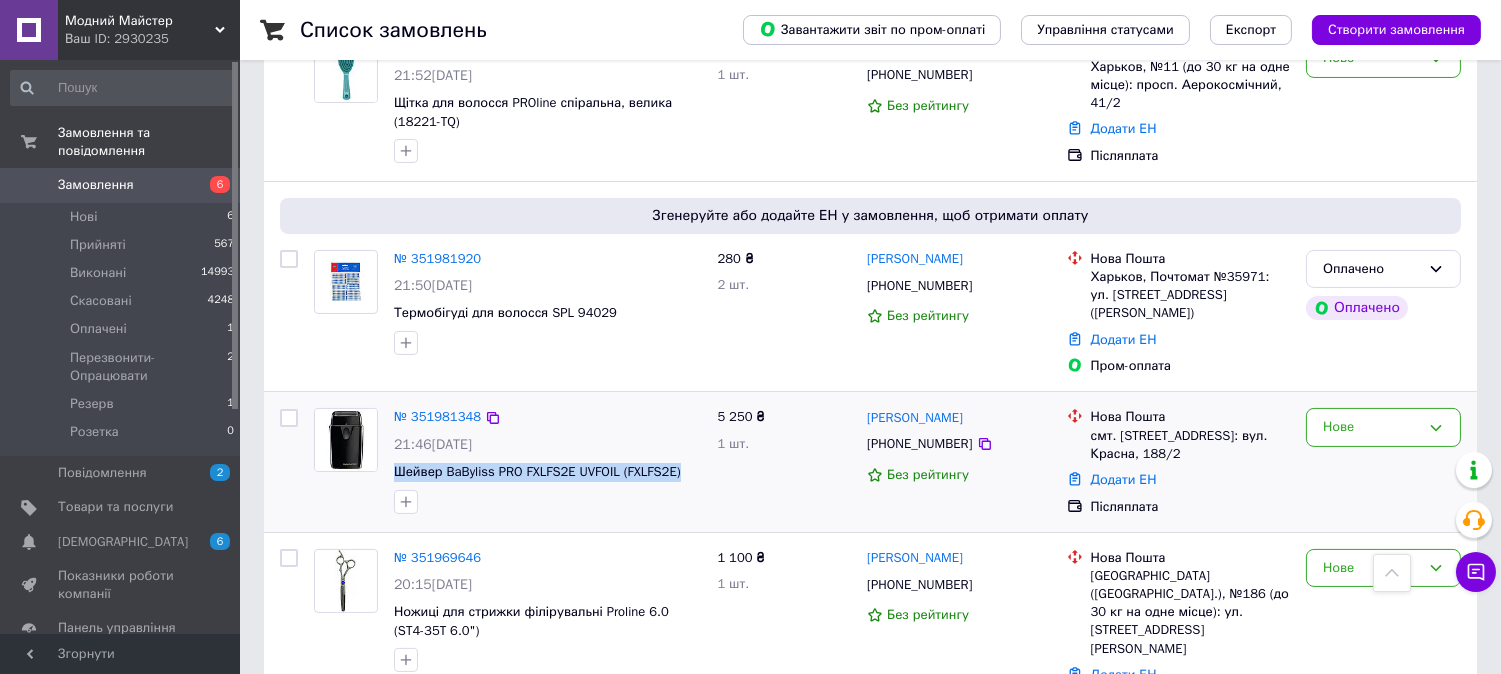 click on "Шейвер BaByliss PRO FXLFS2E UVFOIL (FXLFS2E)" at bounding box center [547, 472] 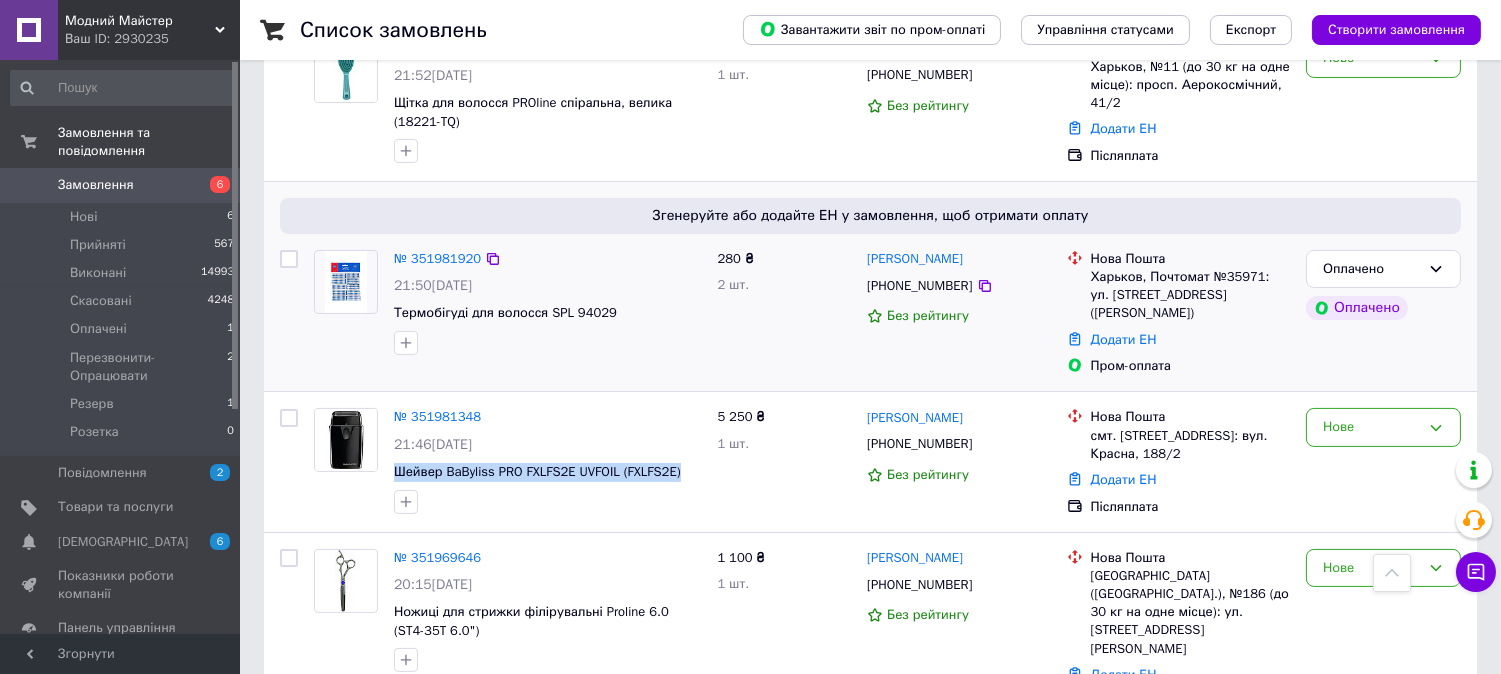 copy on "Шейвер BaByliss PRO FXLFS2E UVFOIL (FXLFS2E)" 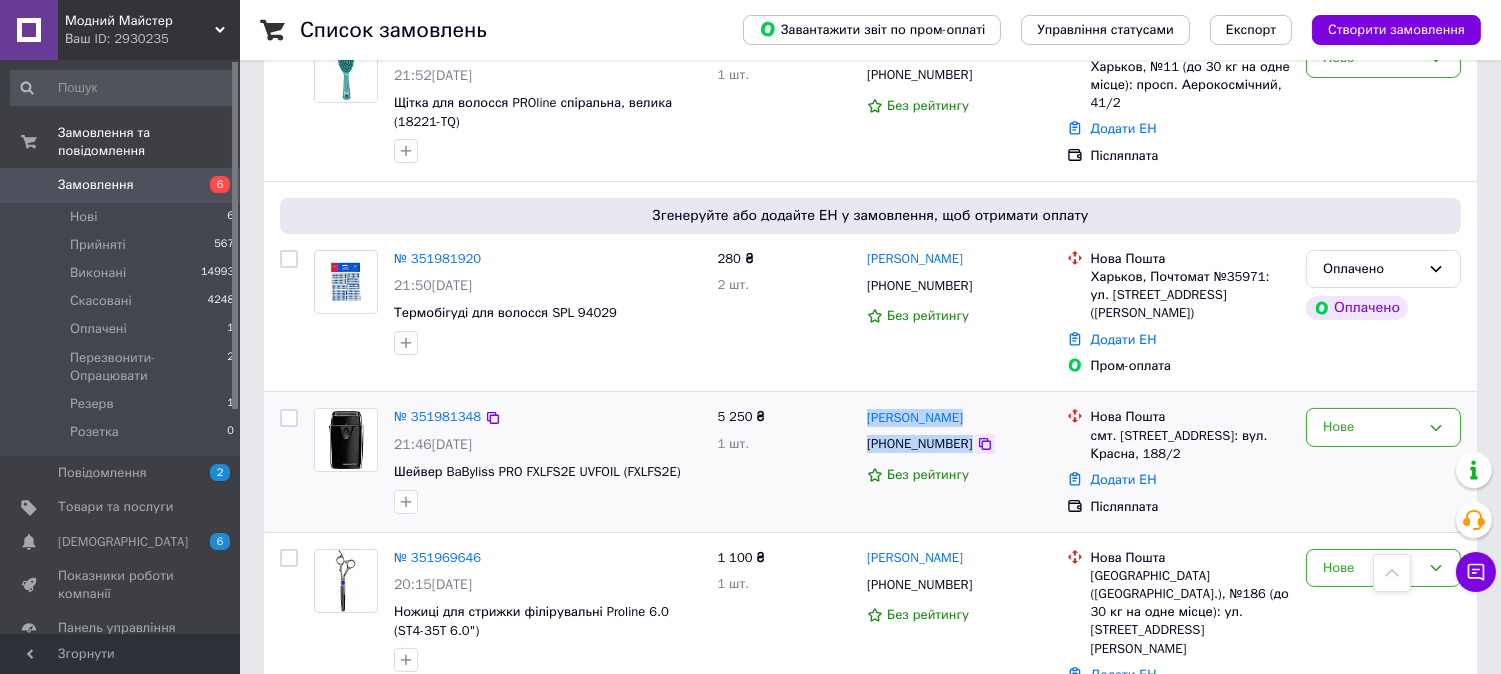 drag, startPoint x: 862, startPoint y: 347, endPoint x: 963, endPoint y: 393, distance: 110.98198 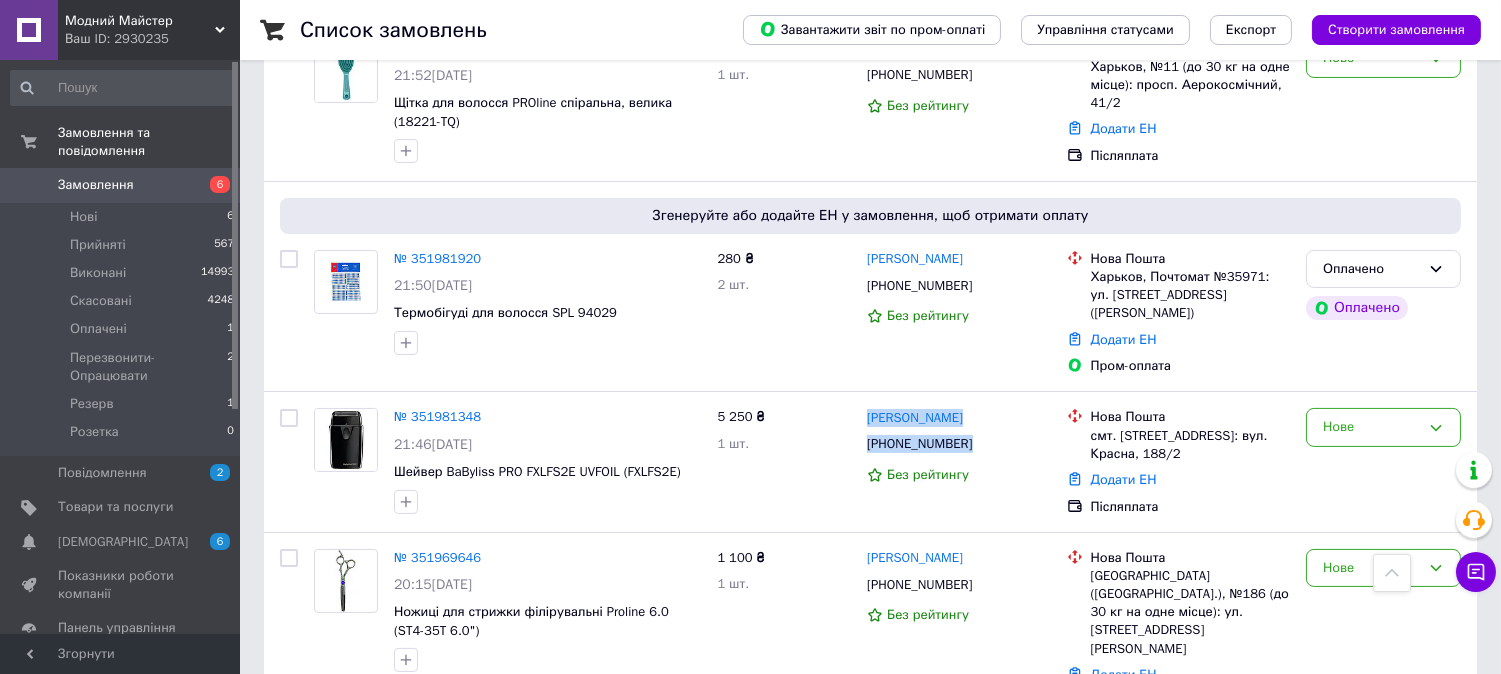 copy on "Сергей Ратков +380687749117" 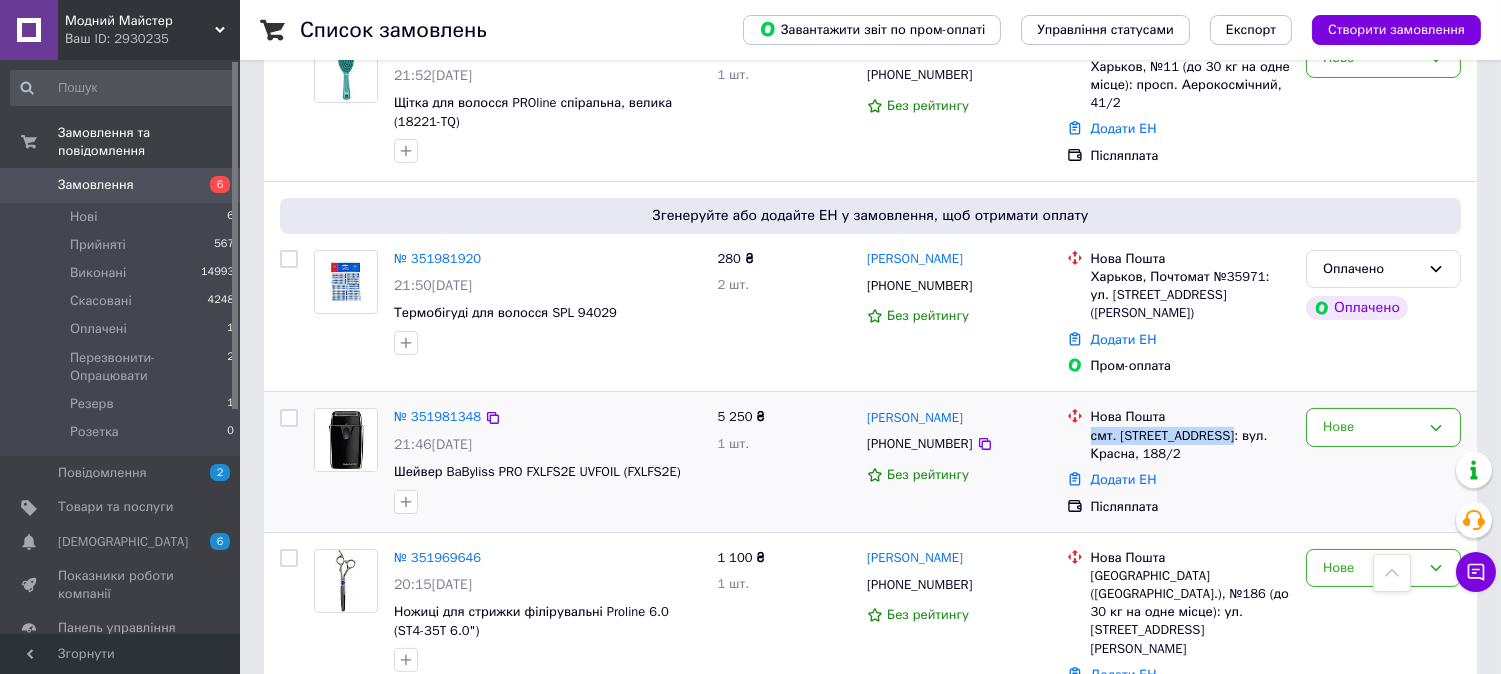 drag, startPoint x: 1224, startPoint y: 380, endPoint x: 1087, endPoint y: 381, distance: 137.00365 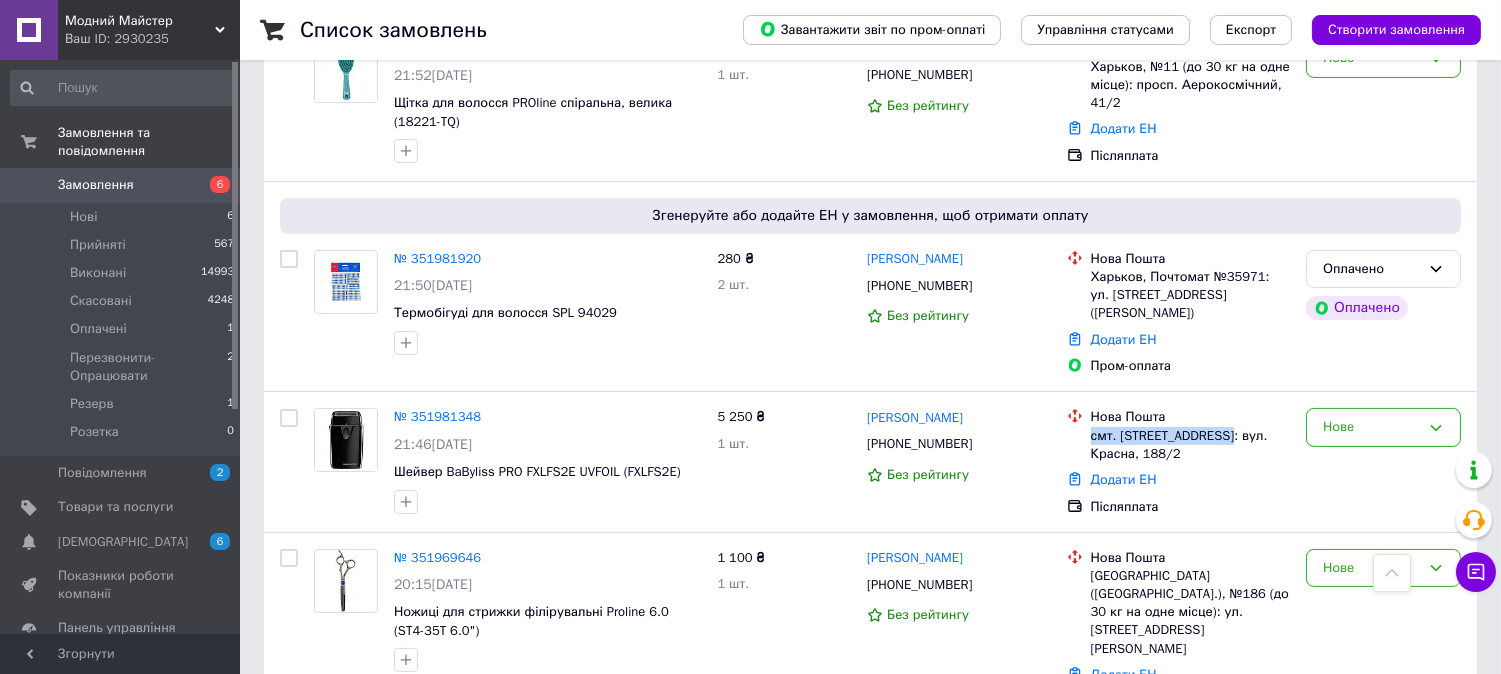 copy on "смт. Бессарабське, №1" 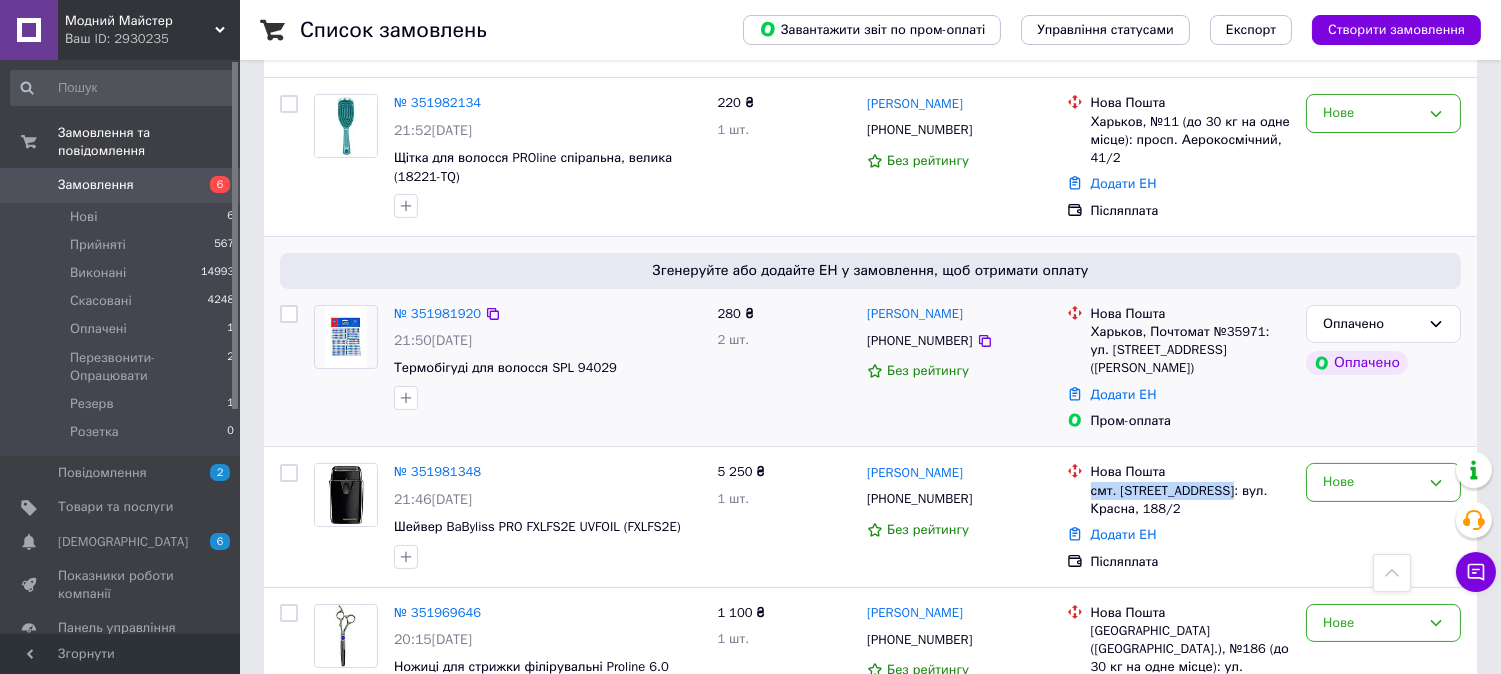 scroll, scrollTop: 555, scrollLeft: 0, axis: vertical 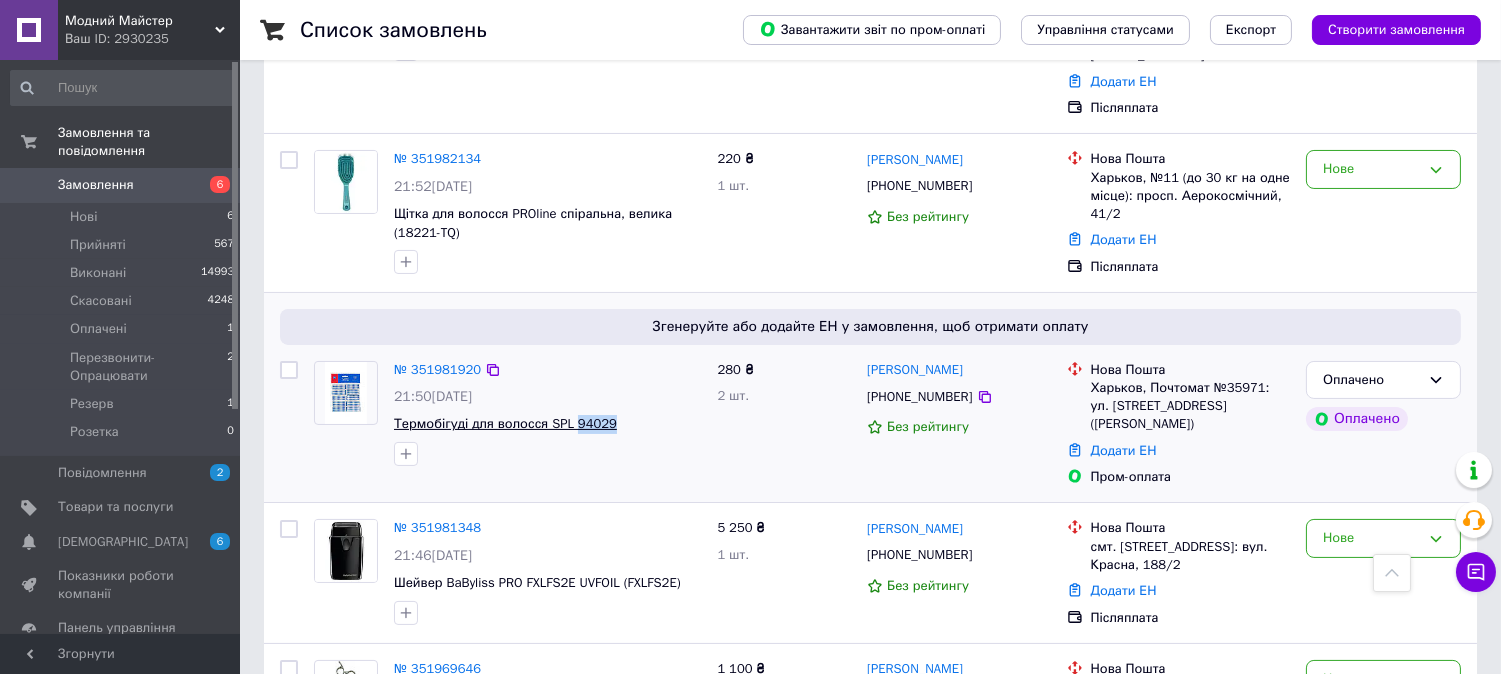 drag, startPoint x: 608, startPoint y: 383, endPoint x: 567, endPoint y: 390, distance: 41.59327 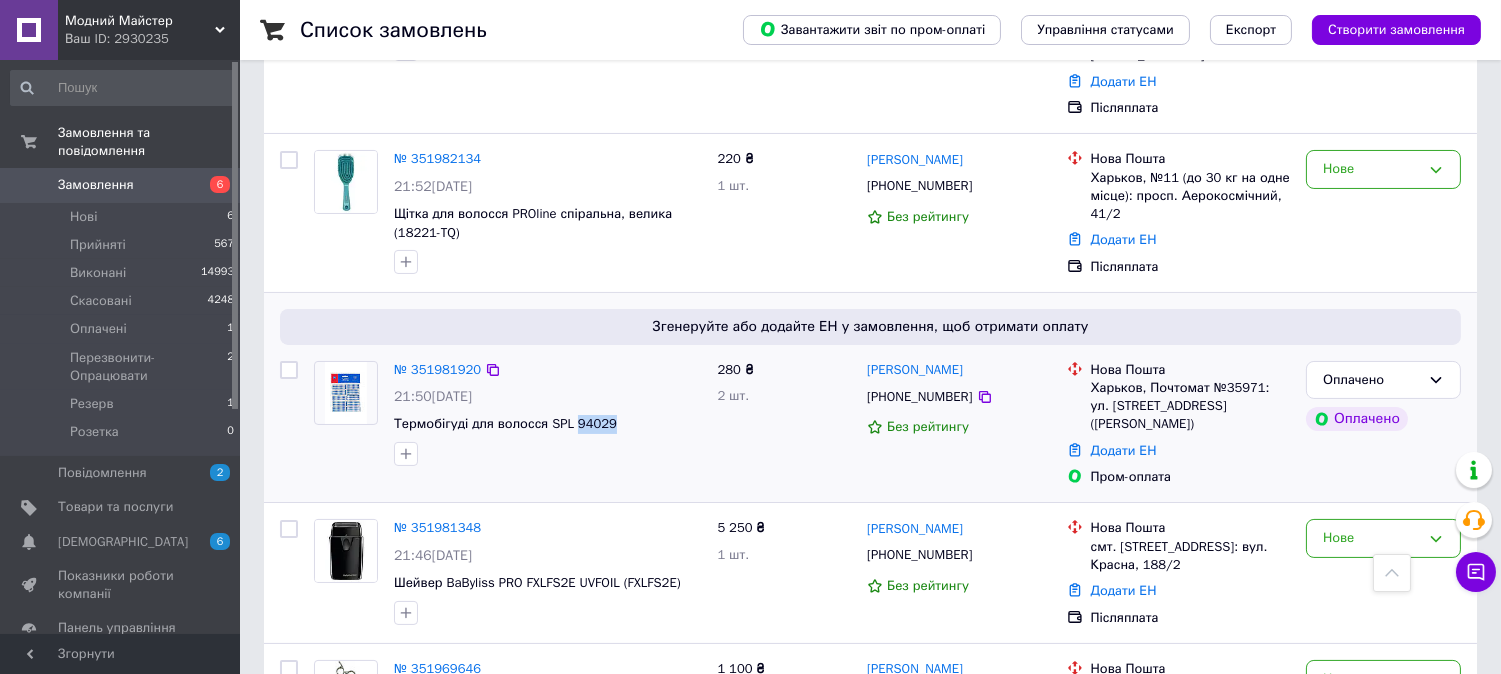 click on "Термобігуді для волосся SPL 94029" at bounding box center [547, 424] 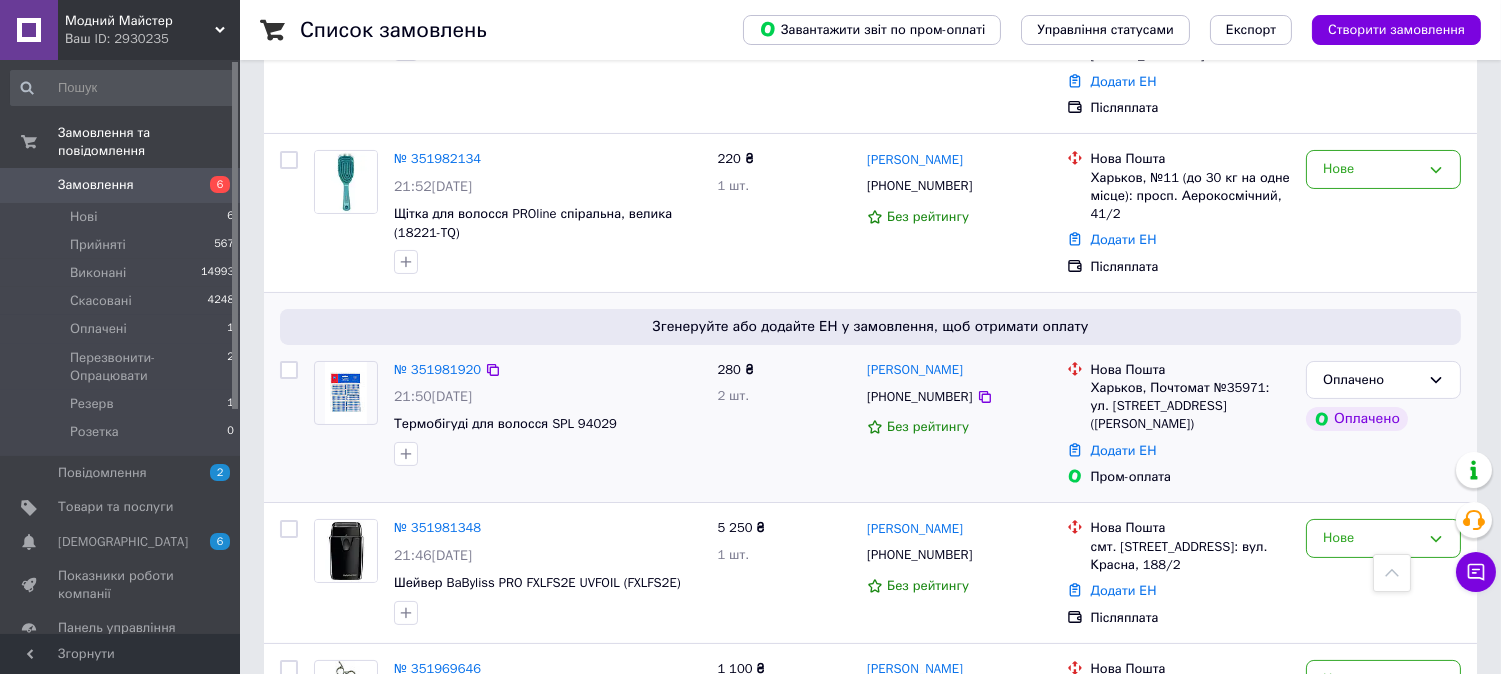 click on "Термобігуді для волосся SPL 94029" at bounding box center [547, 424] 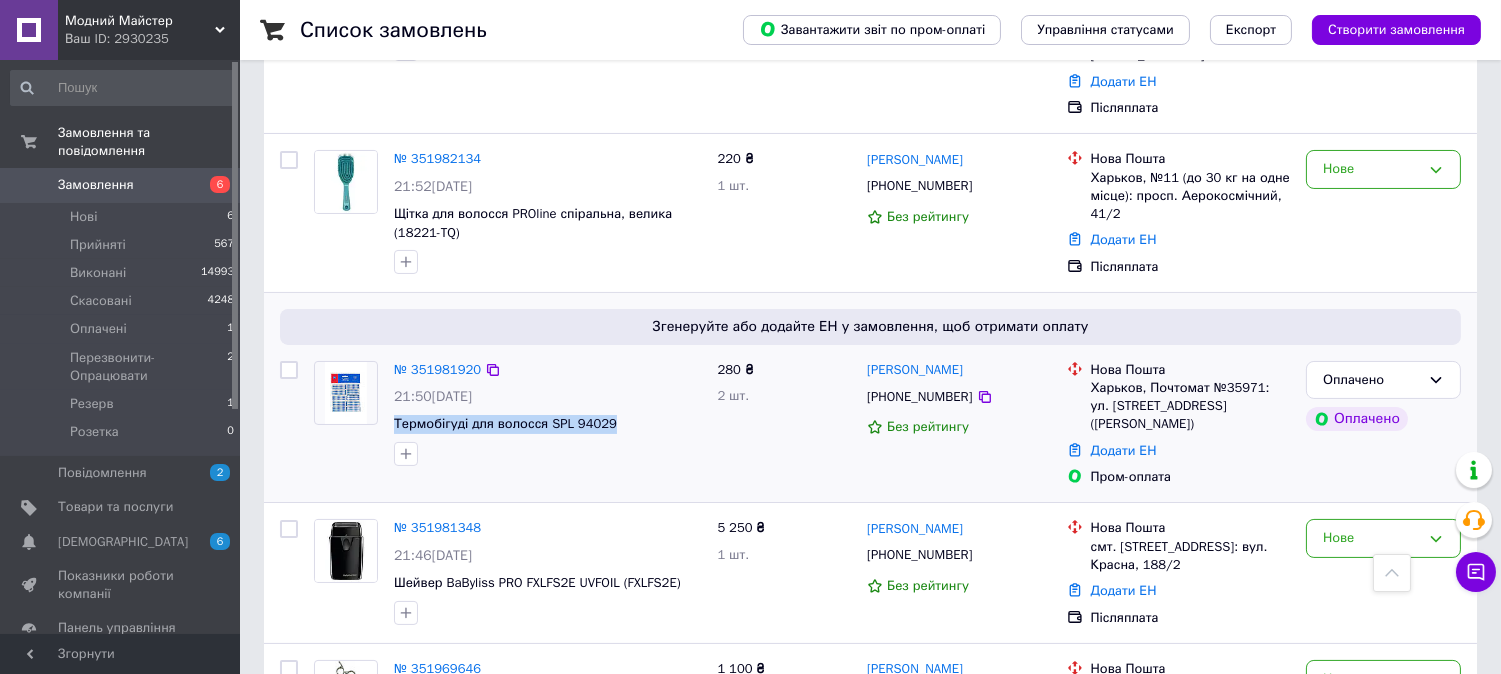 click on "Термобігуді для волосся SPL 94029" at bounding box center [547, 424] 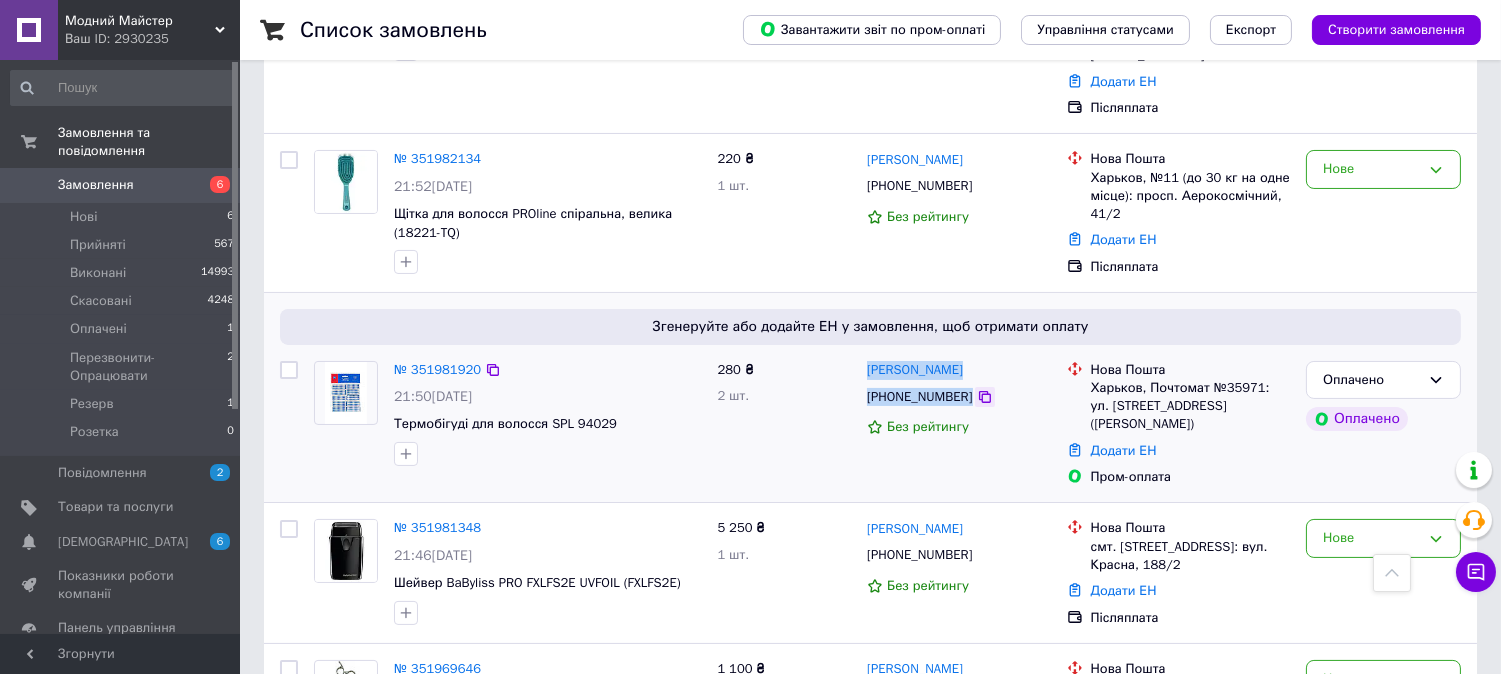 drag, startPoint x: 872, startPoint y: 320, endPoint x: 962, endPoint y: 365, distance: 100.62306 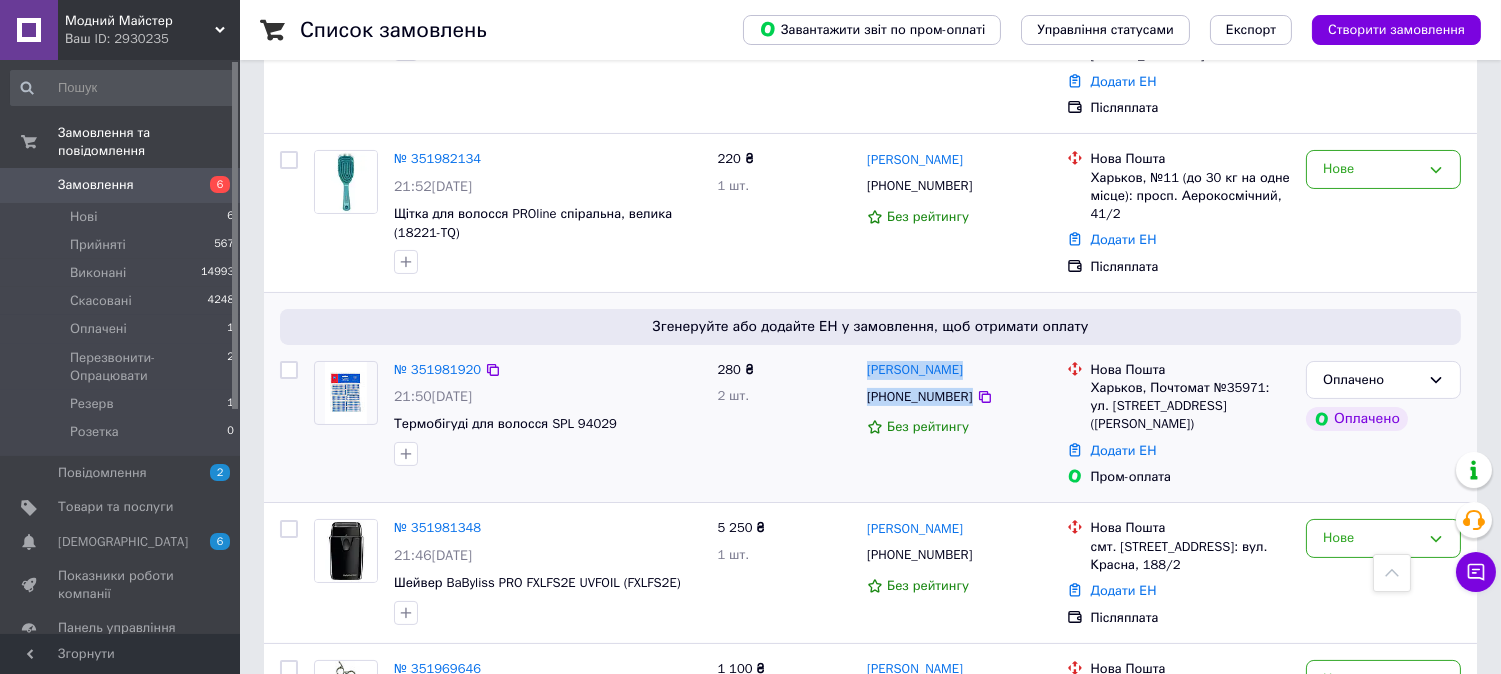 copy on "Олена Колеснікова +380938038014" 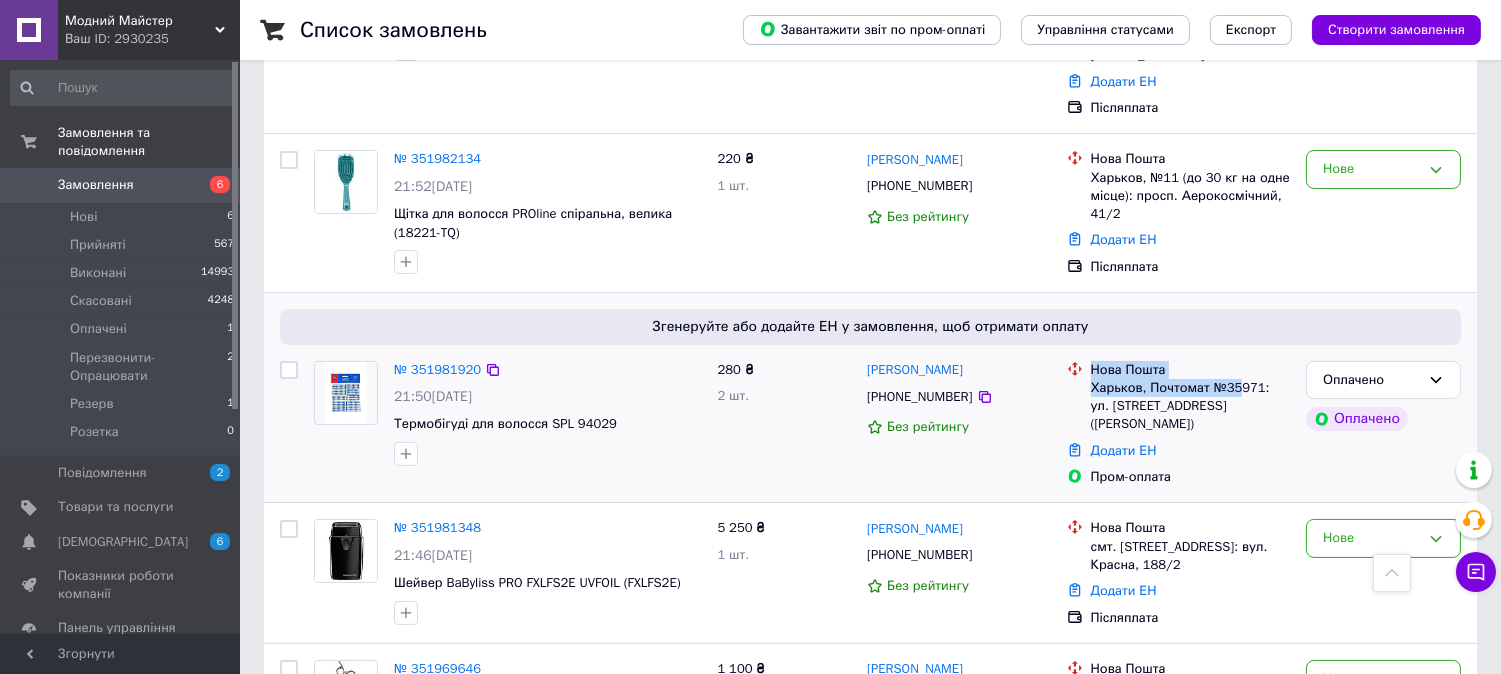 drag, startPoint x: 1084, startPoint y: 353, endPoint x: 1237, endPoint y: 352, distance: 153.00327 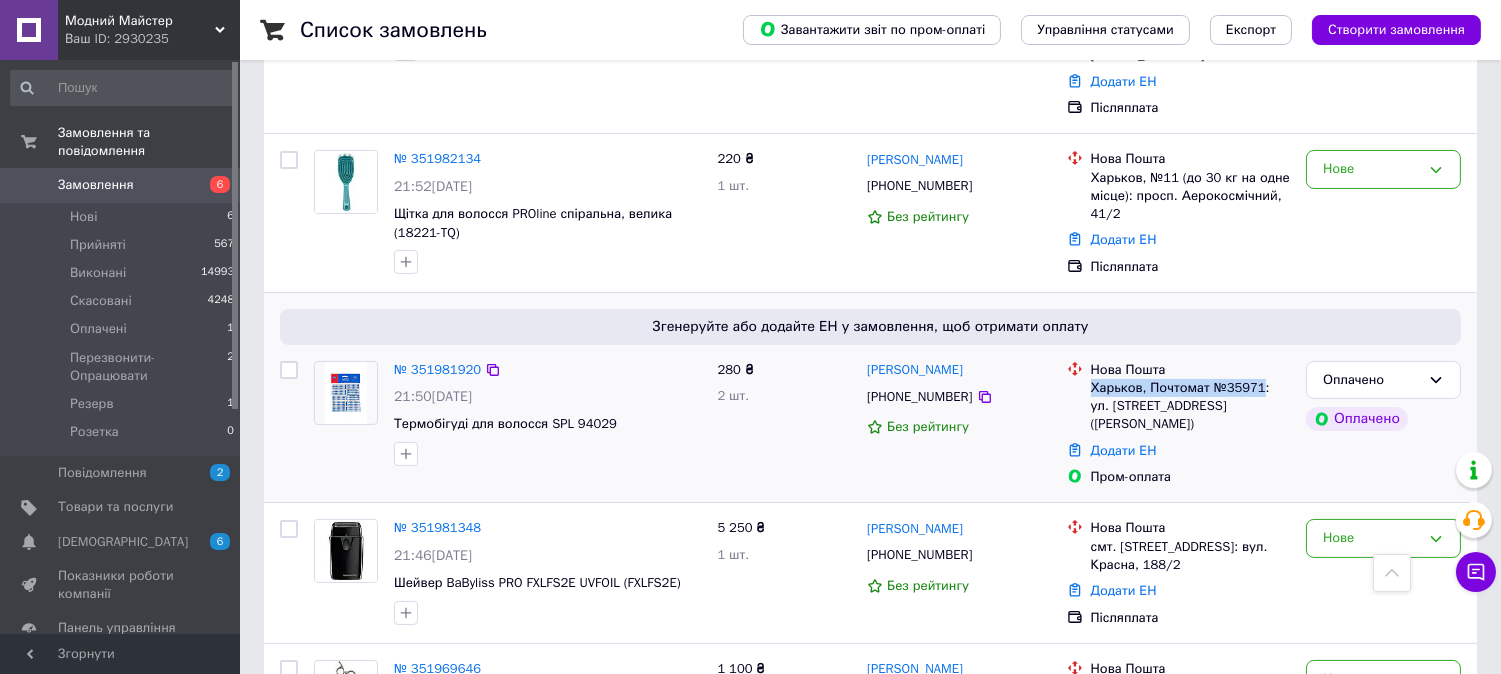 drag, startPoint x: 1256, startPoint y: 350, endPoint x: 1086, endPoint y: 354, distance: 170.04706 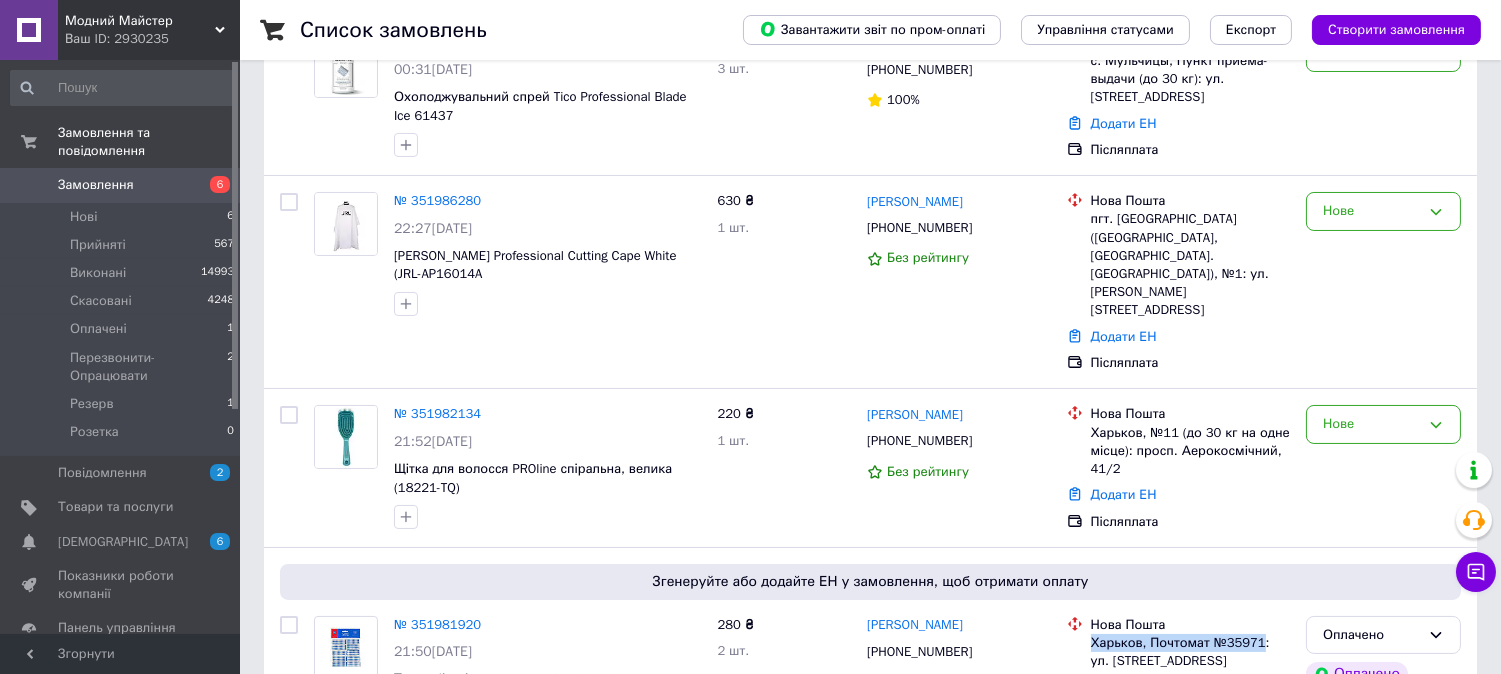 scroll, scrollTop: 333, scrollLeft: 0, axis: vertical 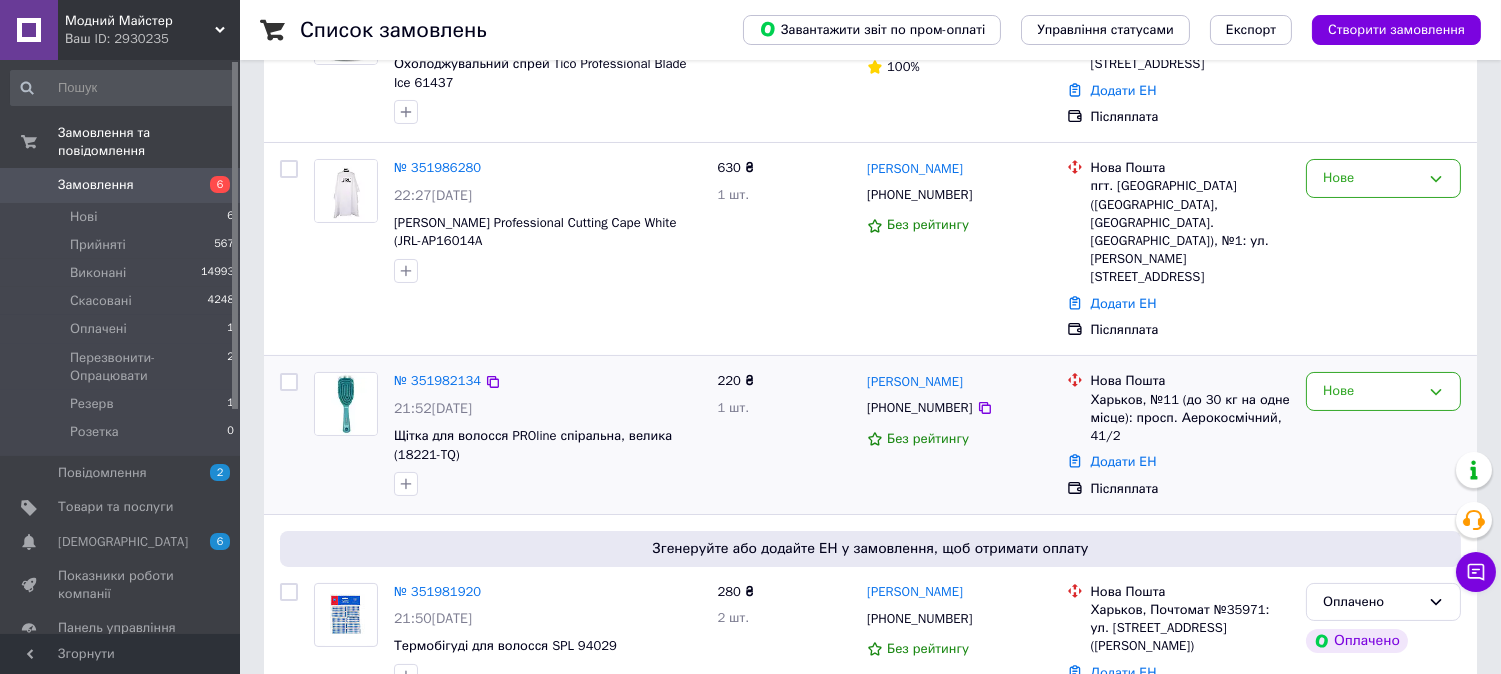 click on "Щітка для волосся PROline спіральна, велика (18221-TQ)" at bounding box center (547, 445) 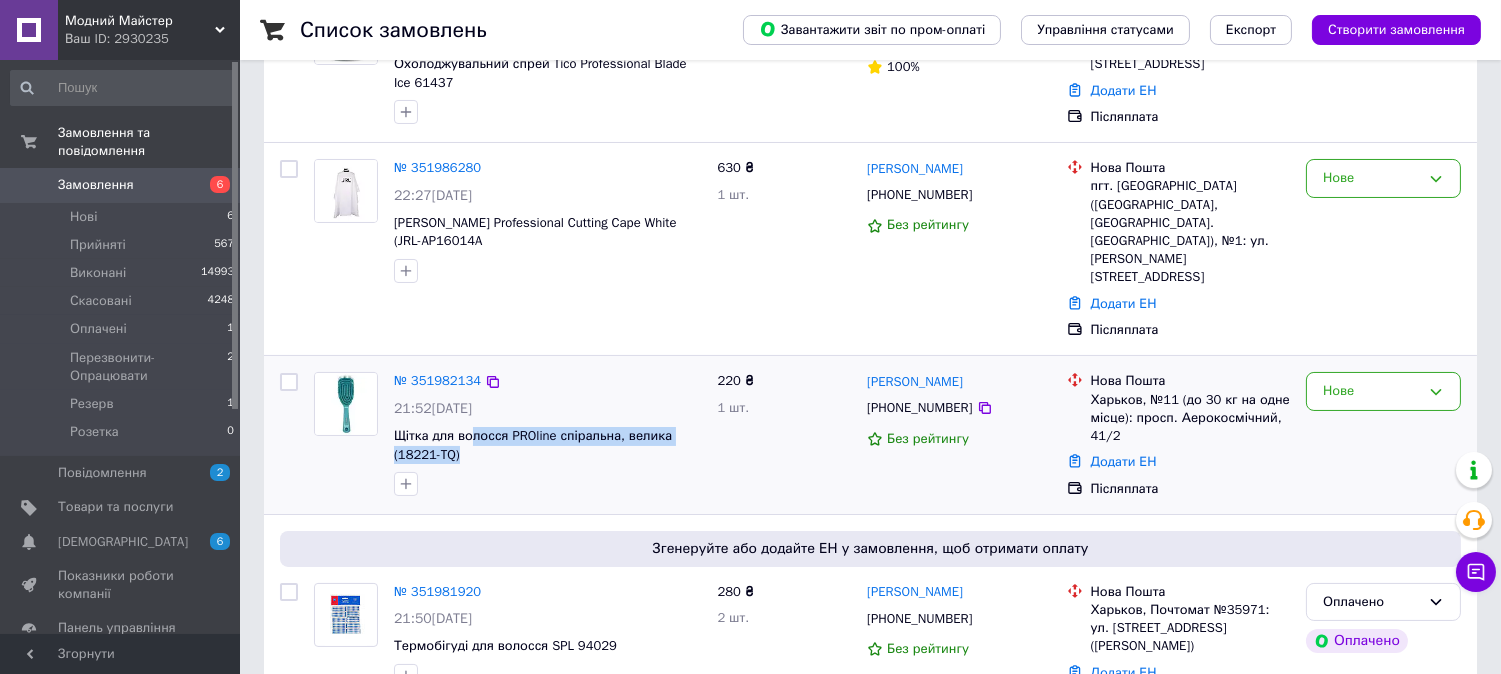 click on "Щітка для волосся PROline спіральна, велика (18221-TQ)" at bounding box center (547, 445) 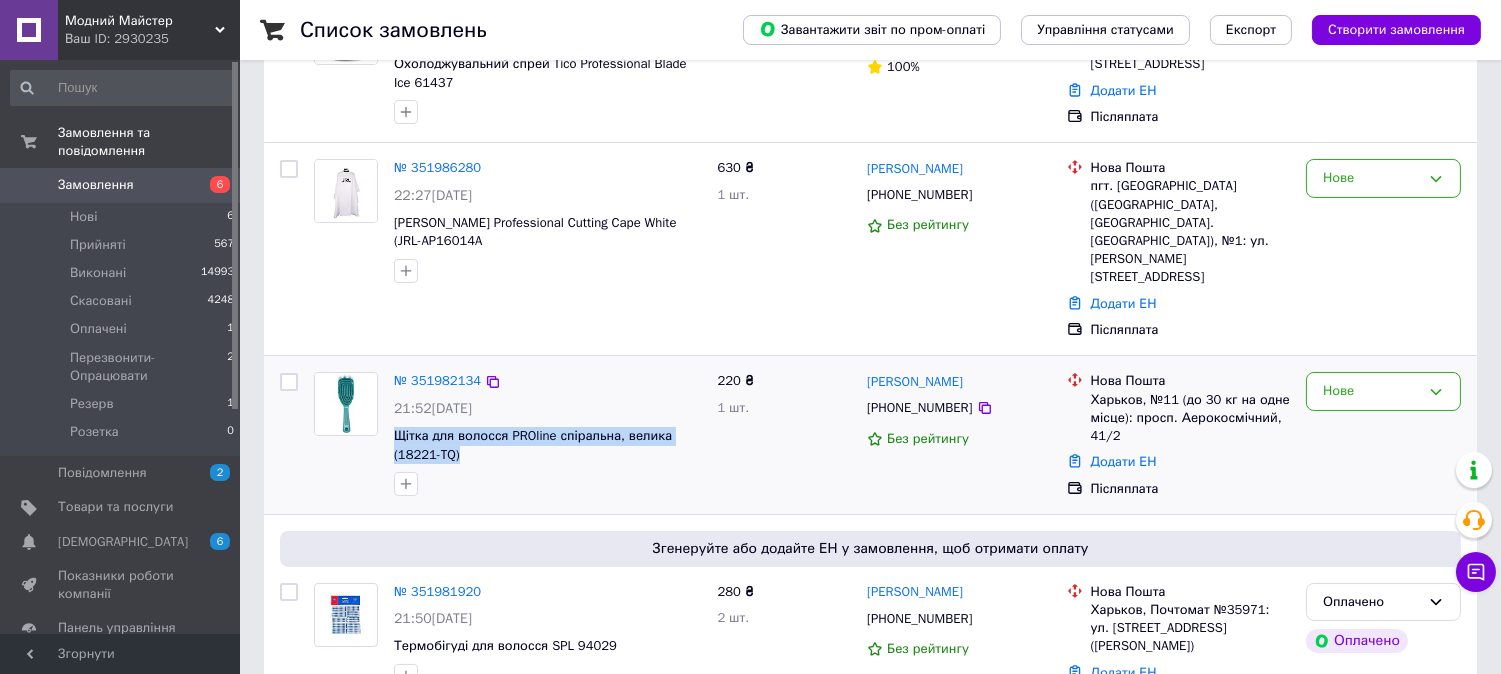 click on "Щітка для волосся PROline спіральна, велика (18221-TQ)" at bounding box center (547, 445) 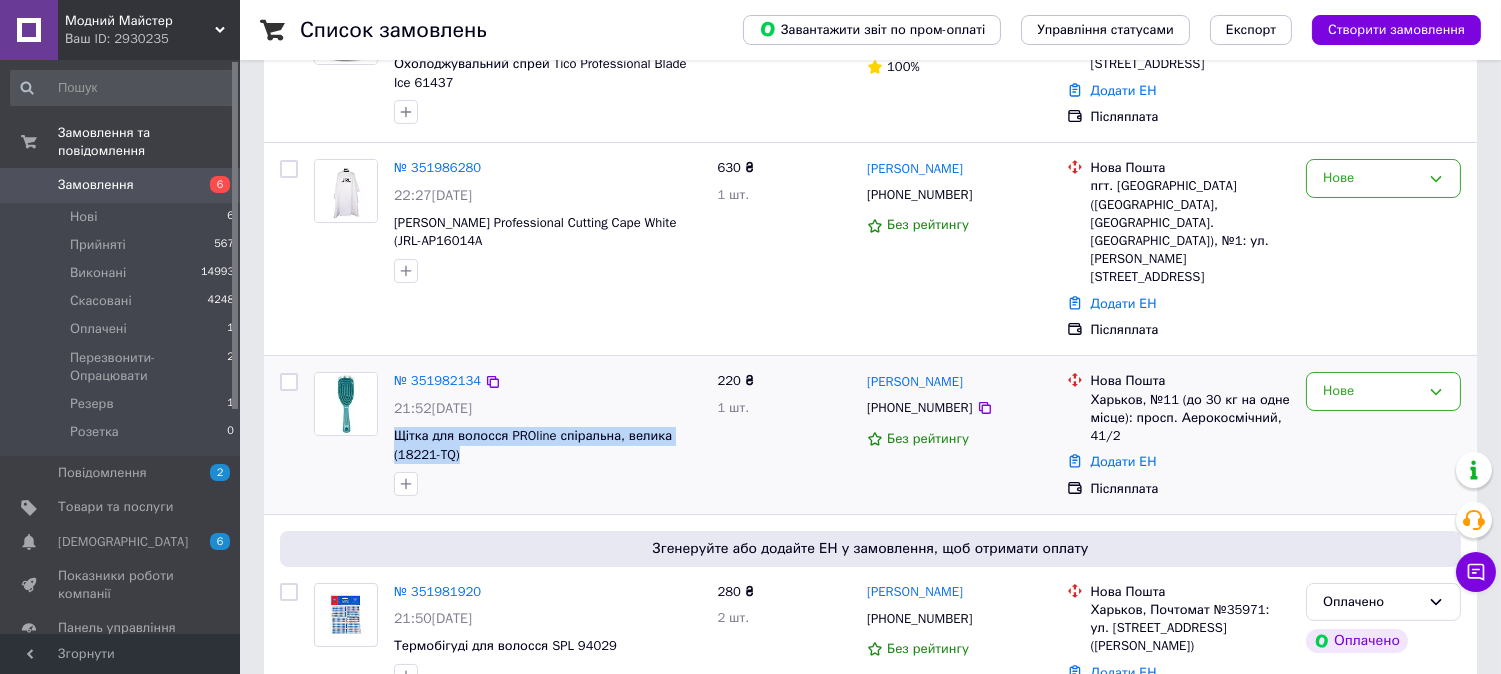 copy on "Щітка для волосся PROline спіральна, велика (18221-TQ)" 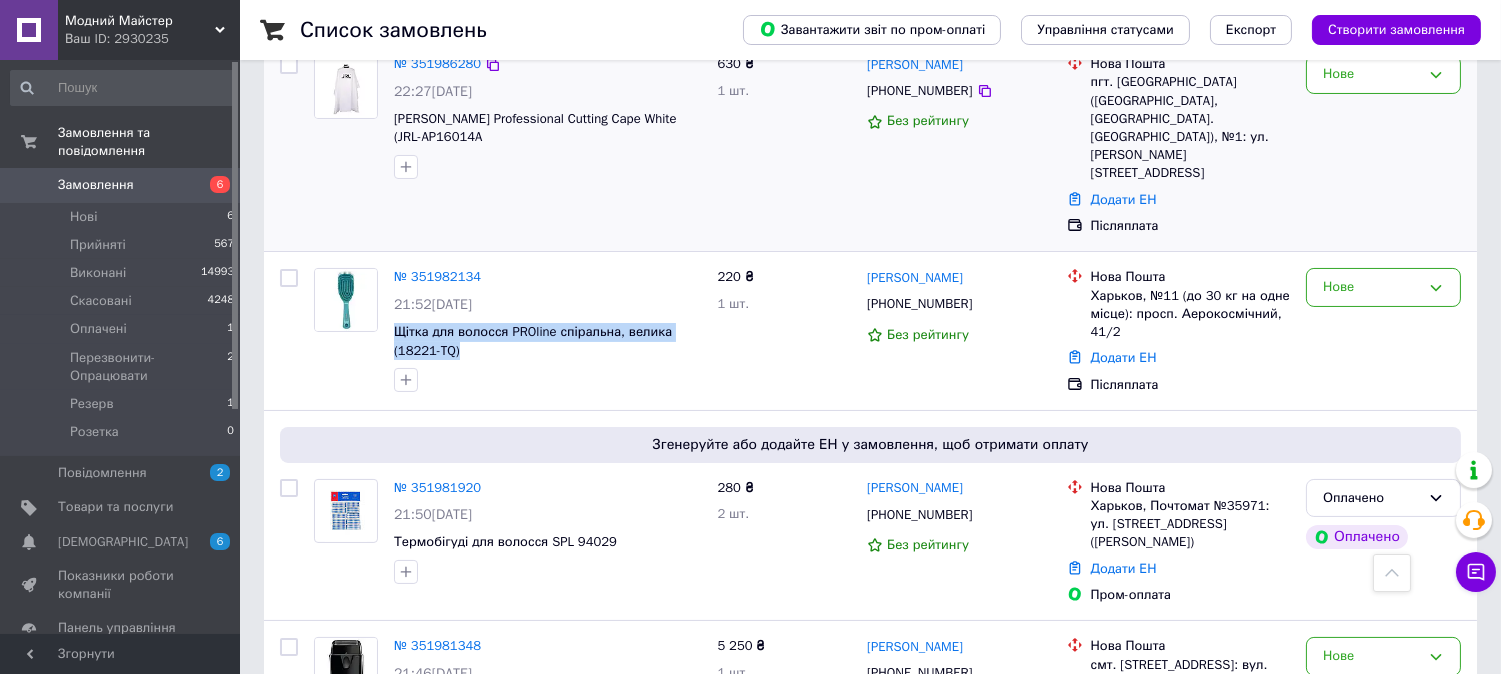 scroll, scrollTop: 111, scrollLeft: 0, axis: vertical 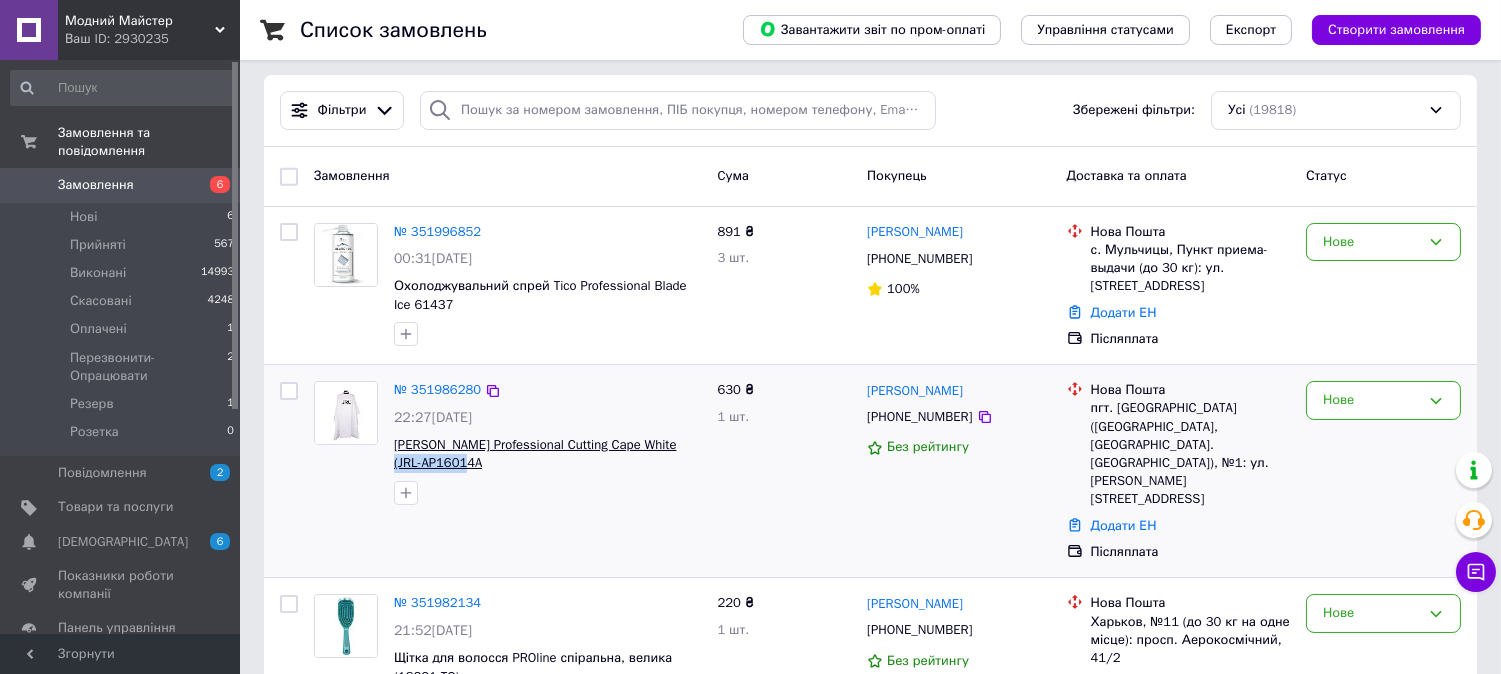 drag, startPoint x: 471, startPoint y: 462, endPoint x: 666, endPoint y: 450, distance: 195.36888 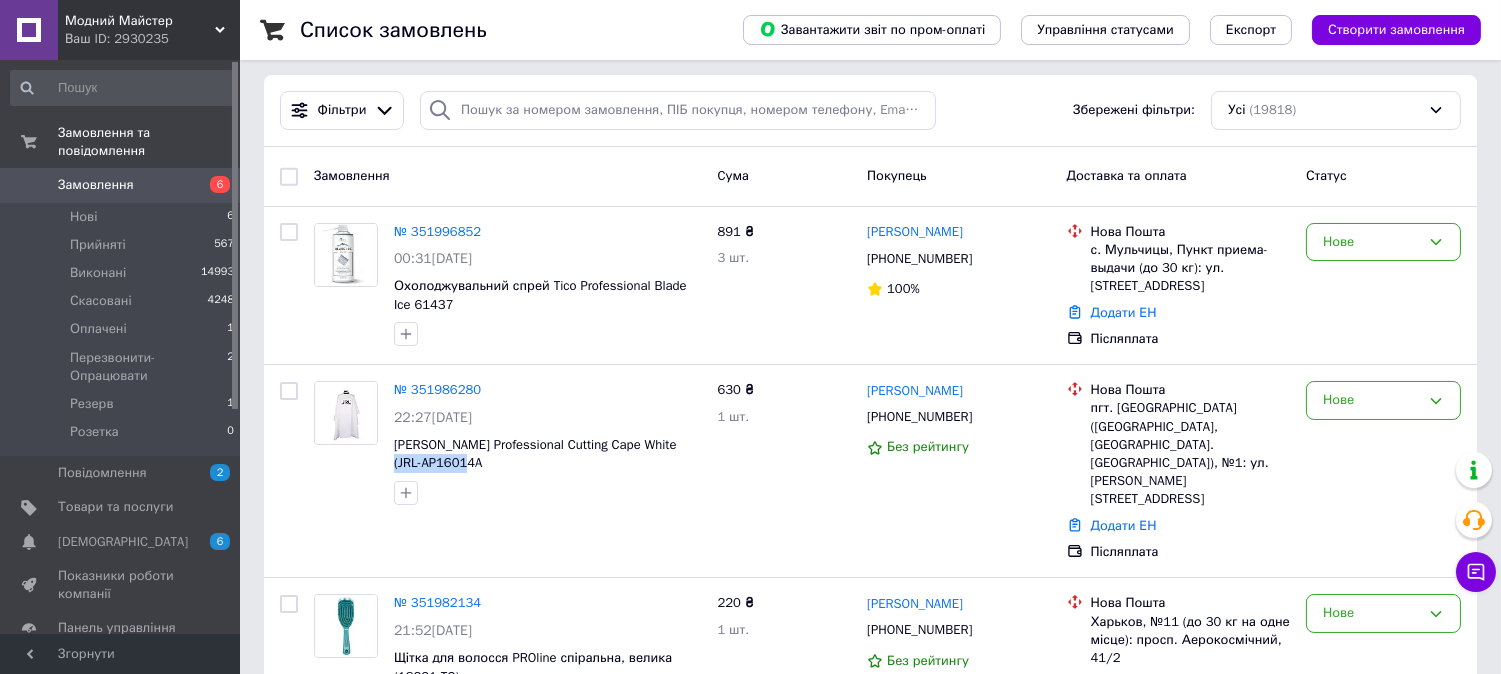 copy on "JRL-AP16014A" 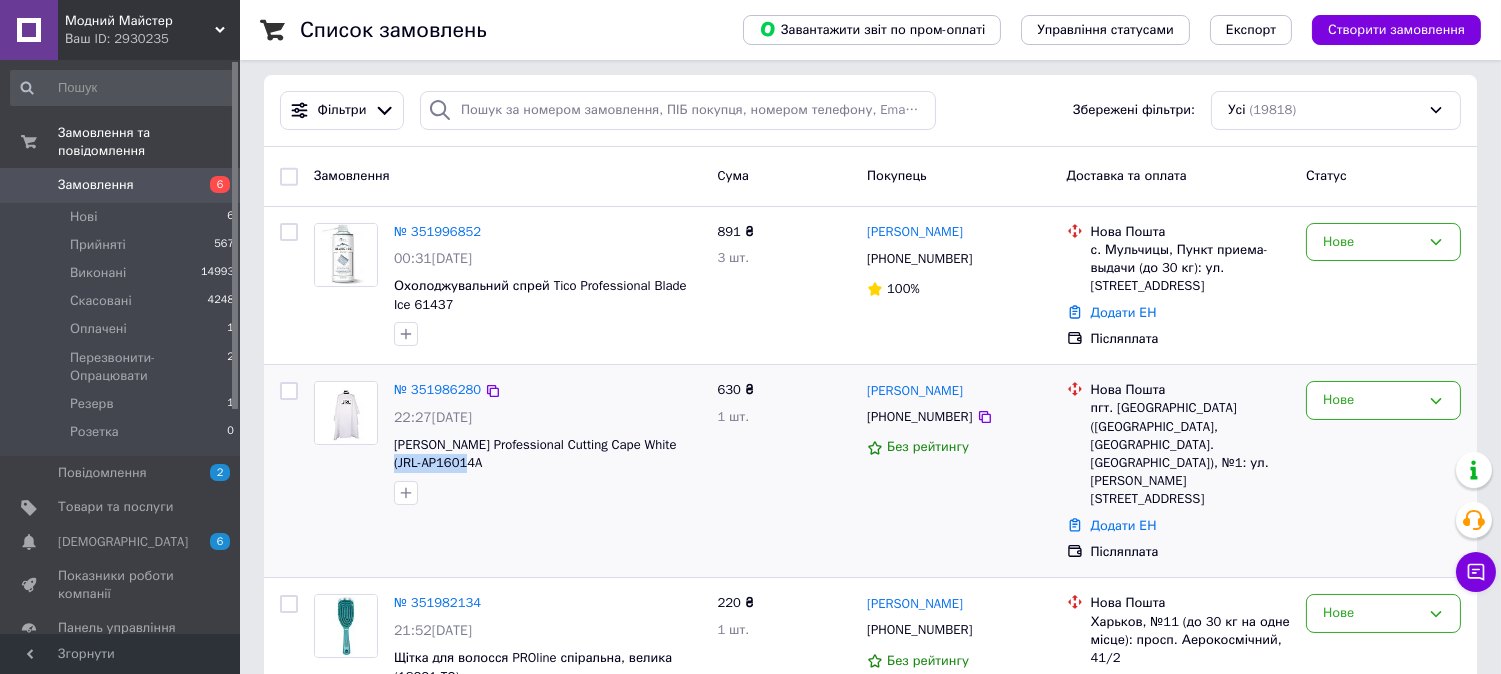 click on "[PERSON_NAME] Professional Cutting Cape White (JRL-AP16014A" at bounding box center [547, 454] 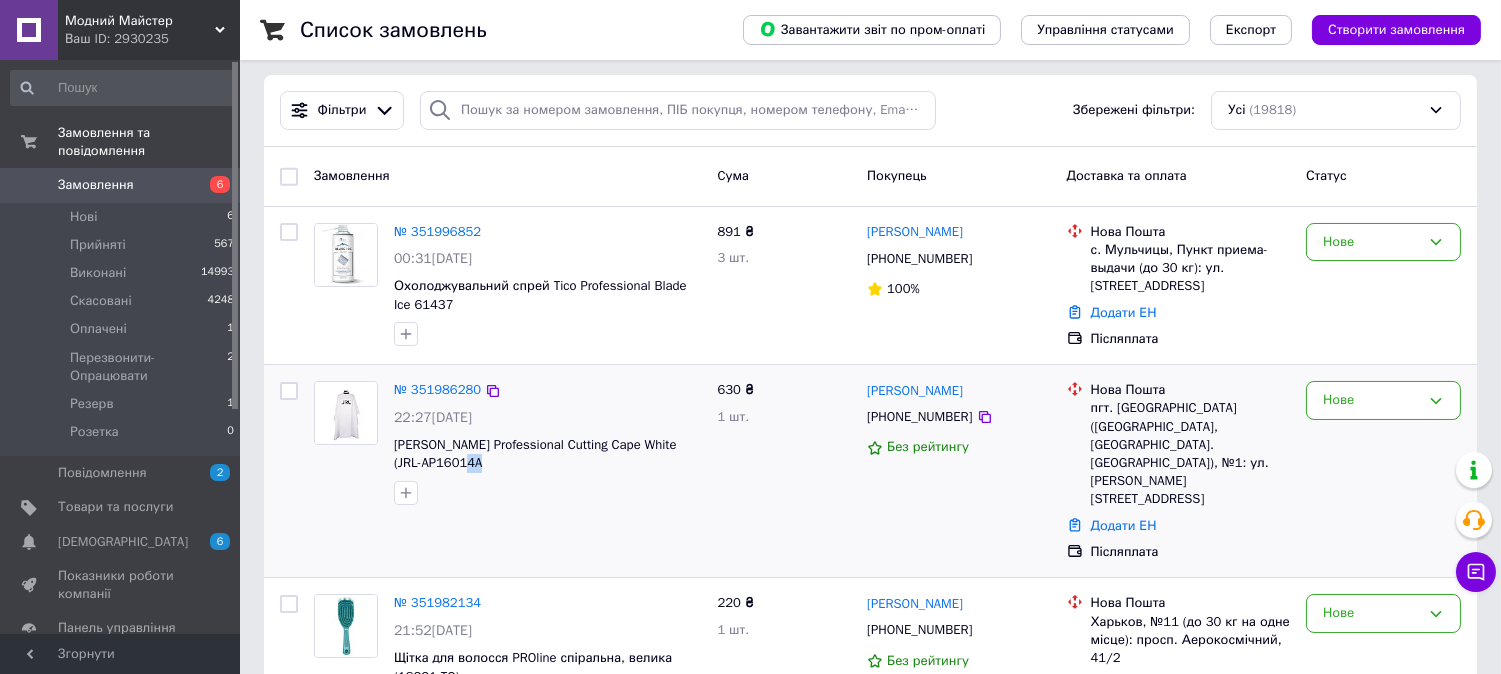 click on "[PERSON_NAME] Professional Cutting Cape White (JRL-AP16014A" at bounding box center [547, 454] 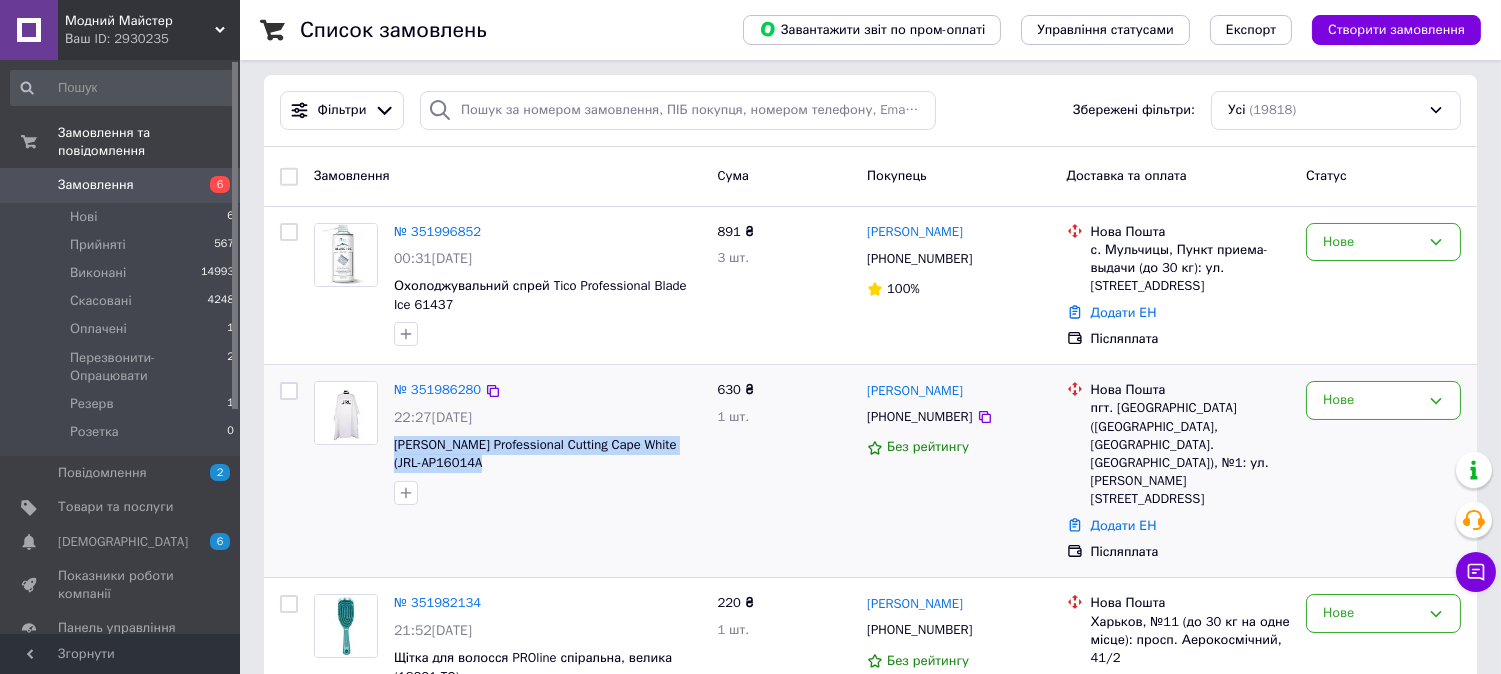 click on "[PERSON_NAME] Professional Cutting Cape White (JRL-AP16014A" at bounding box center [547, 454] 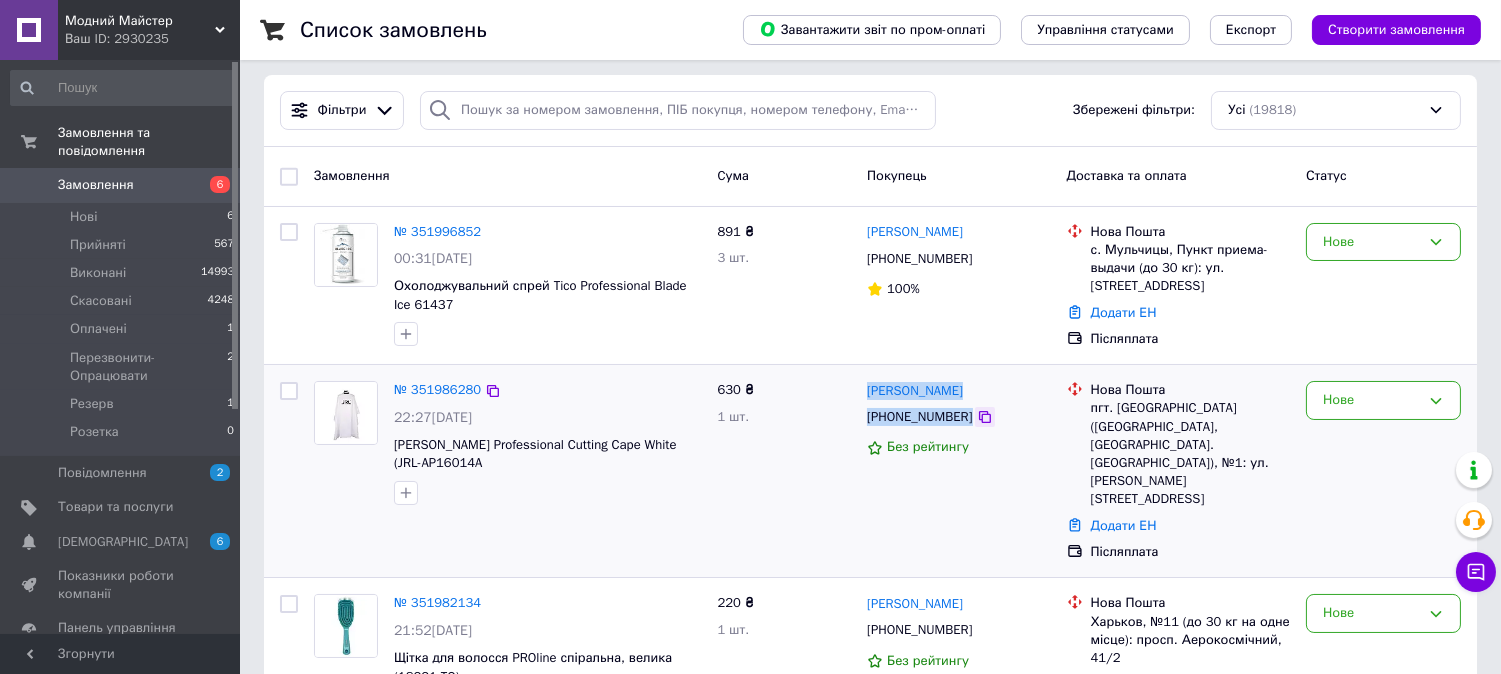 drag, startPoint x: 866, startPoint y: 381, endPoint x: 980, endPoint y: 418, distance: 119.85408 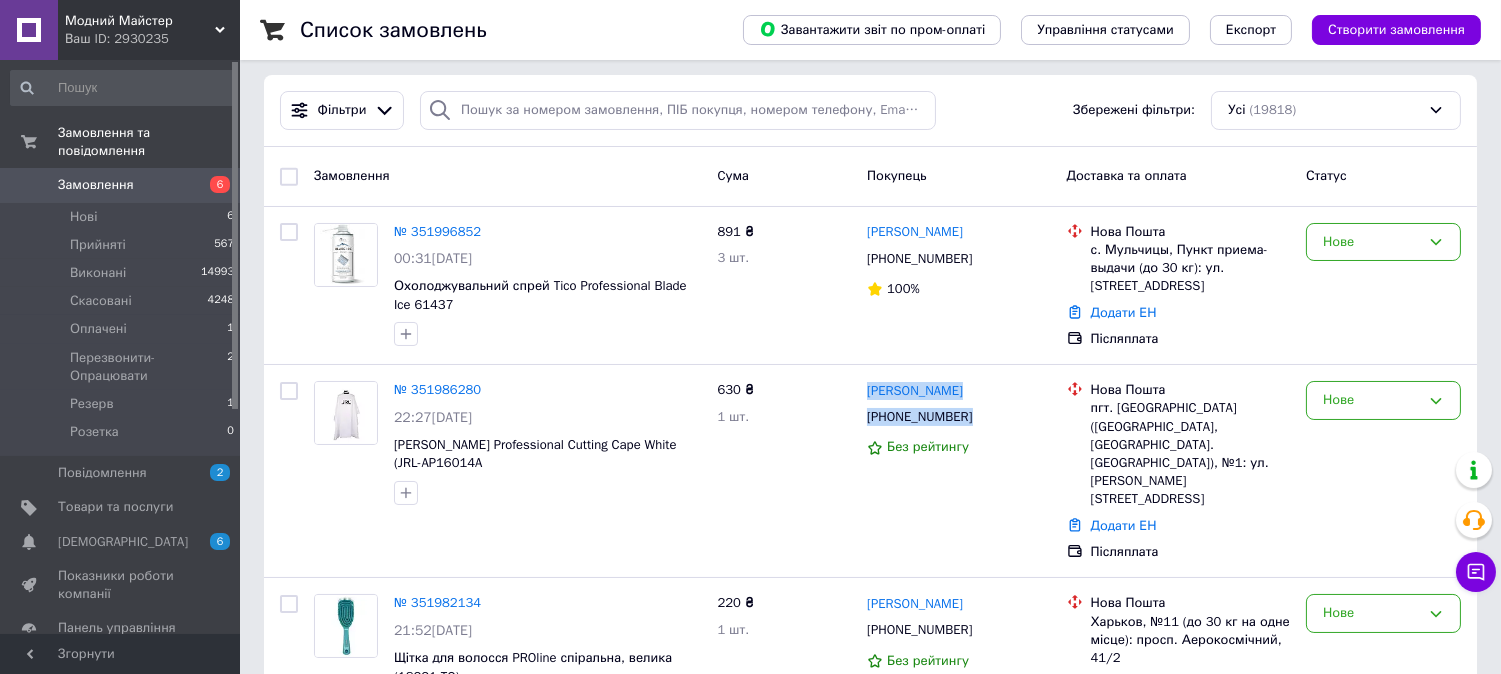 copy on "Богдан Витрикуш +380508814394" 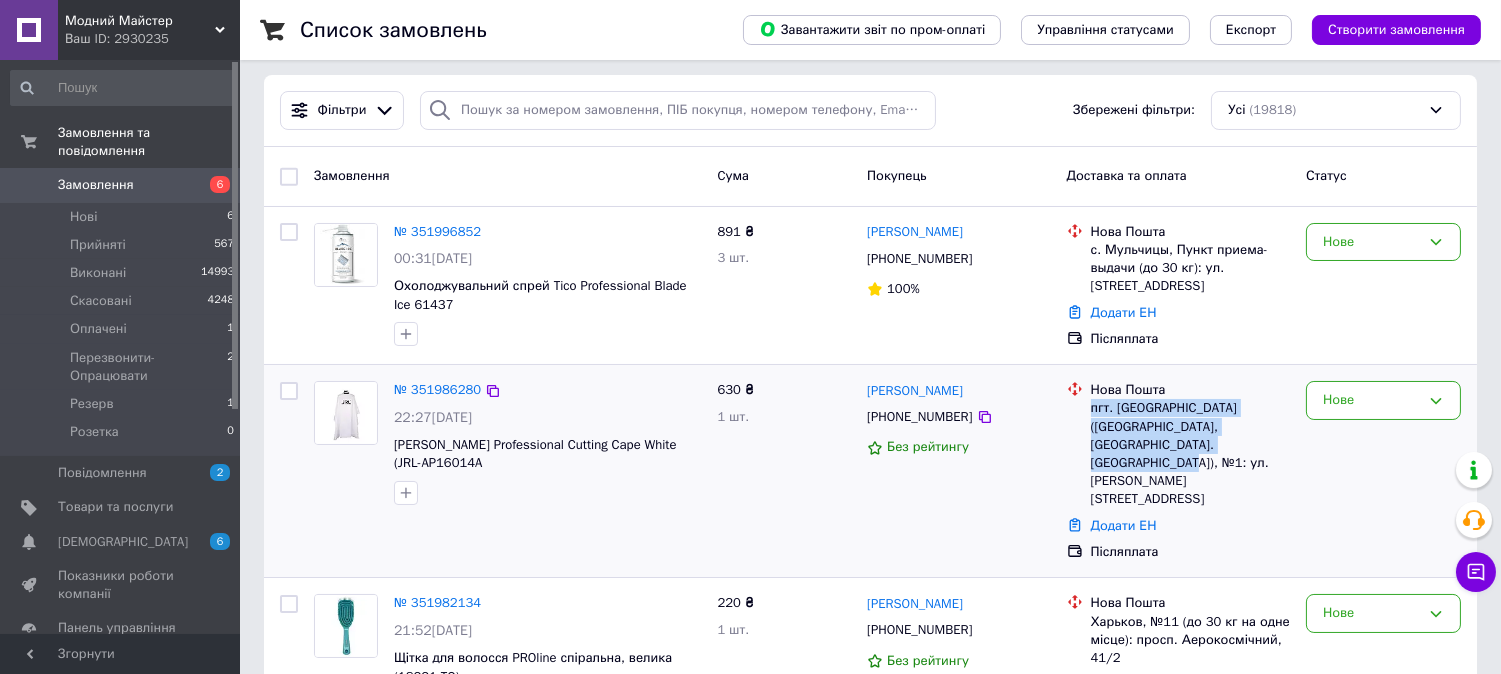 drag, startPoint x: 1256, startPoint y: 444, endPoint x: 1086, endPoint y: 413, distance: 172.80336 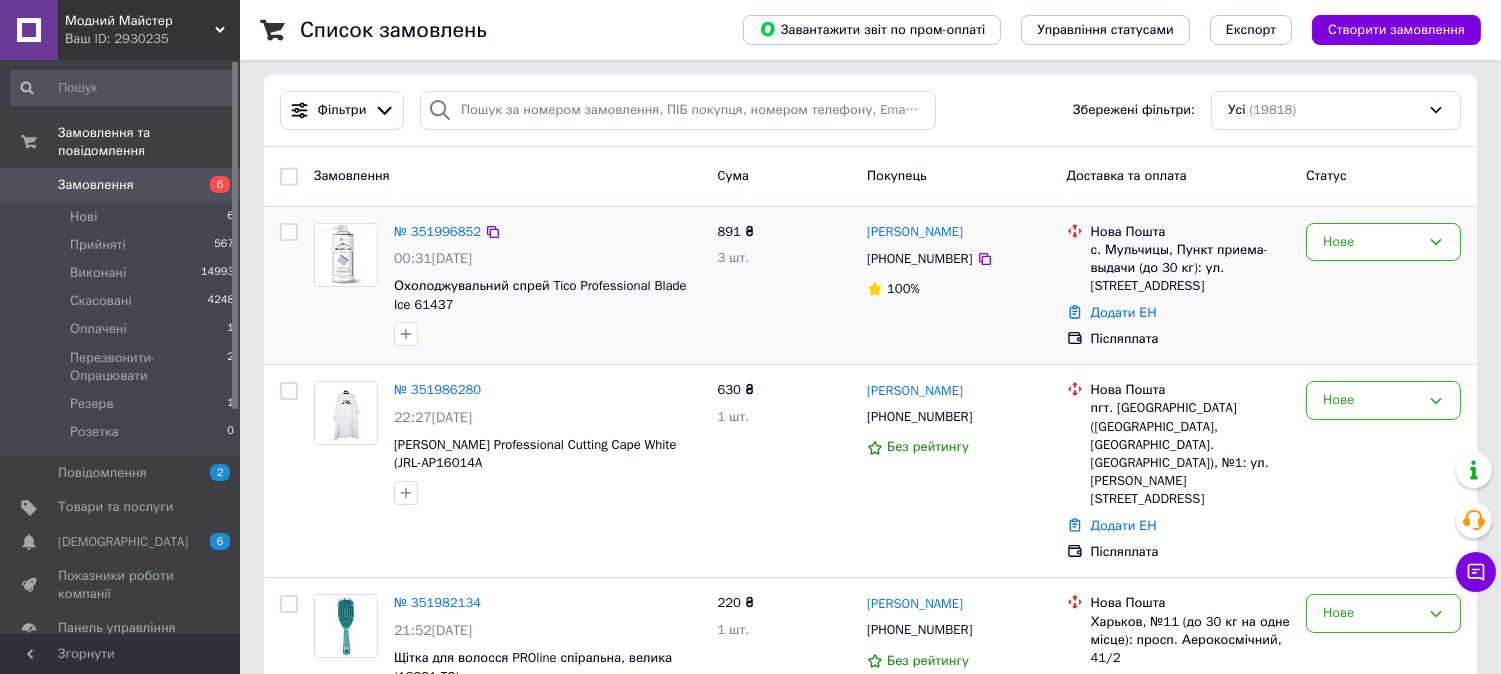 click on "Охолоджувальний спрей Tico Professional Blade Ice 61437" at bounding box center (547, 295) 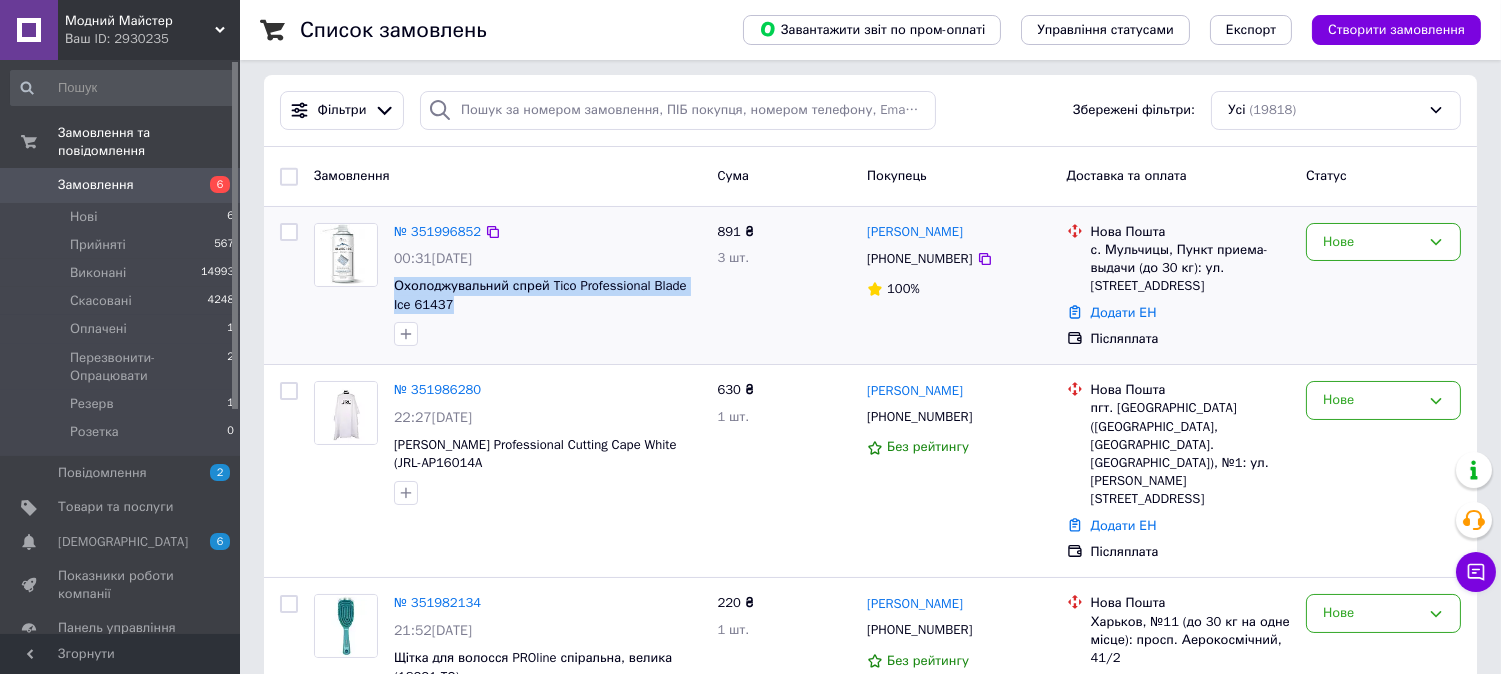 click on "Охолоджувальний спрей Tico Professional Blade Ice 61437" at bounding box center [547, 295] 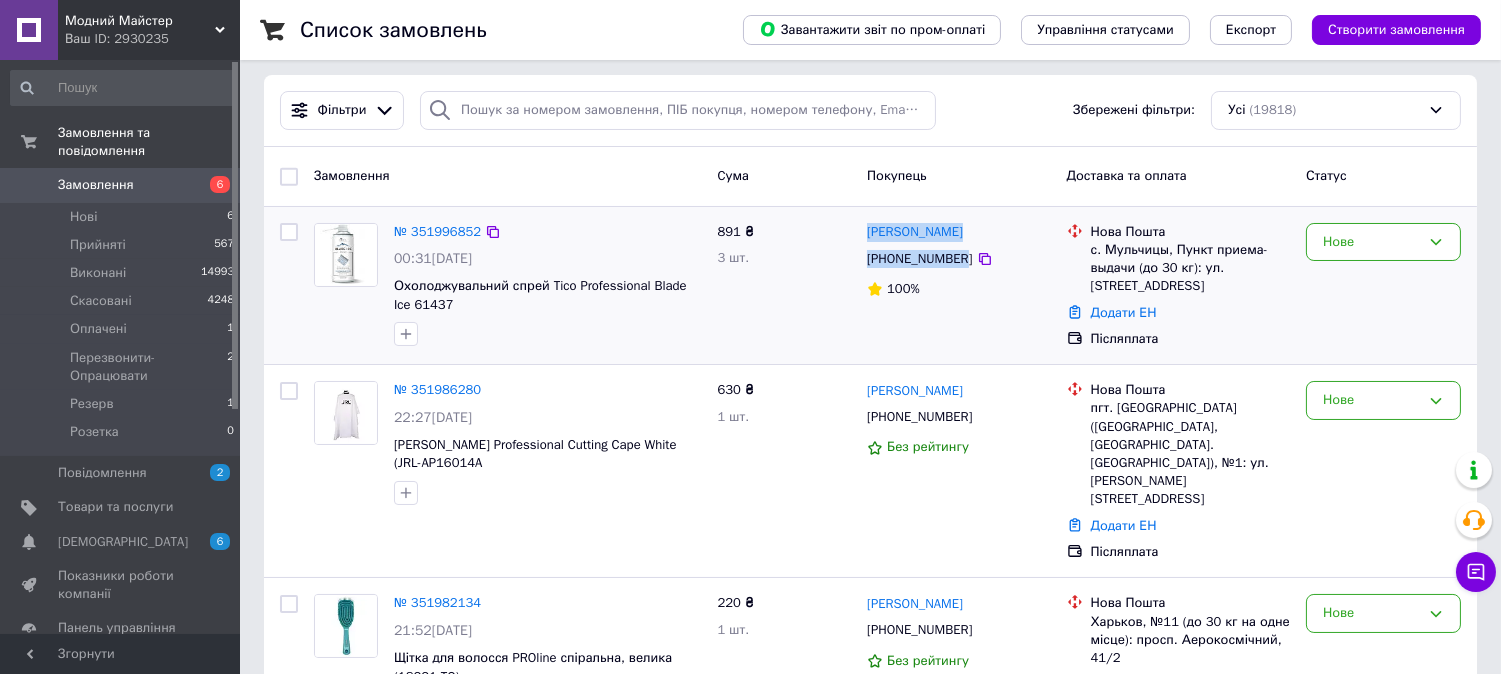 drag, startPoint x: 870, startPoint y: 212, endPoint x: 956, endPoint y: 266, distance: 101.54802 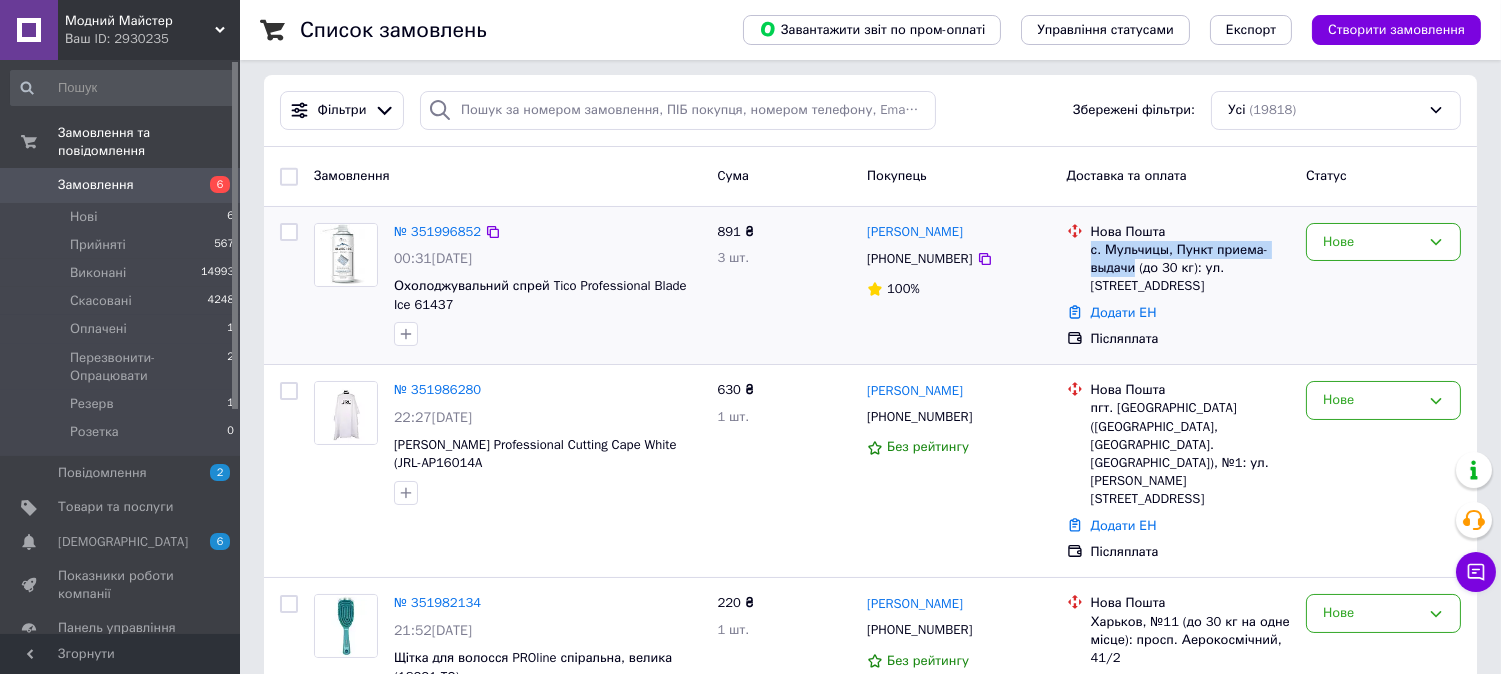 drag, startPoint x: 1092, startPoint y: 254, endPoint x: 1133, endPoint y: 270, distance: 44.011364 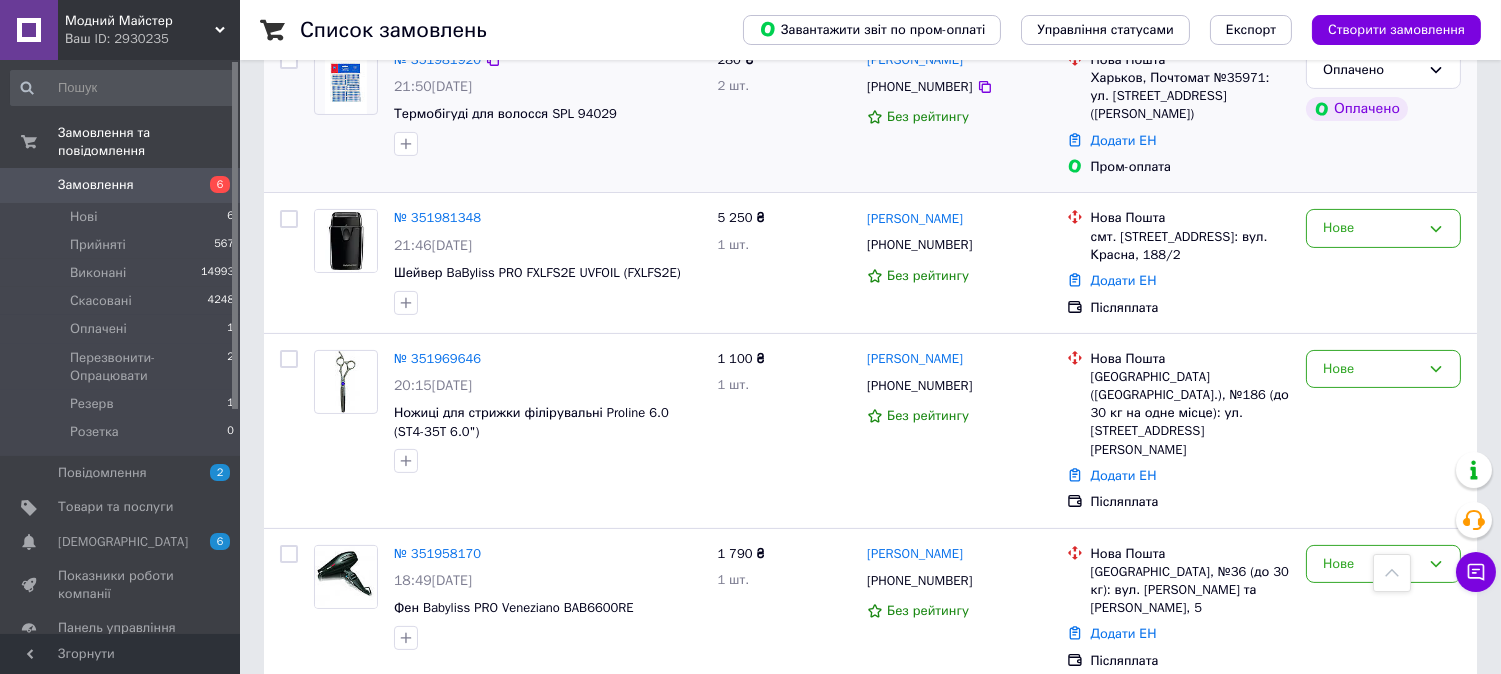 scroll, scrollTop: 888, scrollLeft: 0, axis: vertical 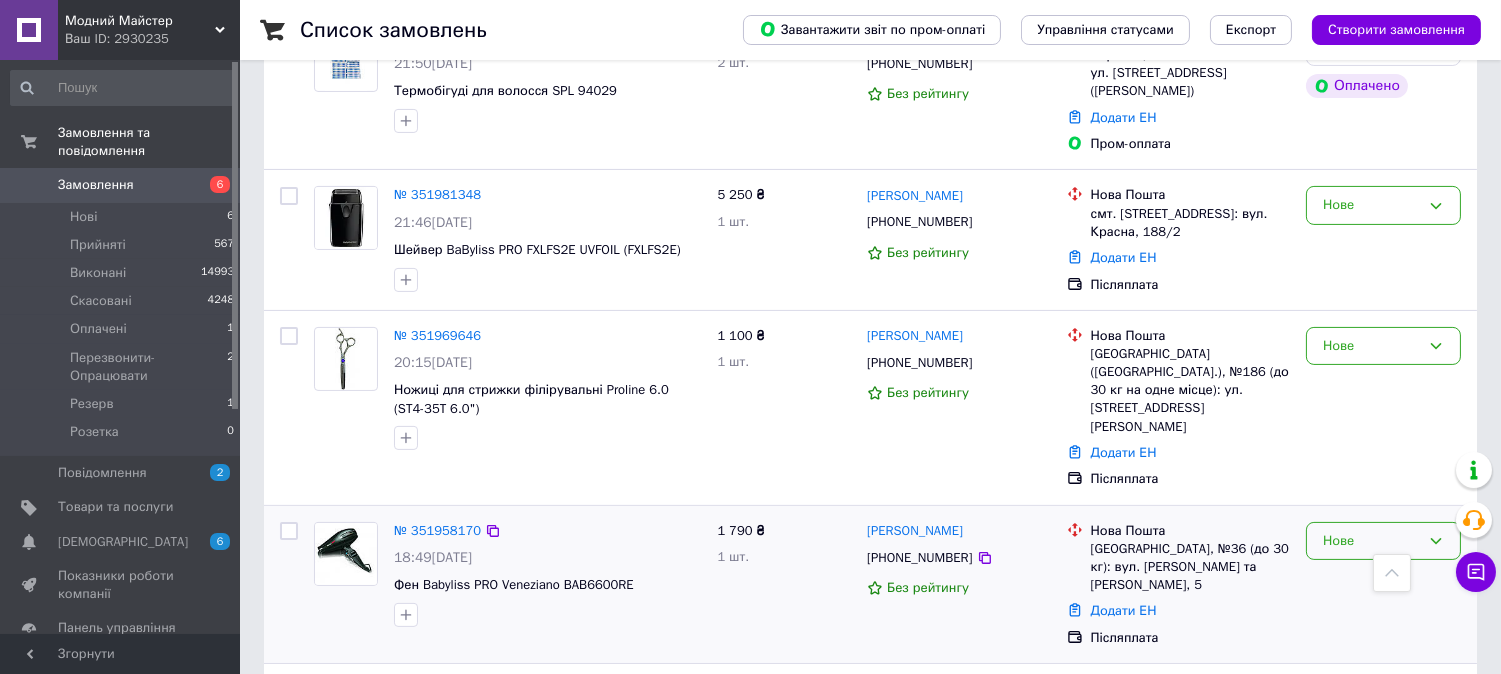 click on "Нове" at bounding box center (1371, 541) 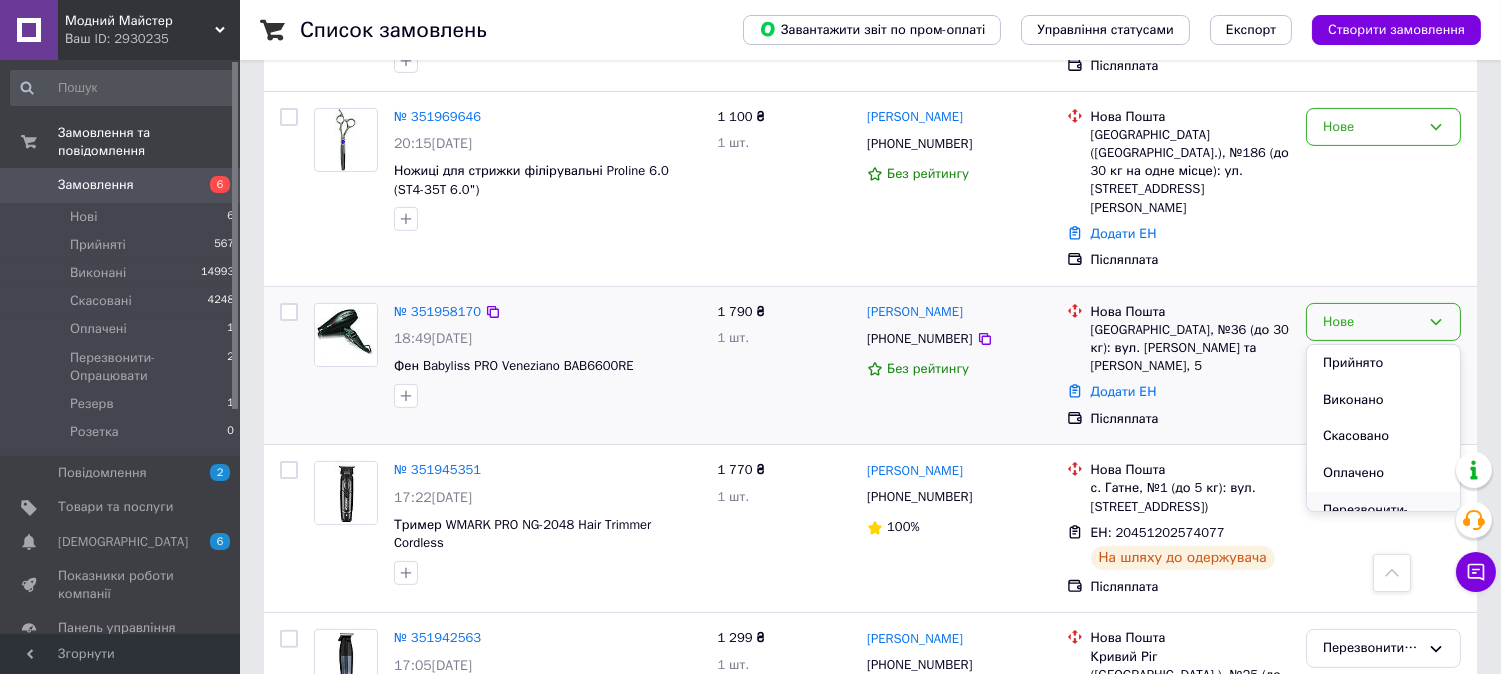 scroll, scrollTop: 1111, scrollLeft: 0, axis: vertical 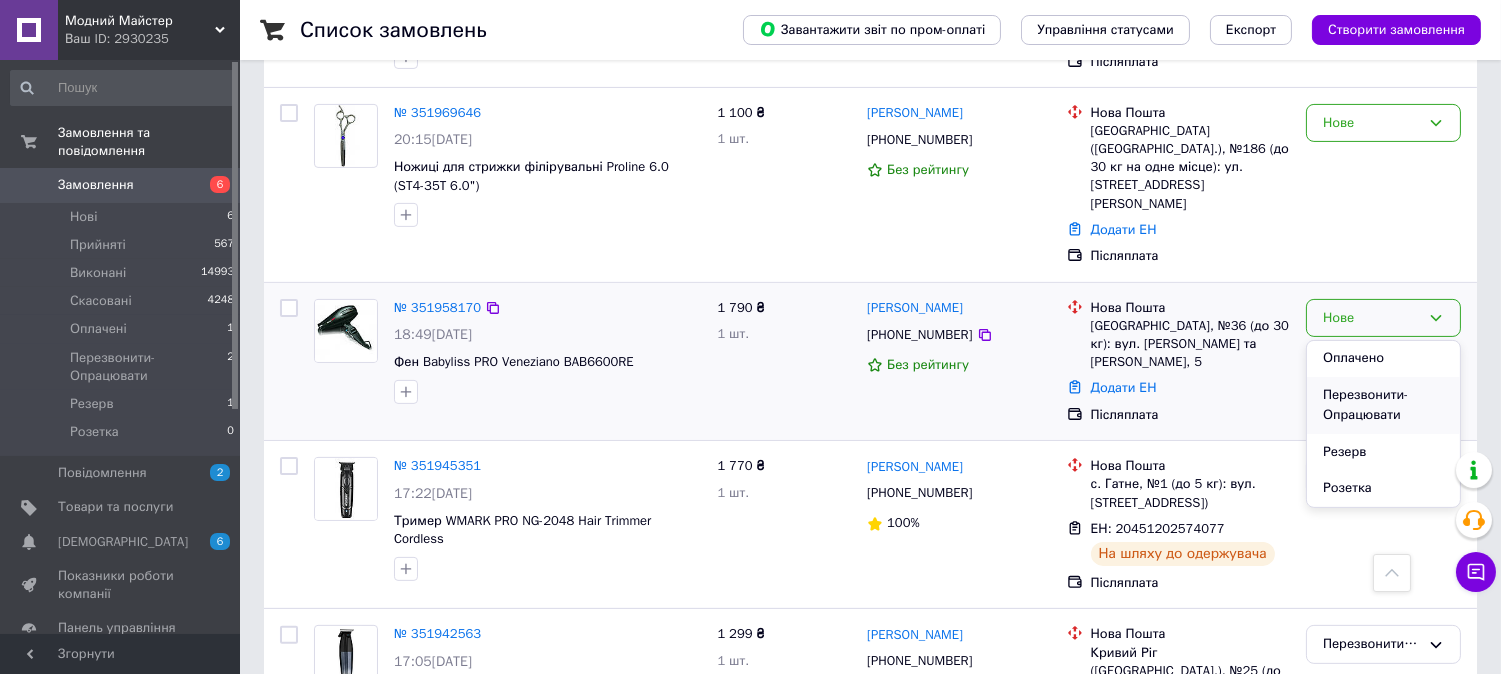 click on "Перезвонити-Опрацювати" at bounding box center (1383, 405) 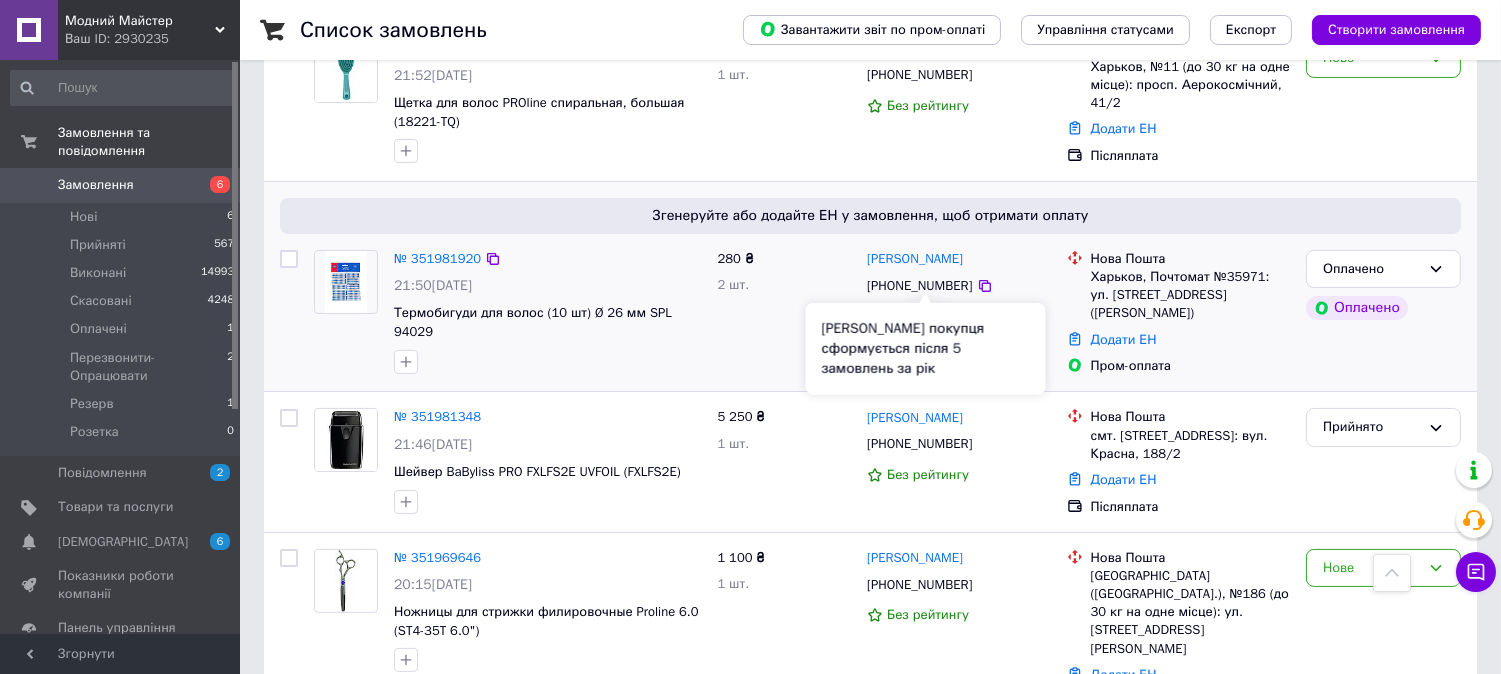 scroll, scrollTop: 444, scrollLeft: 0, axis: vertical 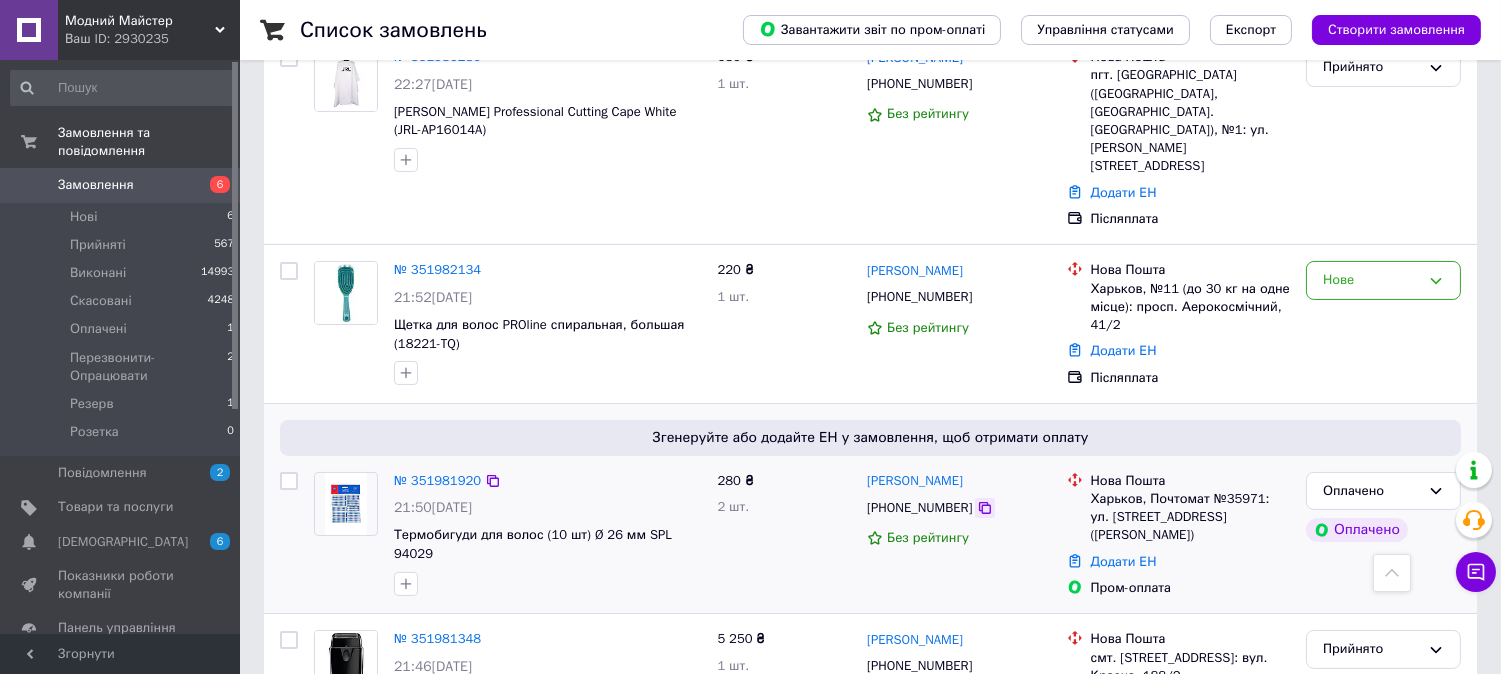 click 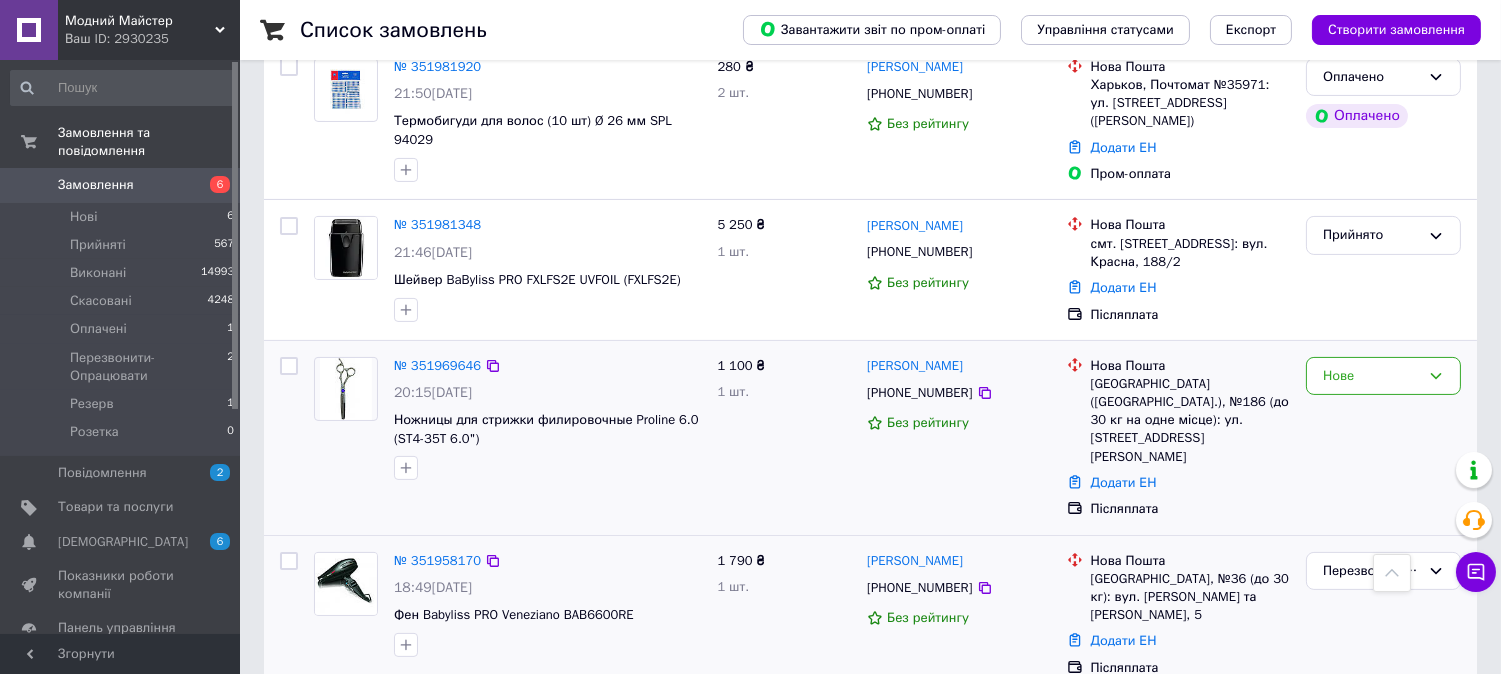 scroll, scrollTop: 888, scrollLeft: 0, axis: vertical 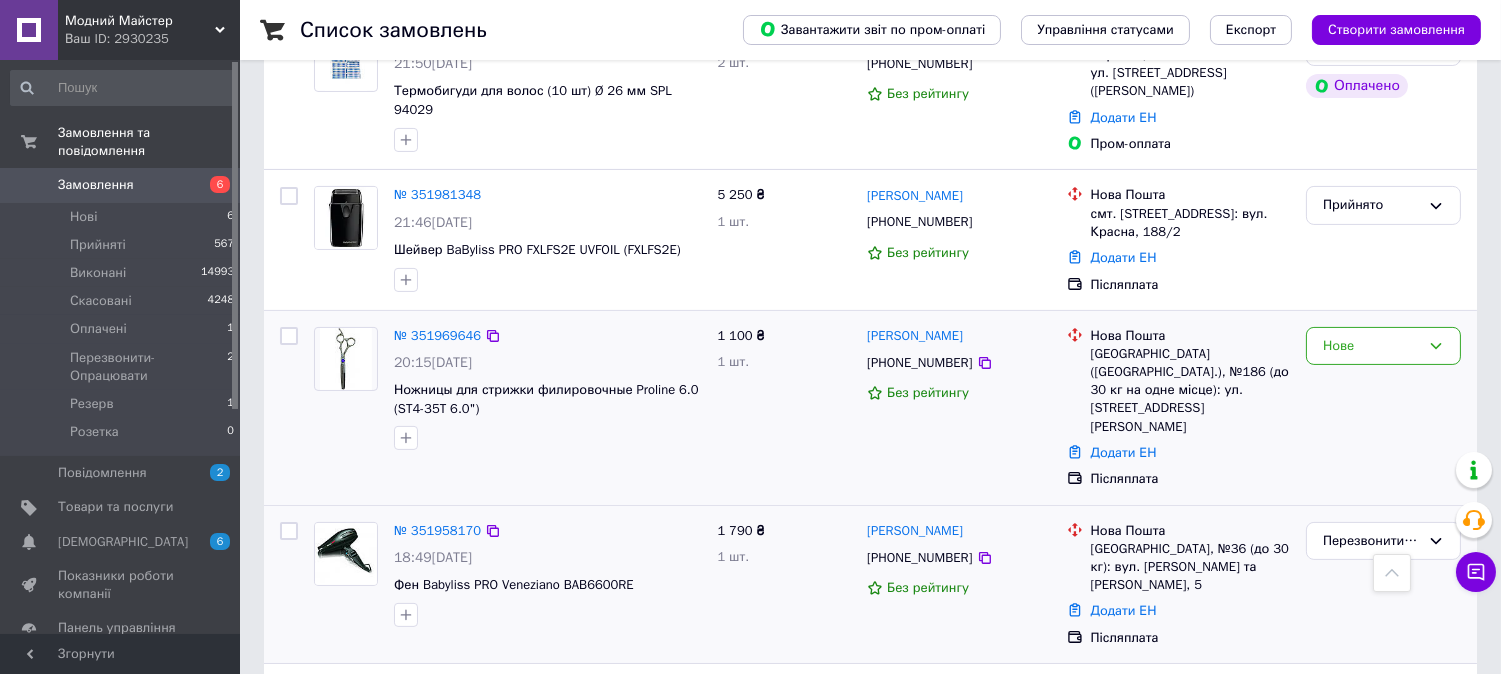 drag, startPoint x: 975, startPoint y: 312, endPoint x: 957, endPoint y: 303, distance: 20.12461 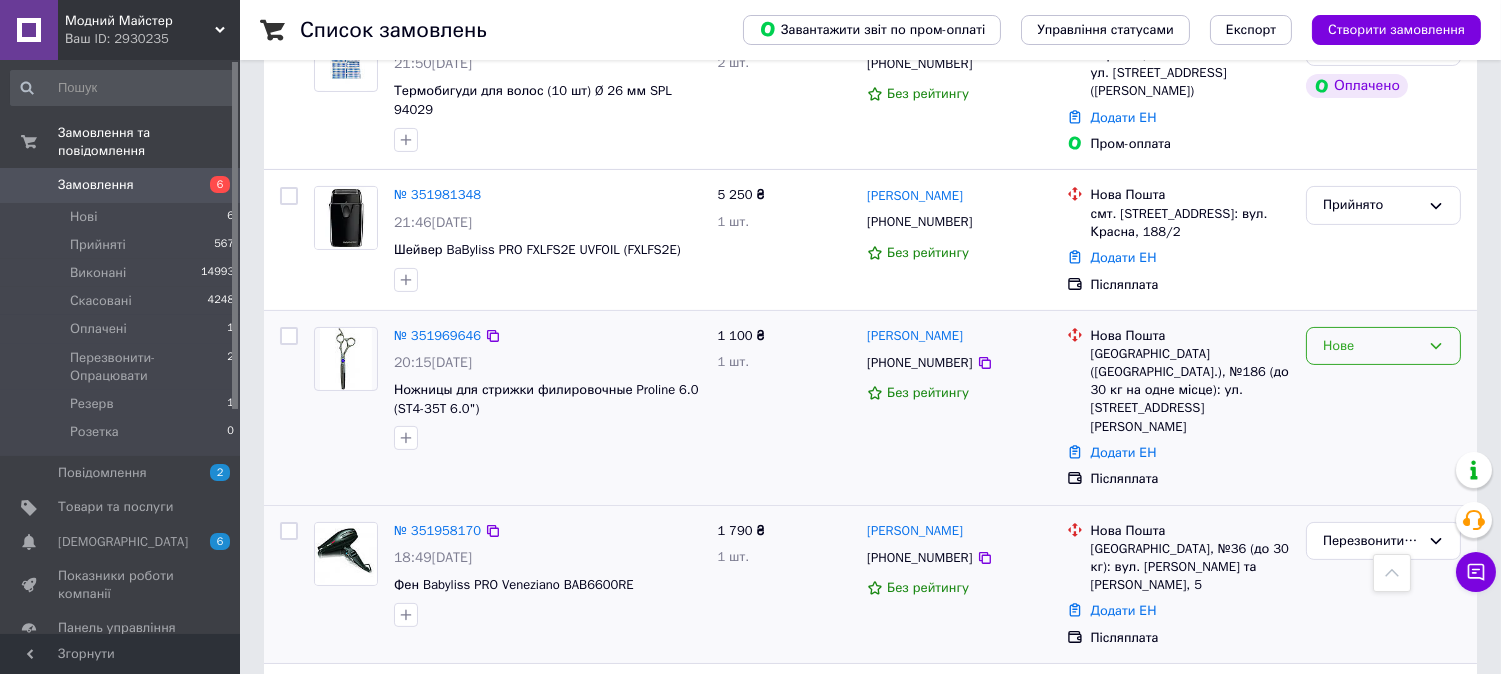 click on "Нове" at bounding box center (1371, 346) 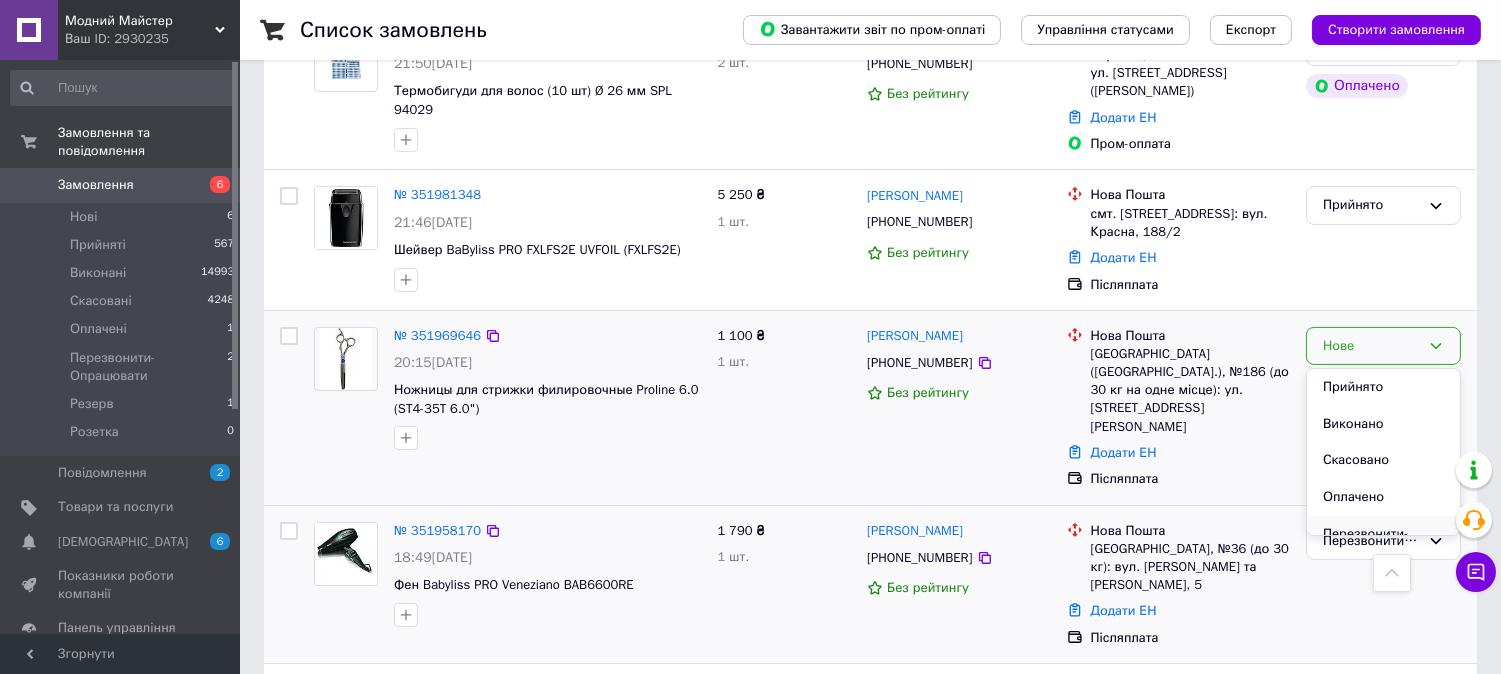 click on "Перезвонити-Опрацювати" at bounding box center (1383, 544) 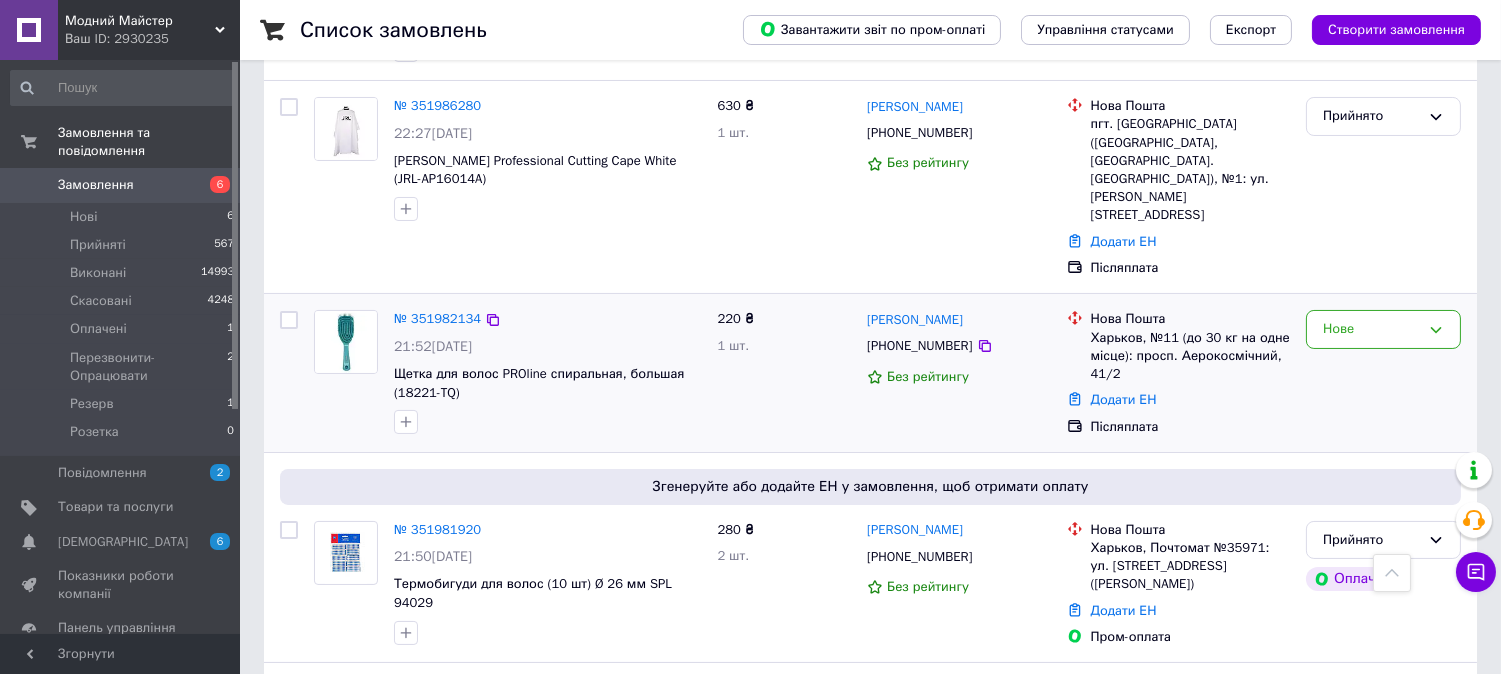 scroll, scrollTop: 333, scrollLeft: 0, axis: vertical 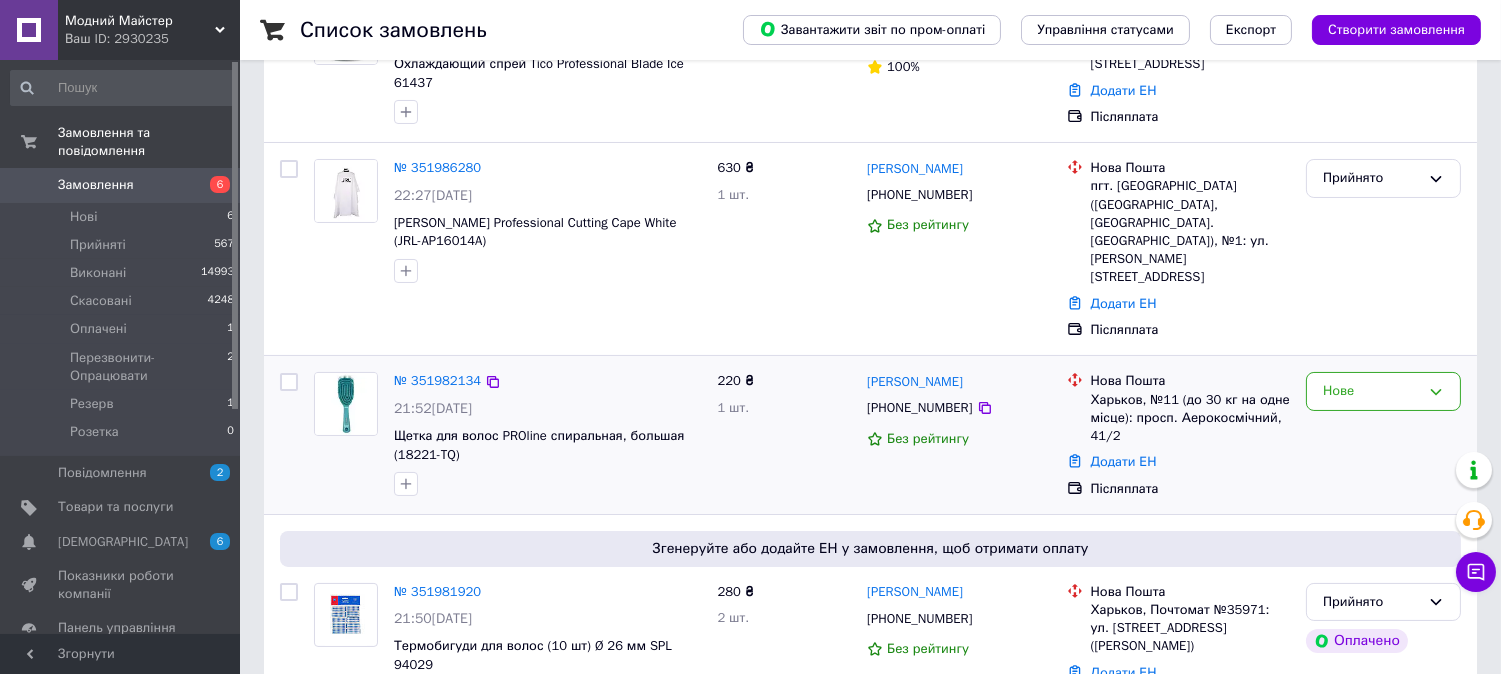 drag, startPoint x: 973, startPoint y: 374, endPoint x: 938, endPoint y: 400, distance: 43.60046 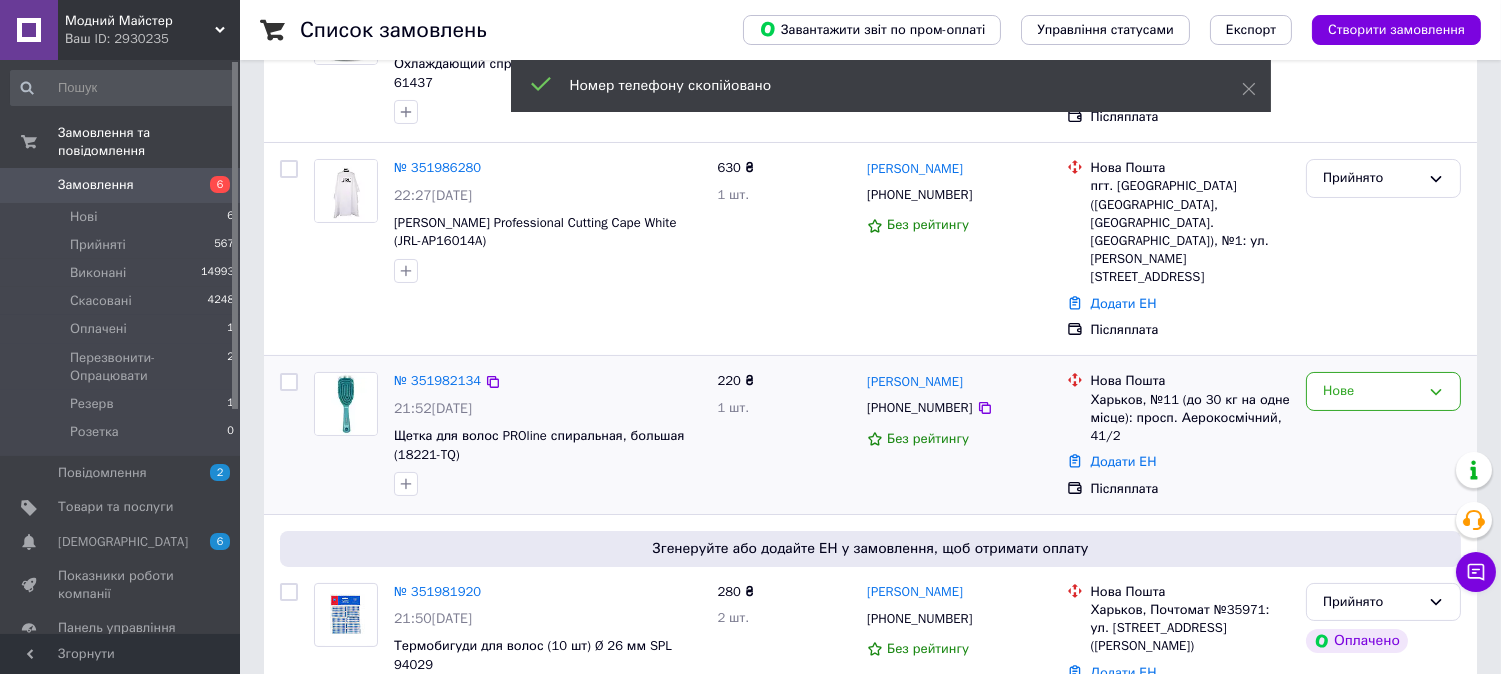 click at bounding box center (547, 484) 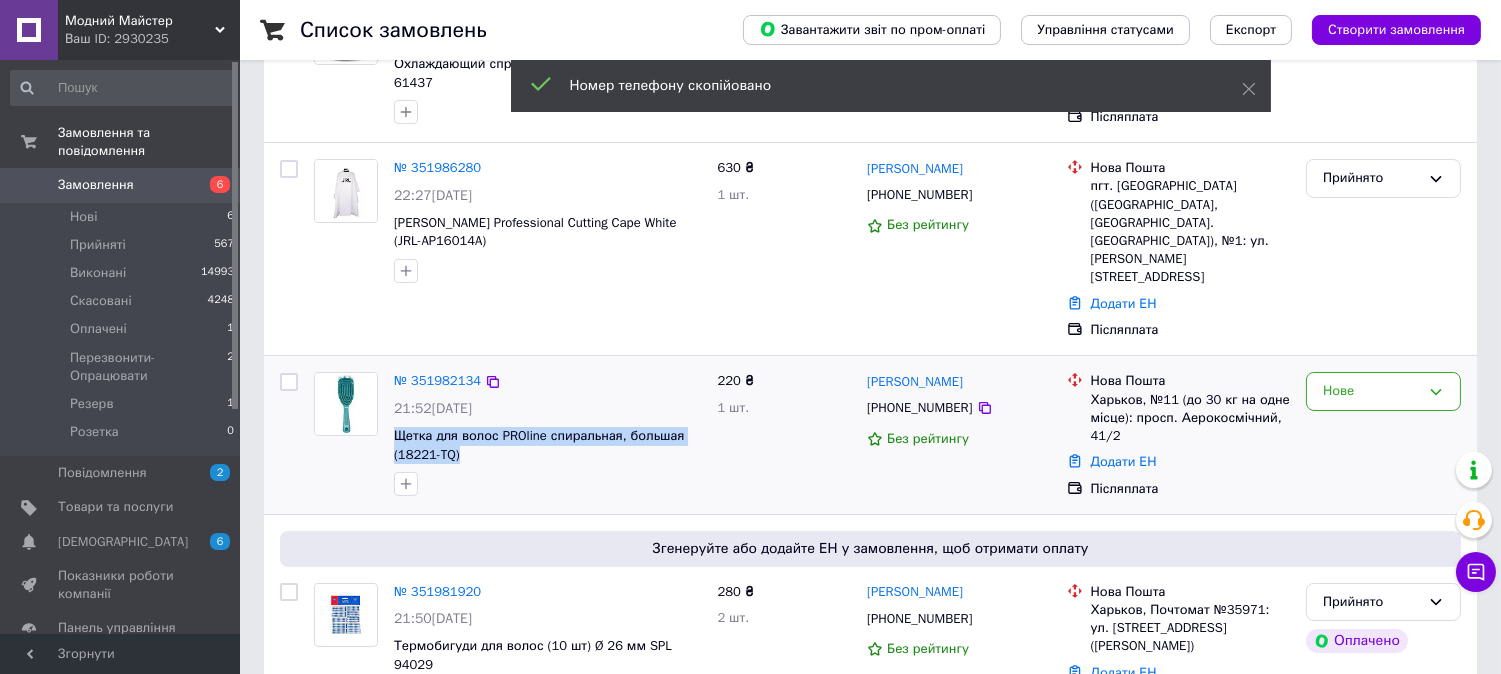 click on "Щетка для волос PROline спиральная, большая (18221-TQ)" at bounding box center [547, 445] 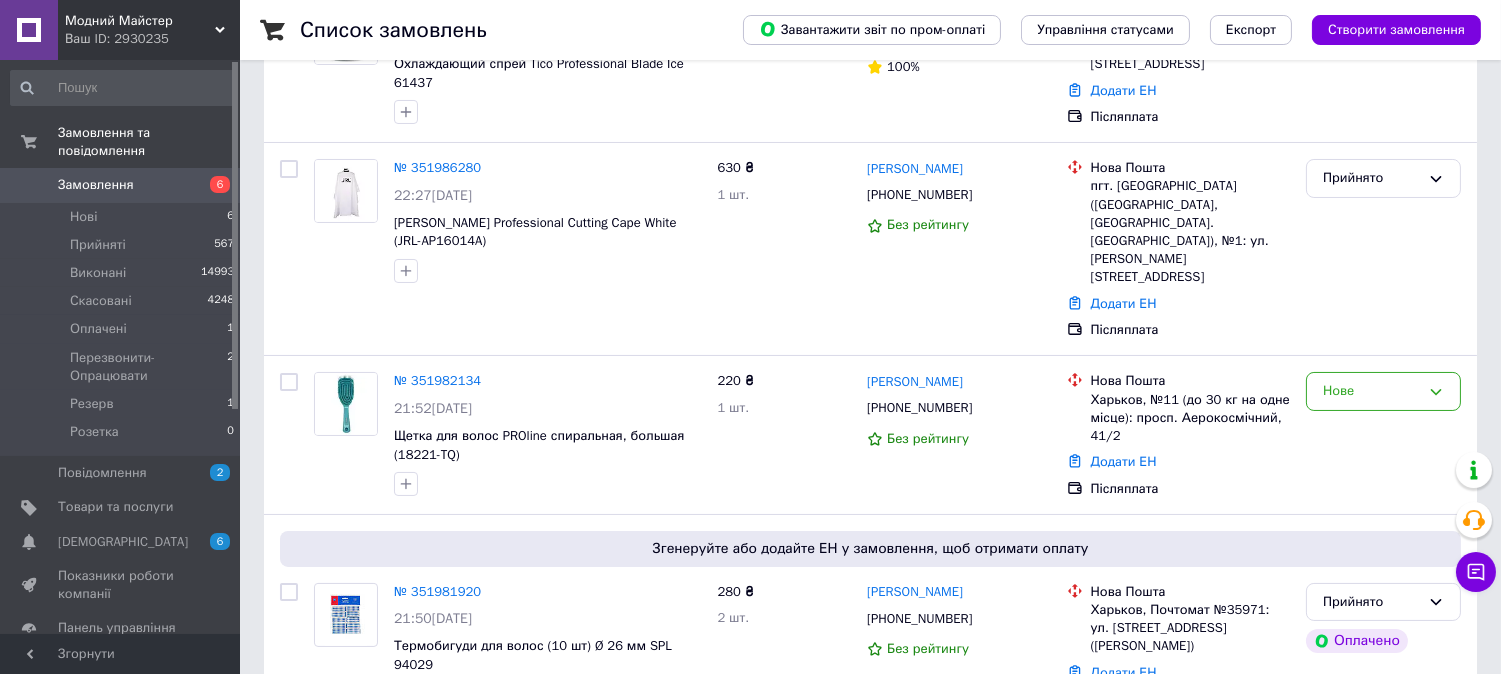 click on "Замовлення та повідомлення Замовлення 6 Нові 6 Прийняті 567 Виконані 14993 Скасовані 4248 Оплачені 1 Перезвонити-Опрацювати 2 Резерв 1 Розетка 0 Повідомлення 2 Товари та послуги Сповіщення 6 0 Показники роботи компанії Панель управління Відгуки Клієнти Каталог ProSale Аналітика Інструменти веб-майстра та SEO Управління сайтом Гаманець компанії Маркет Налаштування Тарифи та рахунки Prom топ" at bounding box center [123, 350] 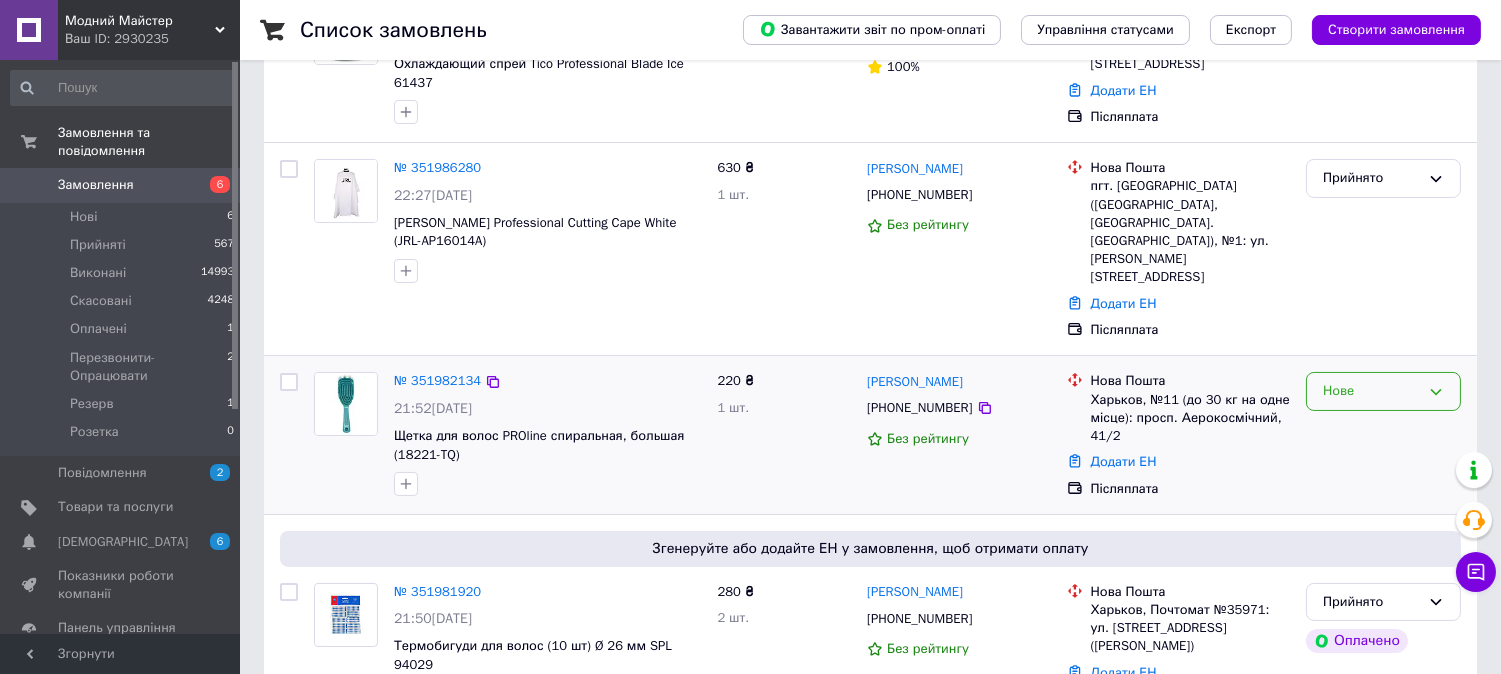 click on "Нове" at bounding box center (1371, 391) 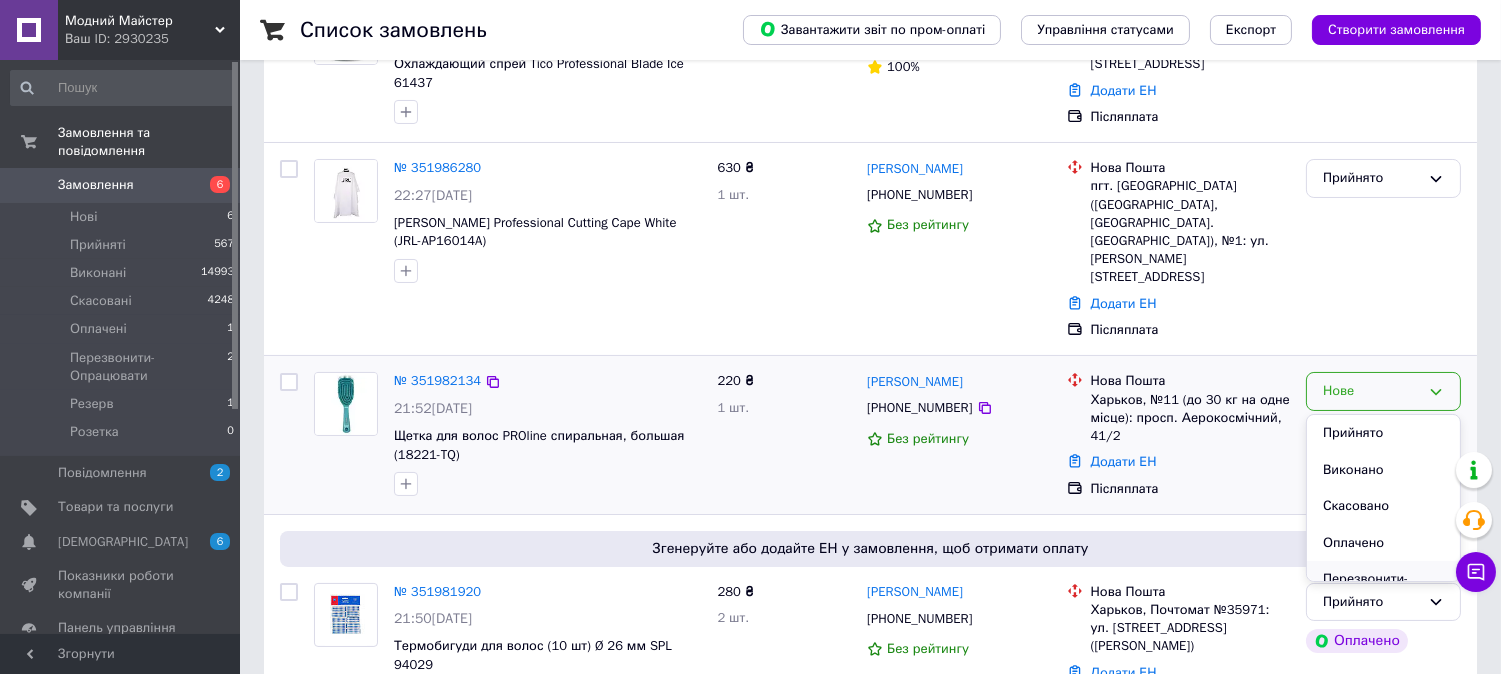 click on "Перезвонити-Опрацювати" at bounding box center [1383, 589] 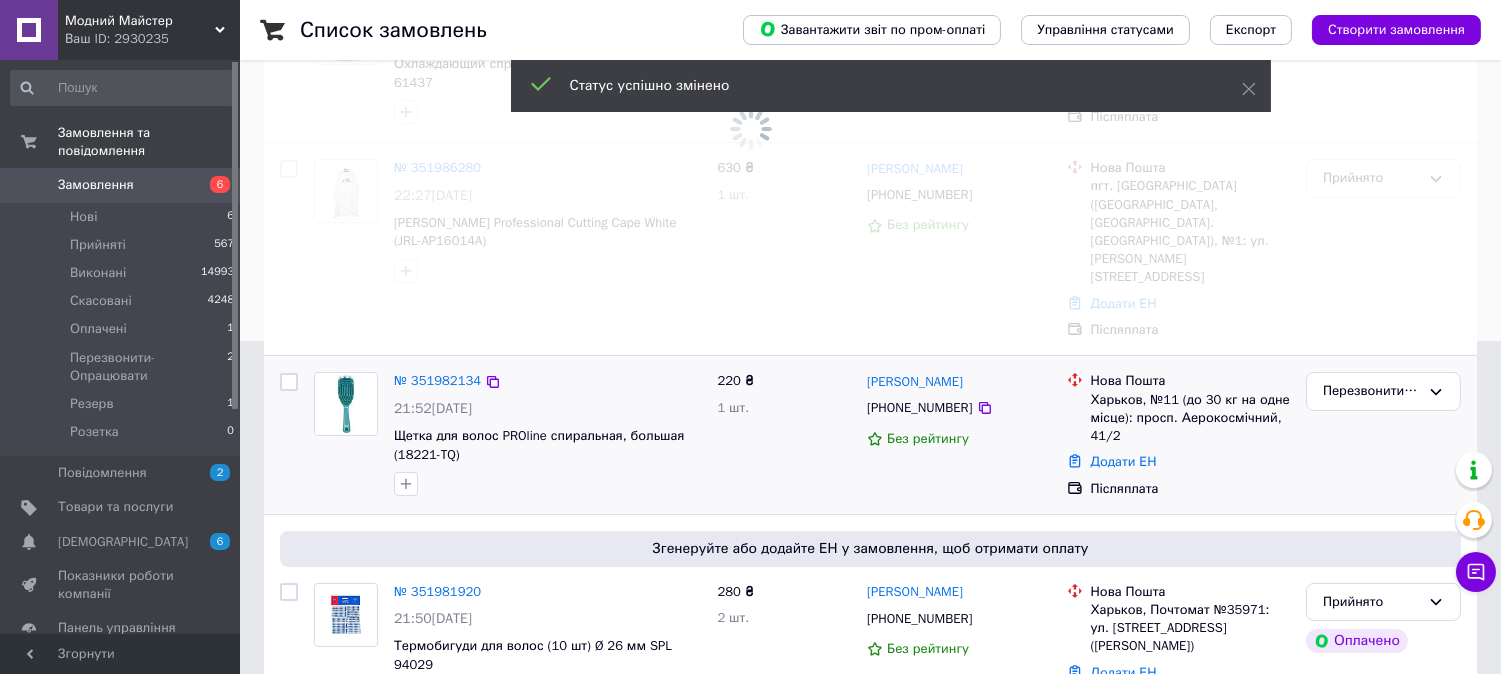 click on "Ваш ID: 2930235" at bounding box center [152, 39] 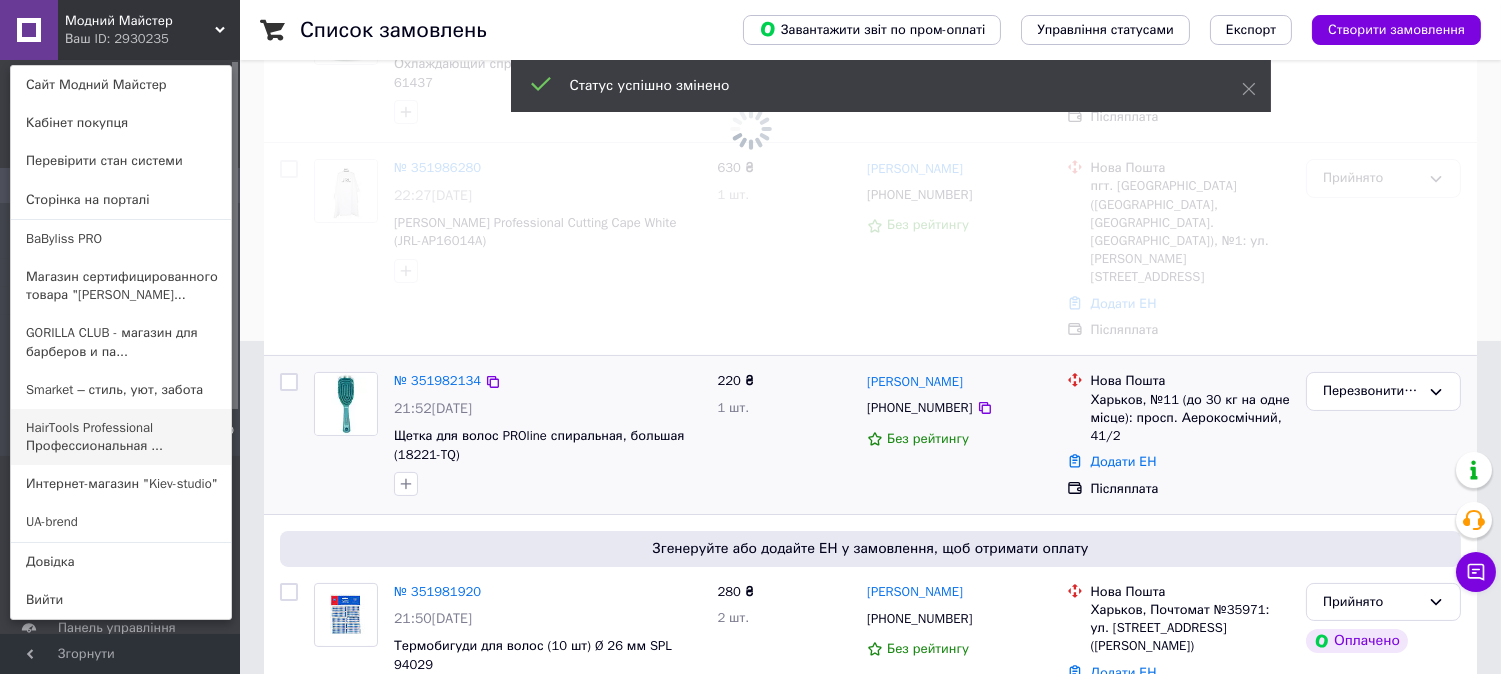 click on "HairTools Professional Профессиональная ..." at bounding box center (121, 437) 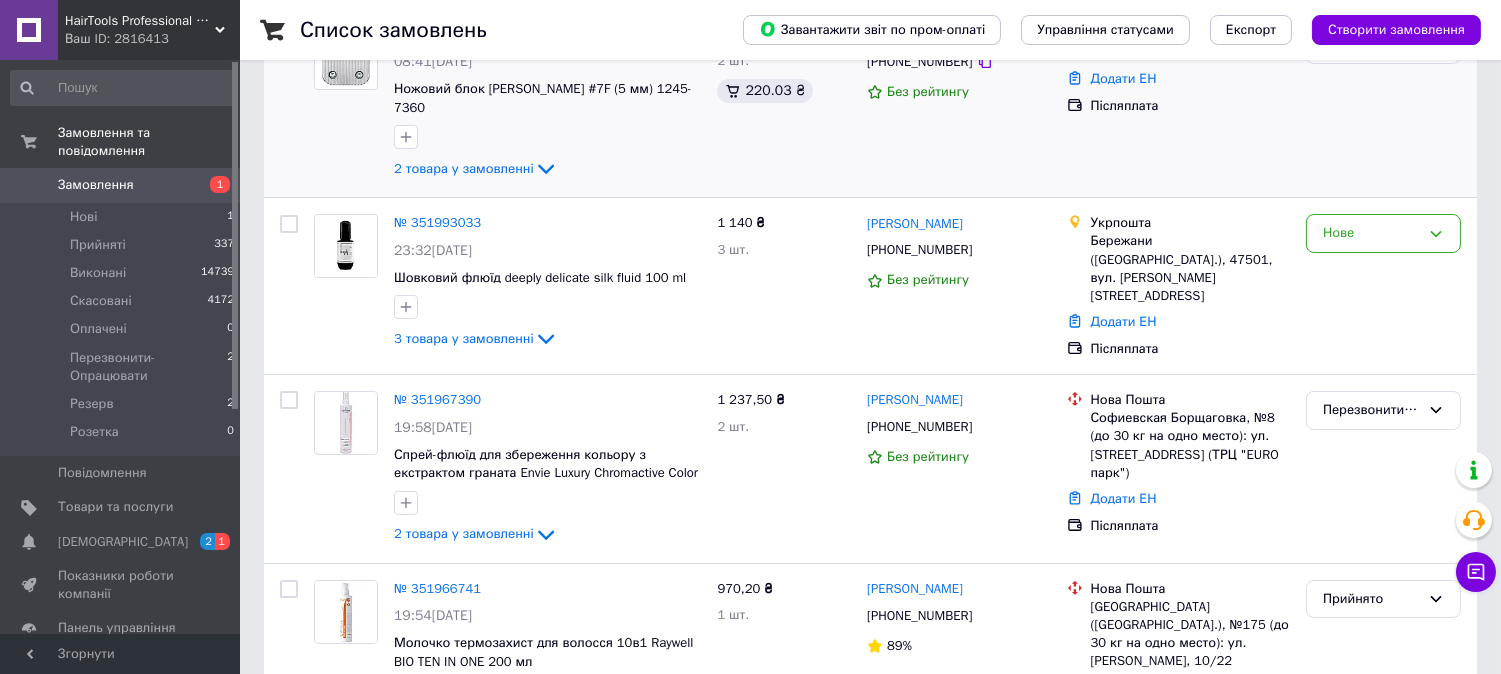 scroll, scrollTop: 0, scrollLeft: 0, axis: both 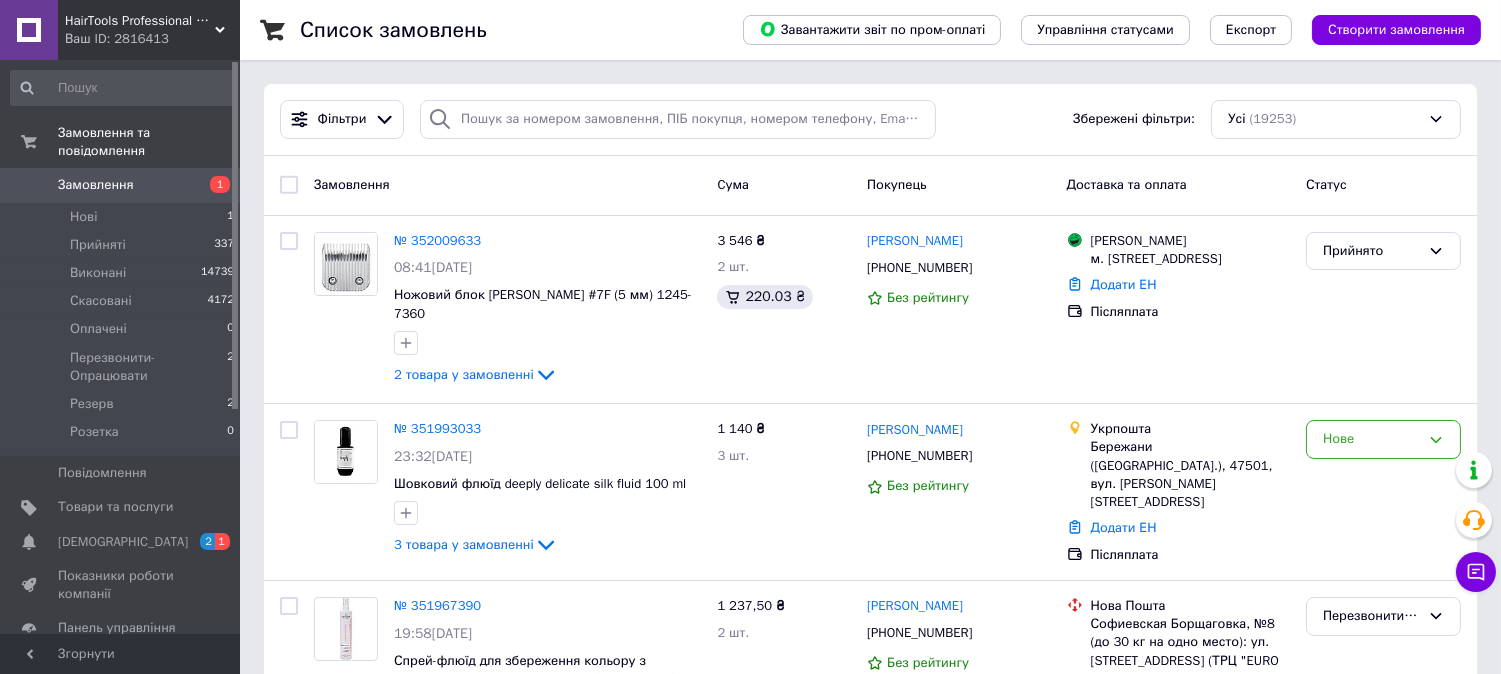 click on "HairTools Professional Професійна техніка для Салонів Краси та Барбершопов Ваш ID: 2816413" at bounding box center [149, 30] 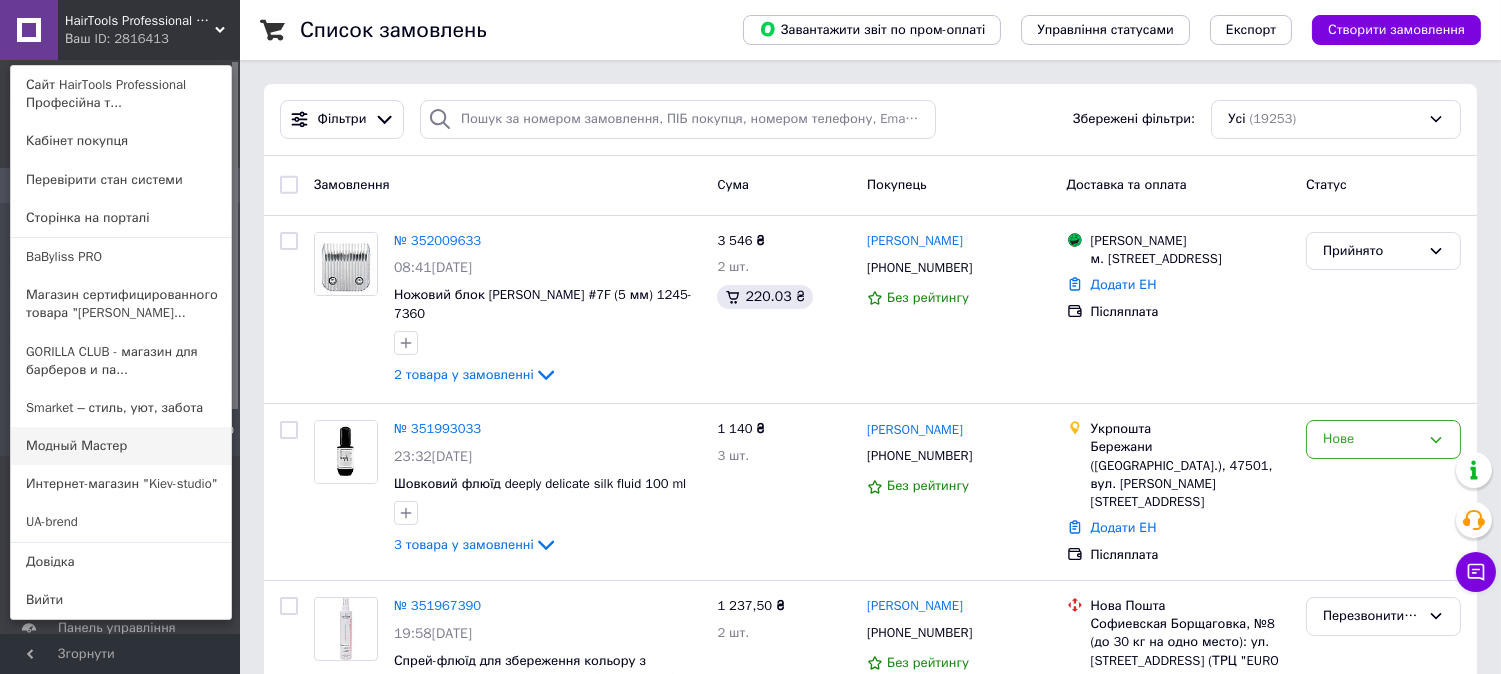 click on "Модный Мастер" at bounding box center (121, 446) 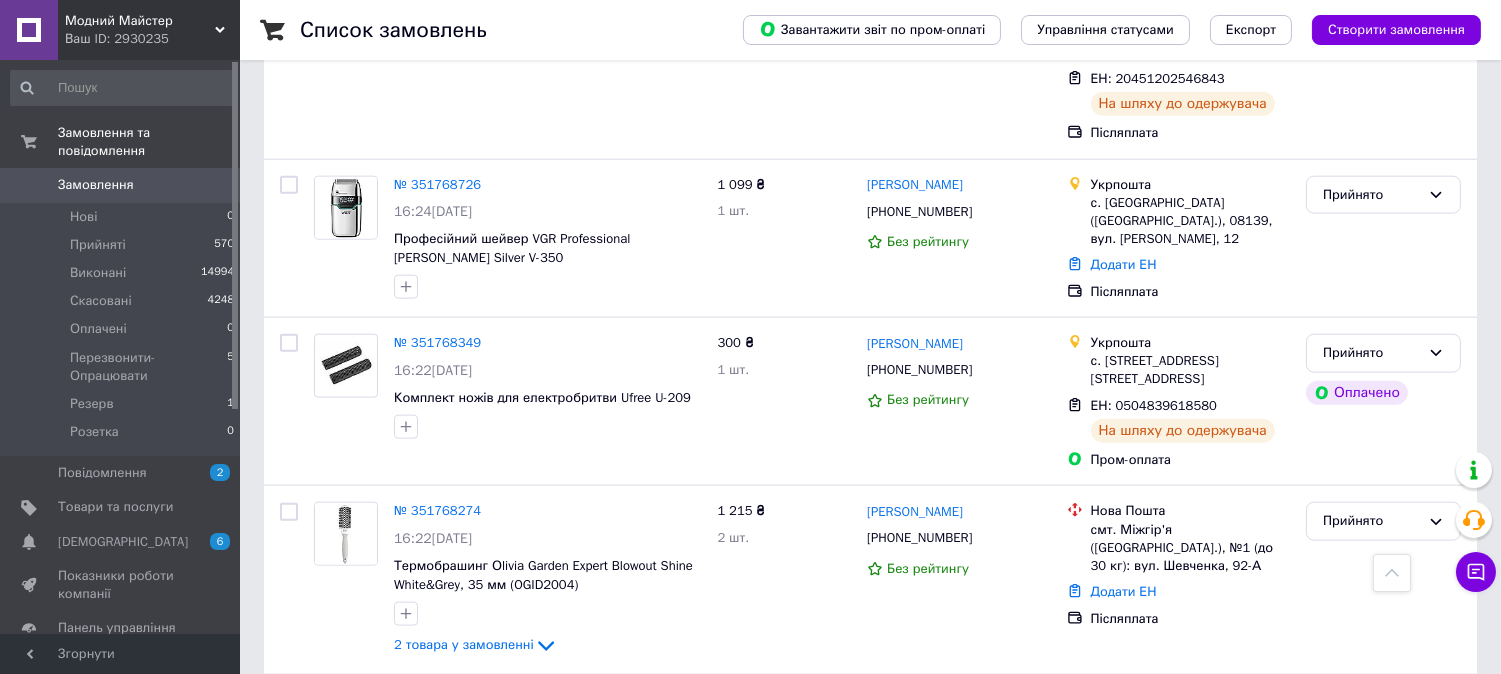 scroll, scrollTop: 4444, scrollLeft: 0, axis: vertical 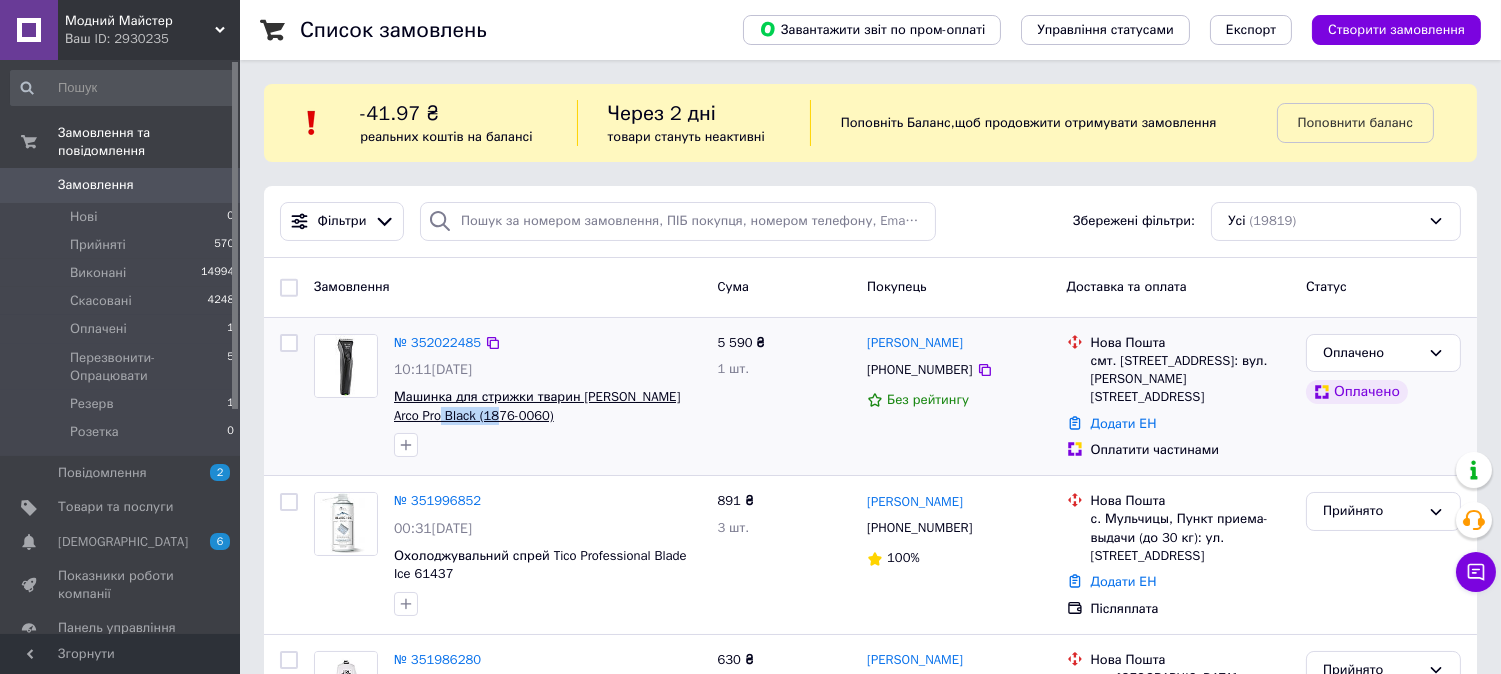 drag, startPoint x: 466, startPoint y: 414, endPoint x: 398, endPoint y: 408, distance: 68.26419 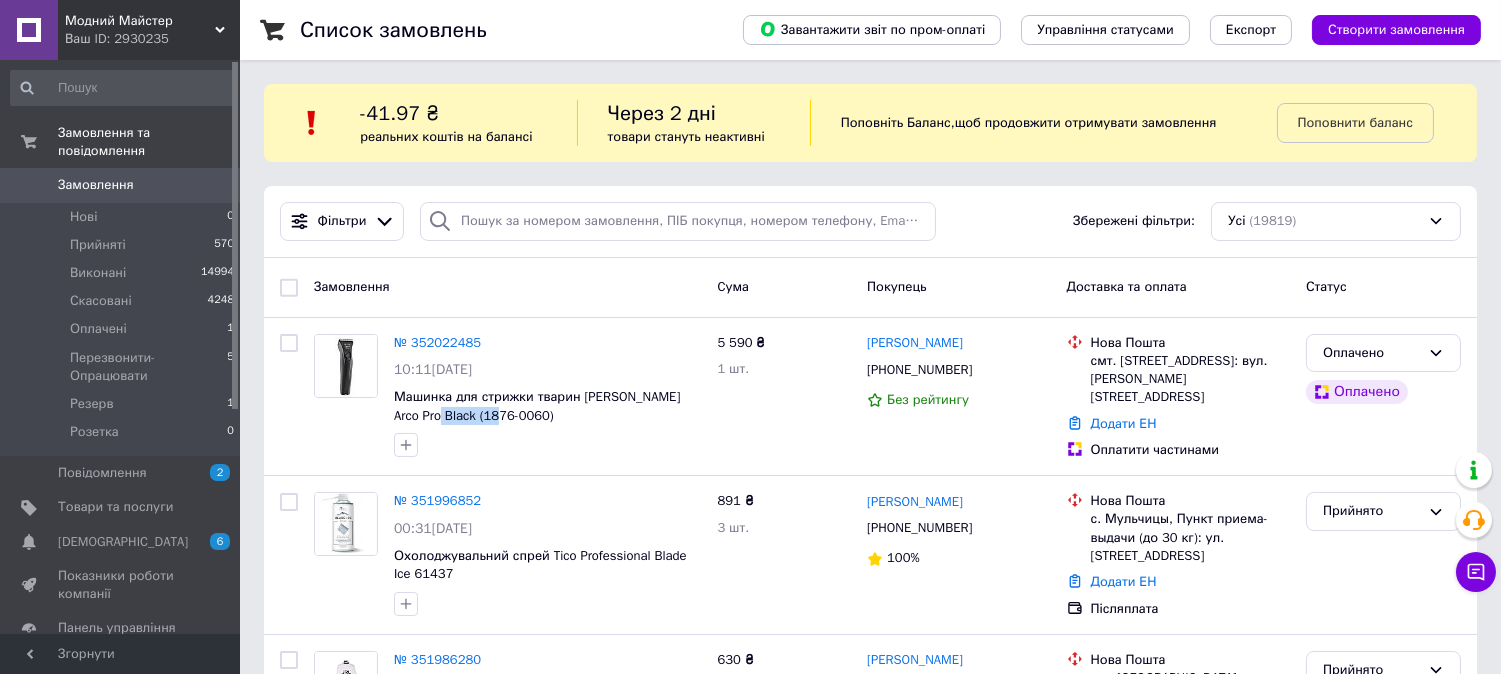 copy on "1876-0060)" 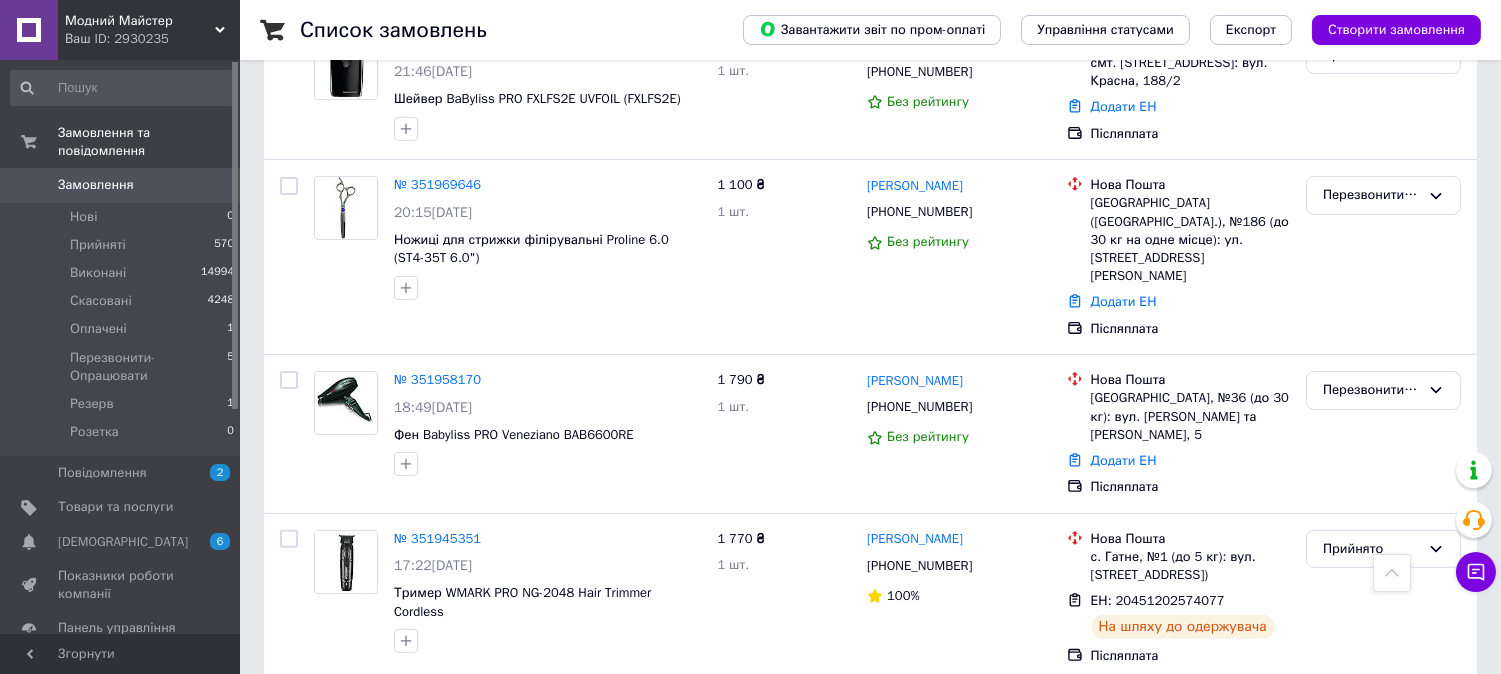 scroll, scrollTop: 1222, scrollLeft: 0, axis: vertical 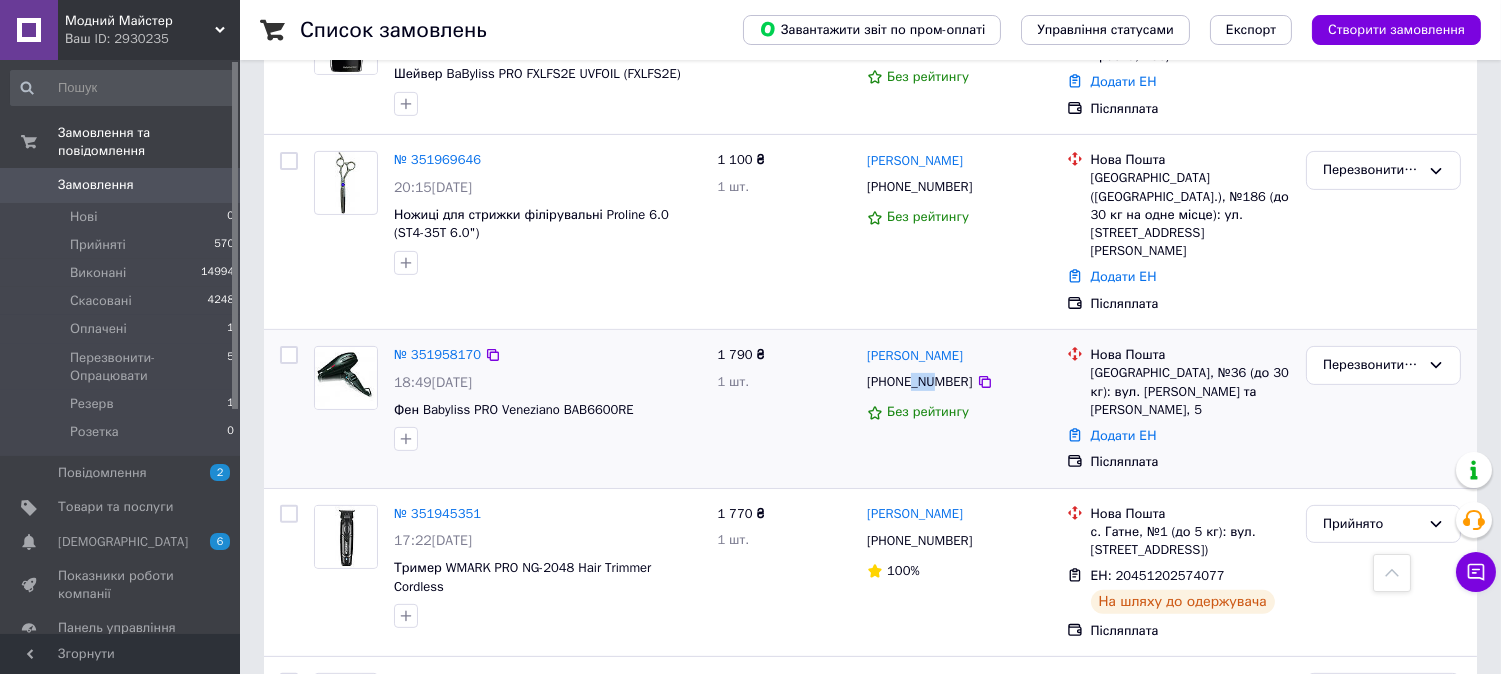 drag, startPoint x: 911, startPoint y: 288, endPoint x: 931, endPoint y: 294, distance: 20.880613 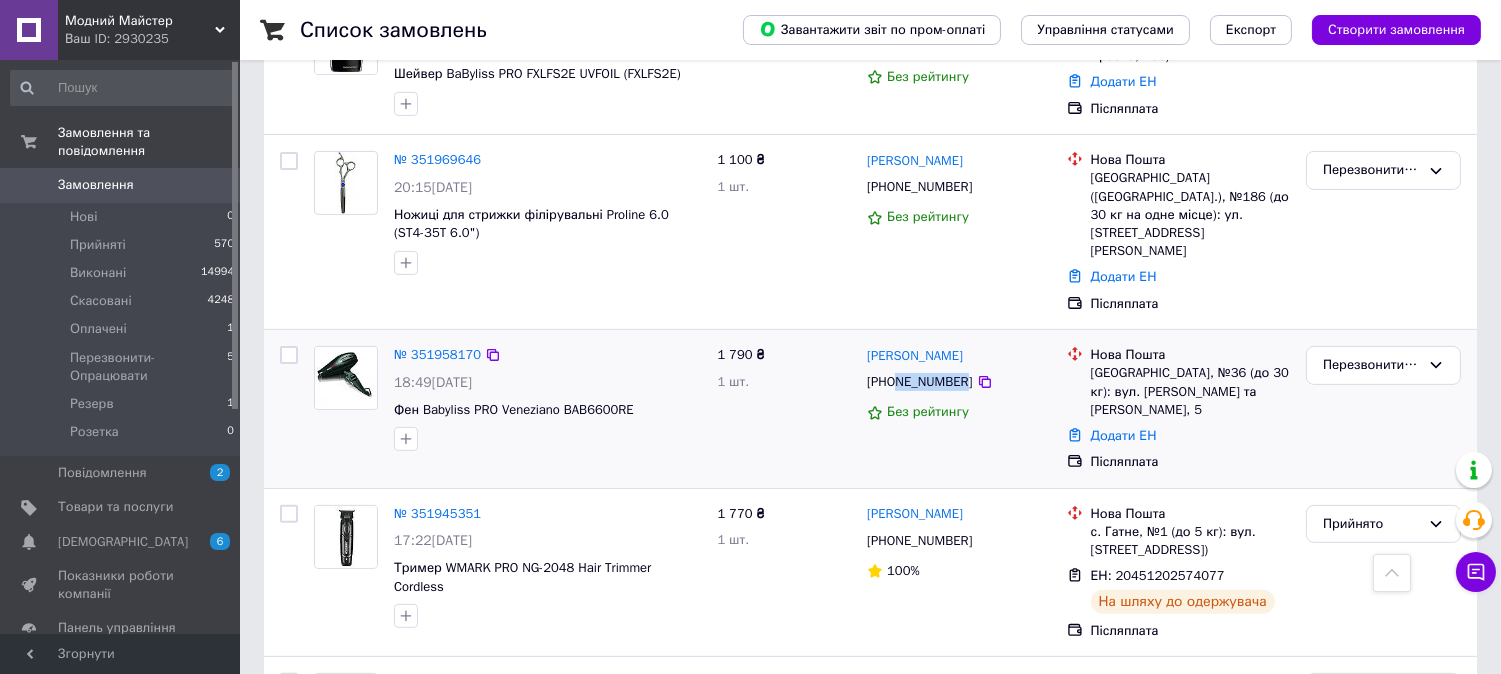 drag, startPoint x: 957, startPoint y: 293, endPoint x: 897, endPoint y: 292, distance: 60.00833 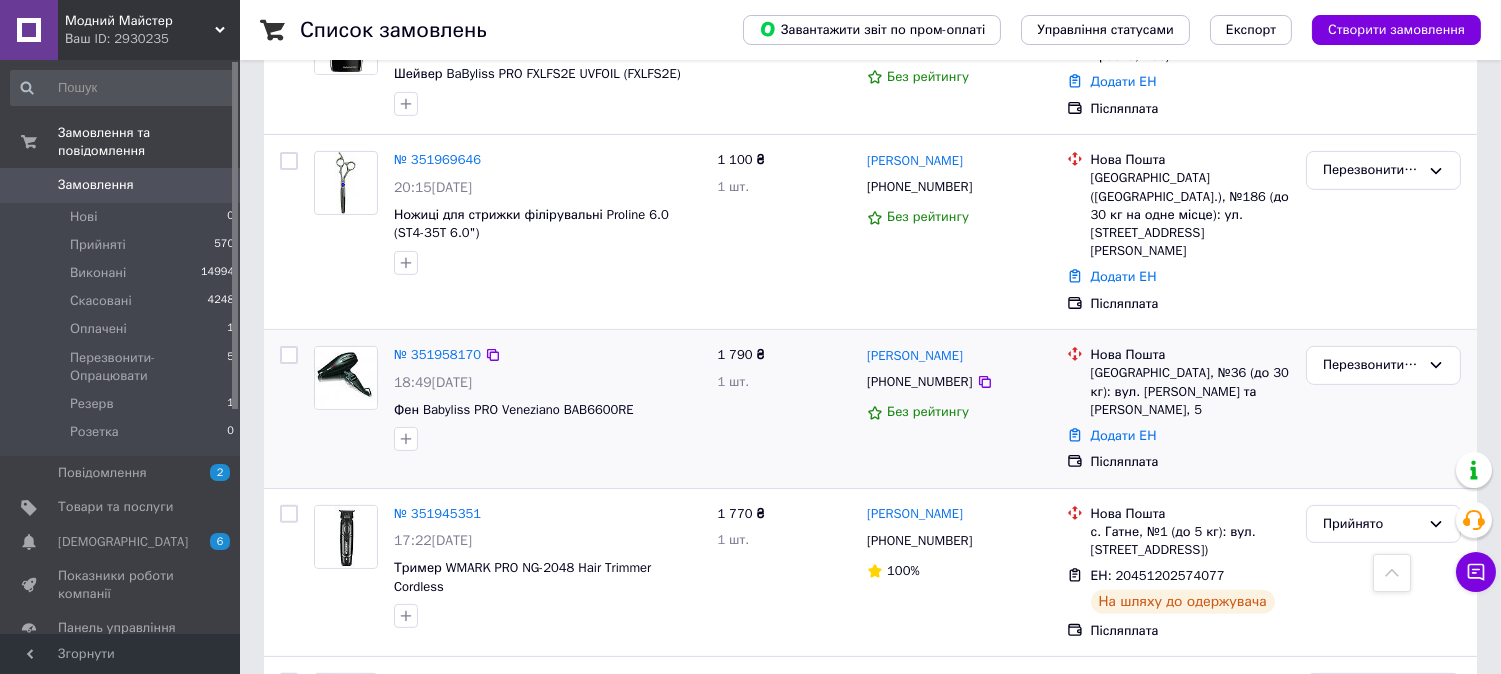 click on "Без рейтингу" at bounding box center [959, 412] 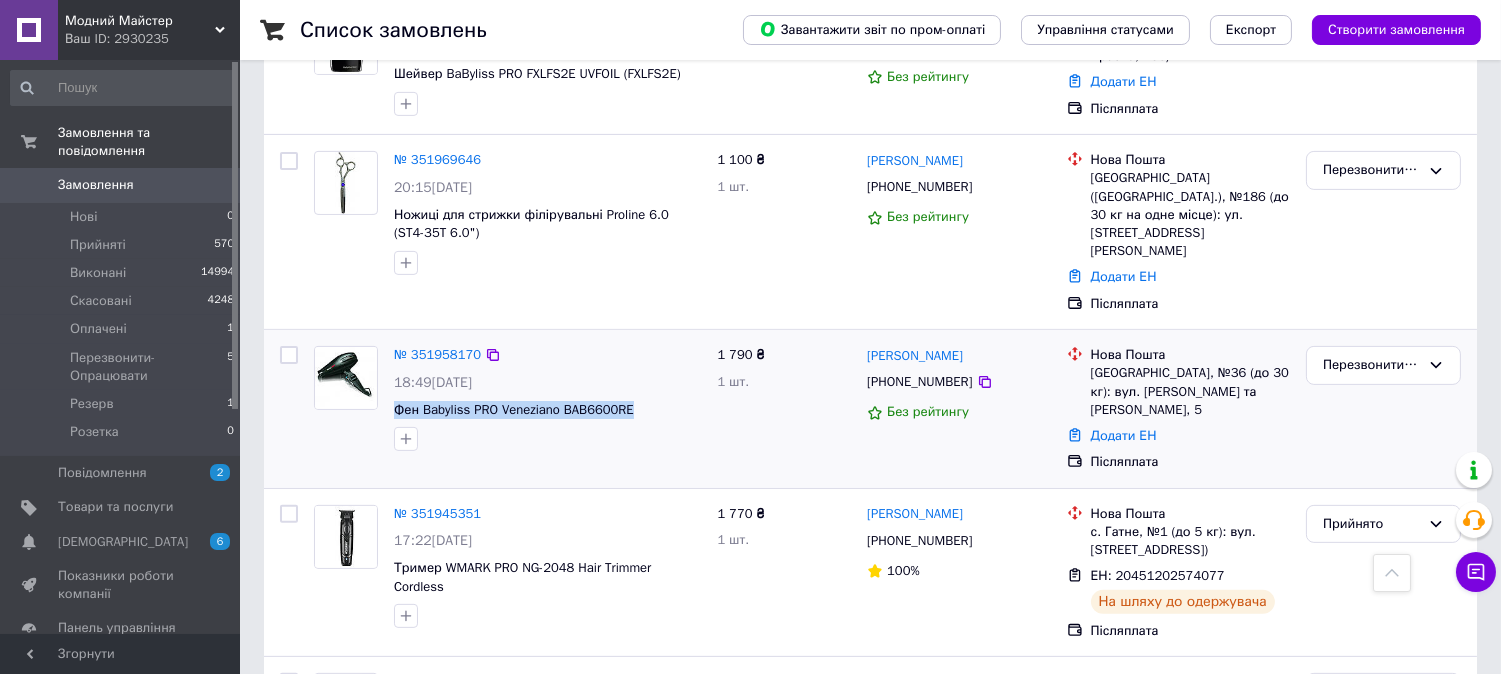click on "Фен Babyliss PRO Veneziano BAB6600RE" at bounding box center [547, 410] 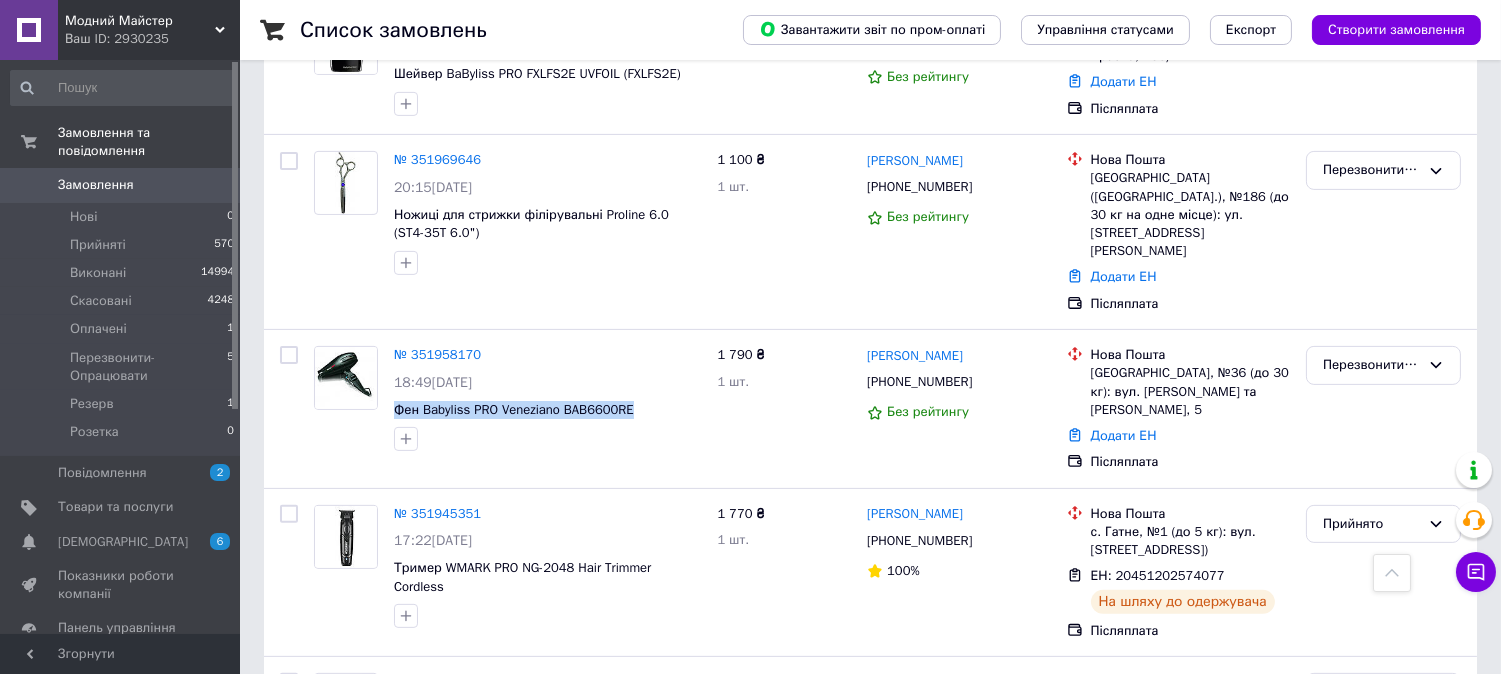 copy on "Фен Babyliss PRO Veneziano BAB6600RE" 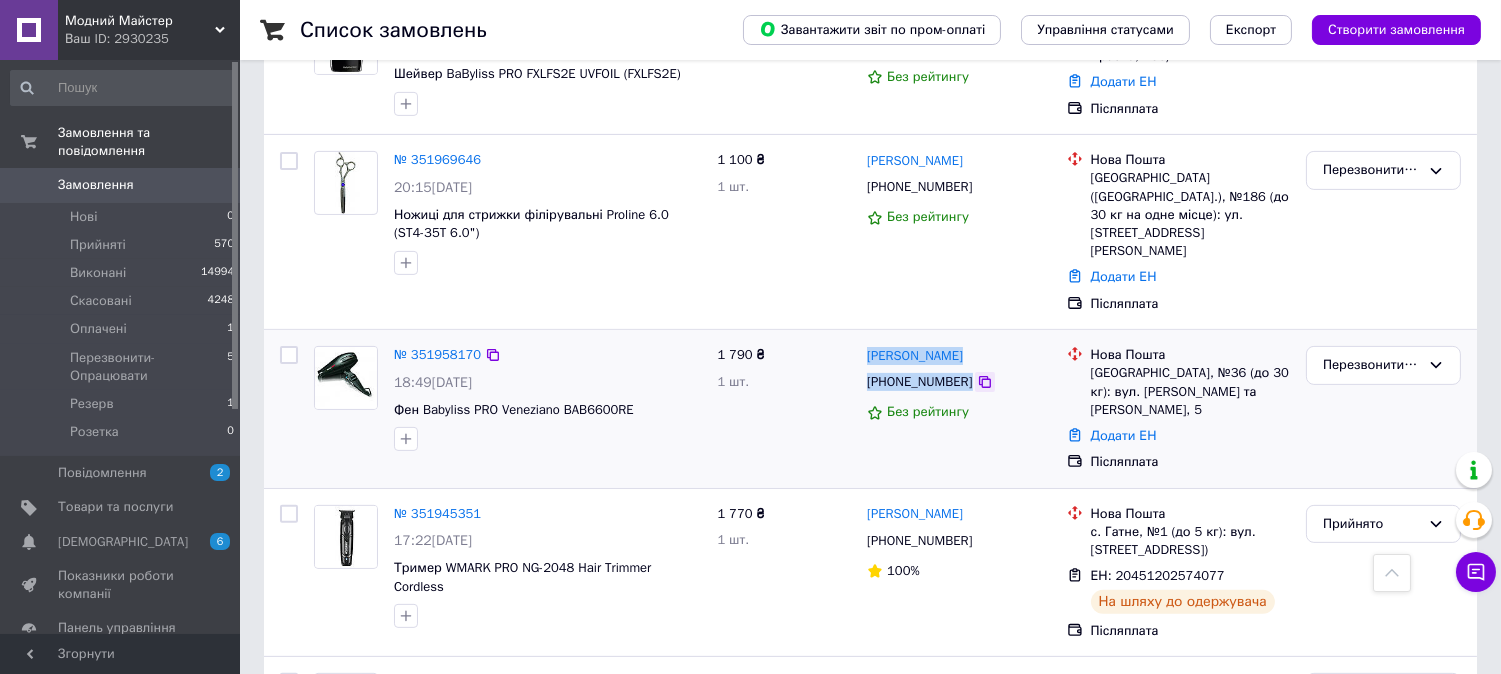 drag, startPoint x: 866, startPoint y: 244, endPoint x: 972, endPoint y: 282, distance: 112.60551 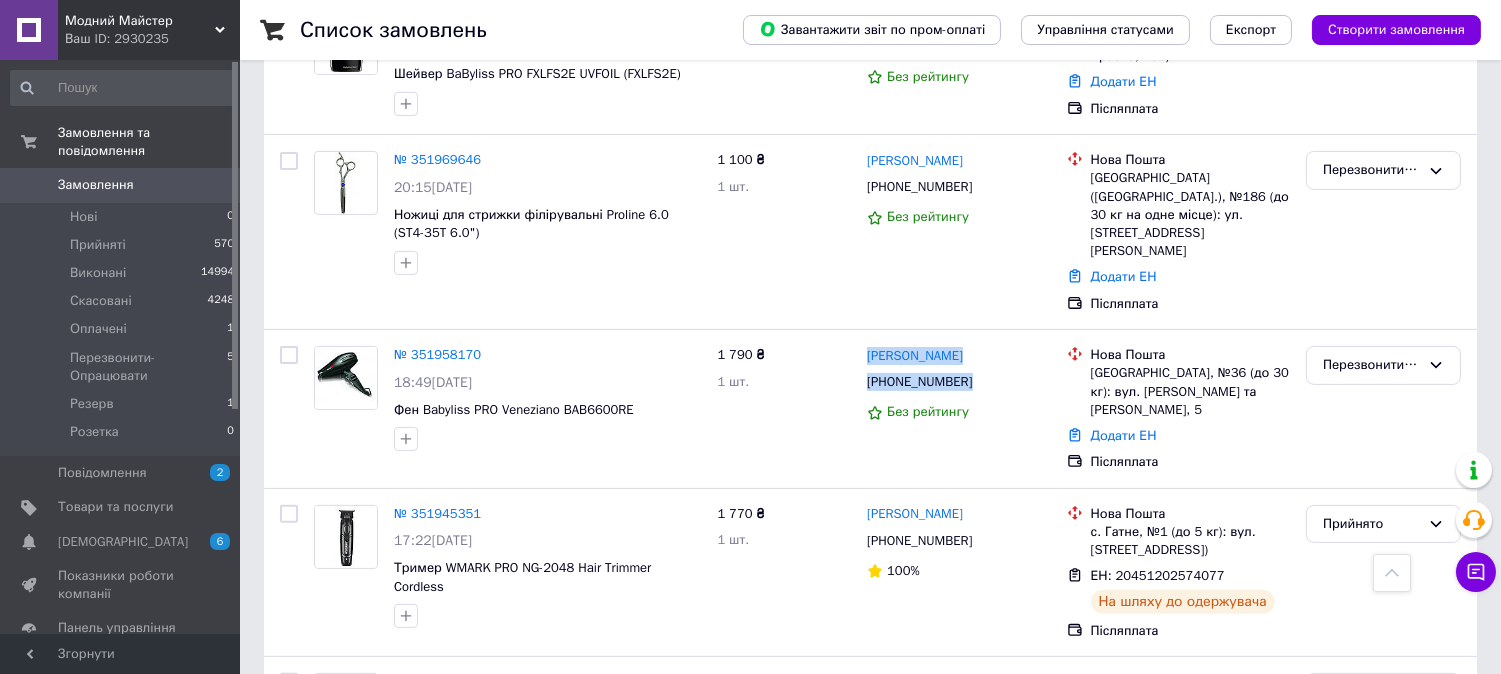 copy on "Константин Артуров +380994111869" 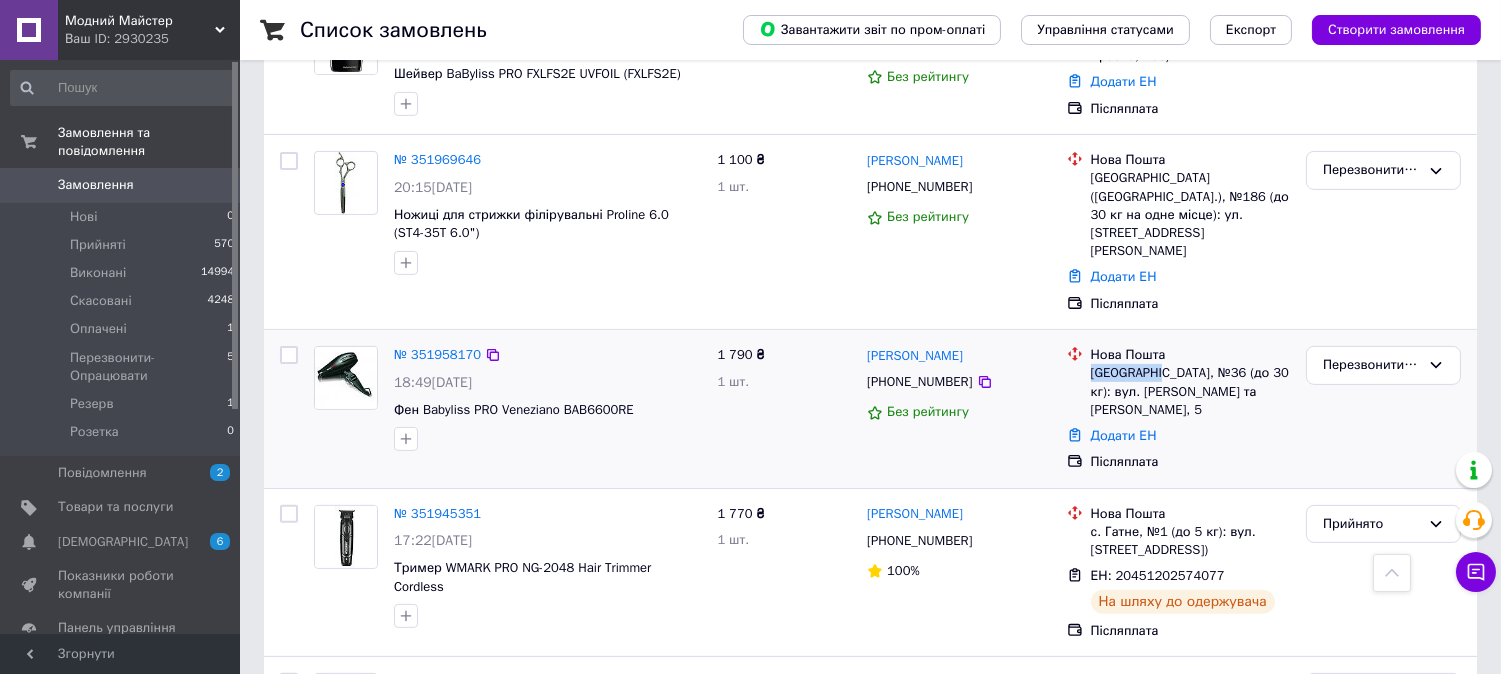 drag, startPoint x: 1162, startPoint y: 283, endPoint x: 1093, endPoint y: 282, distance: 69.00725 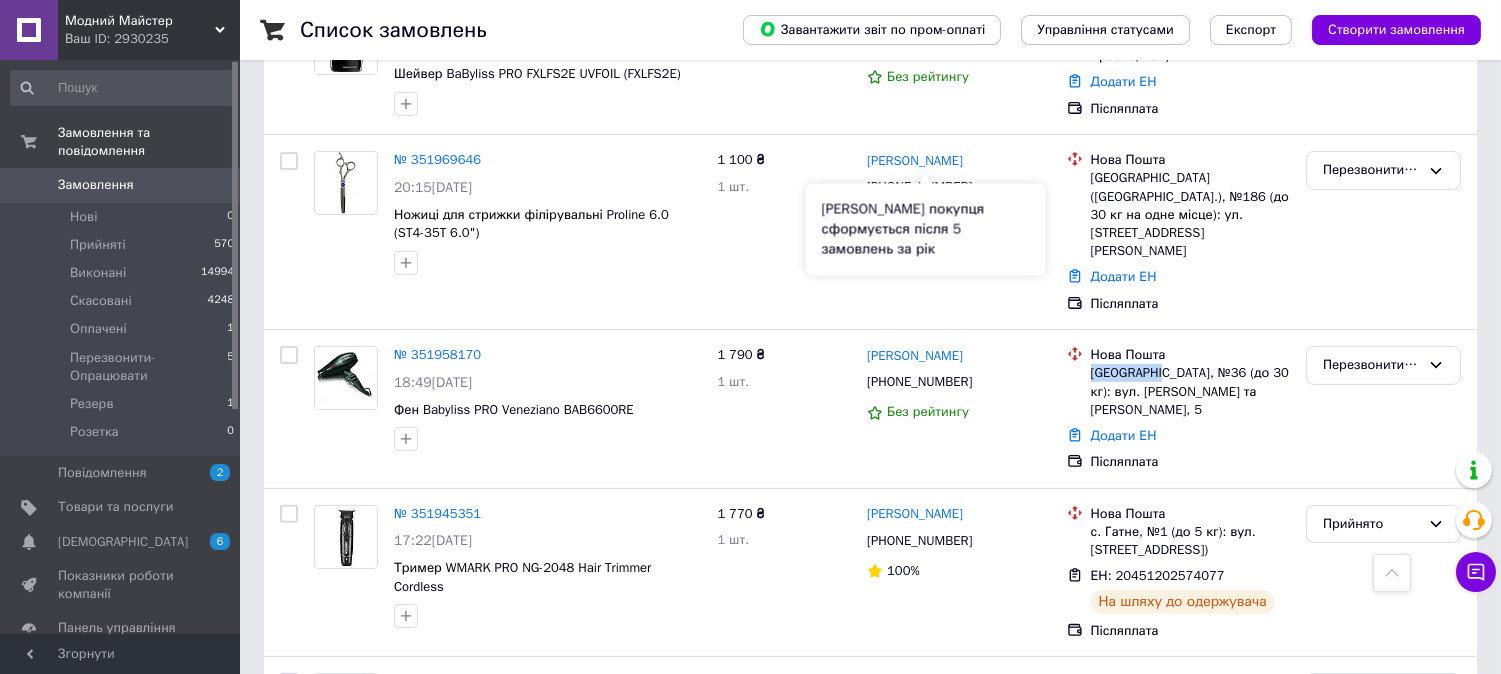 copy on "Одеса, №36" 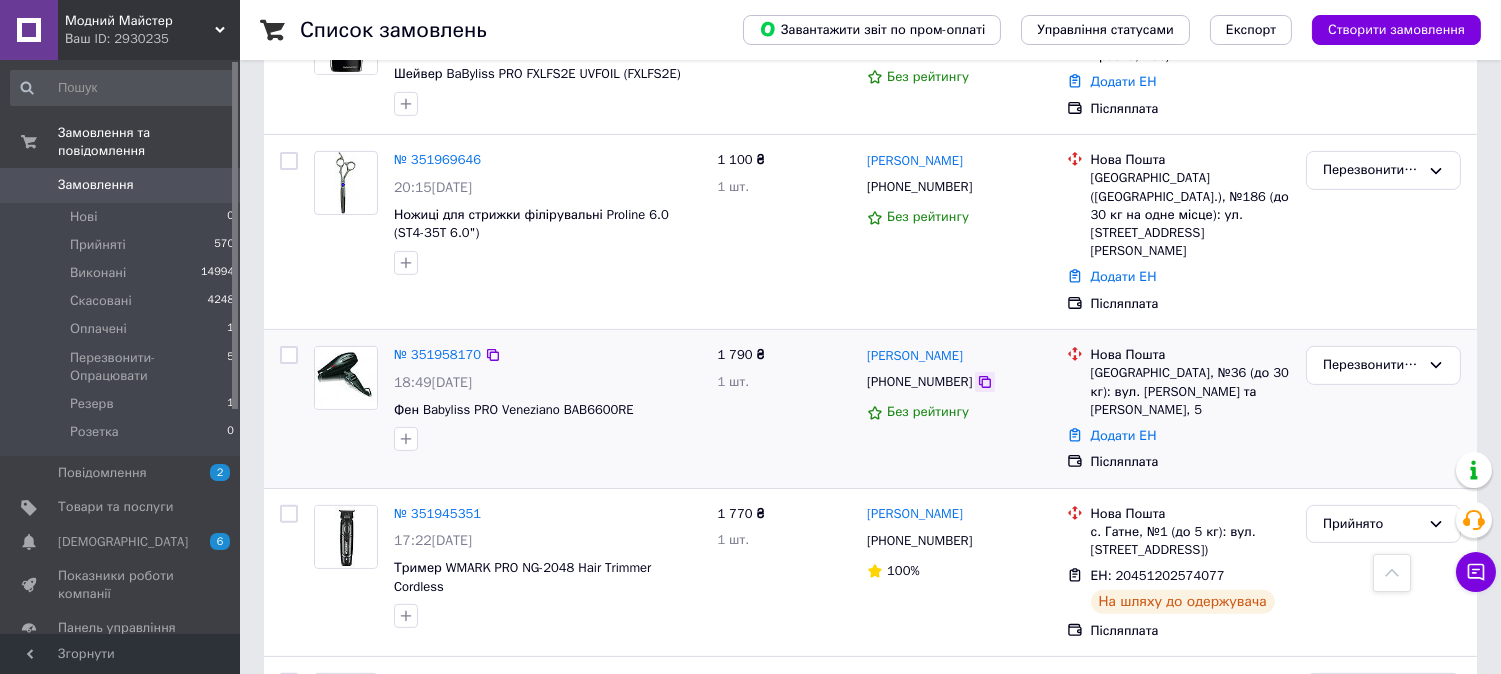 click 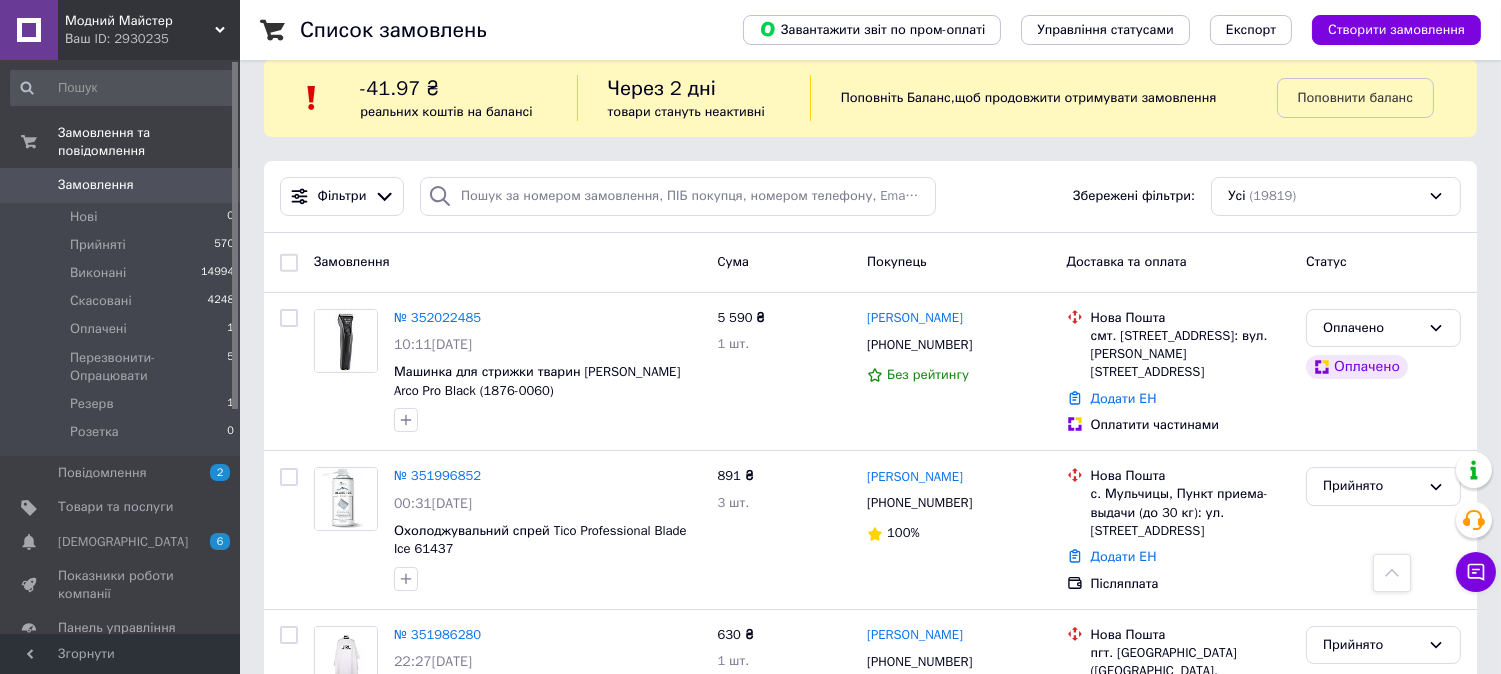 scroll, scrollTop: 0, scrollLeft: 0, axis: both 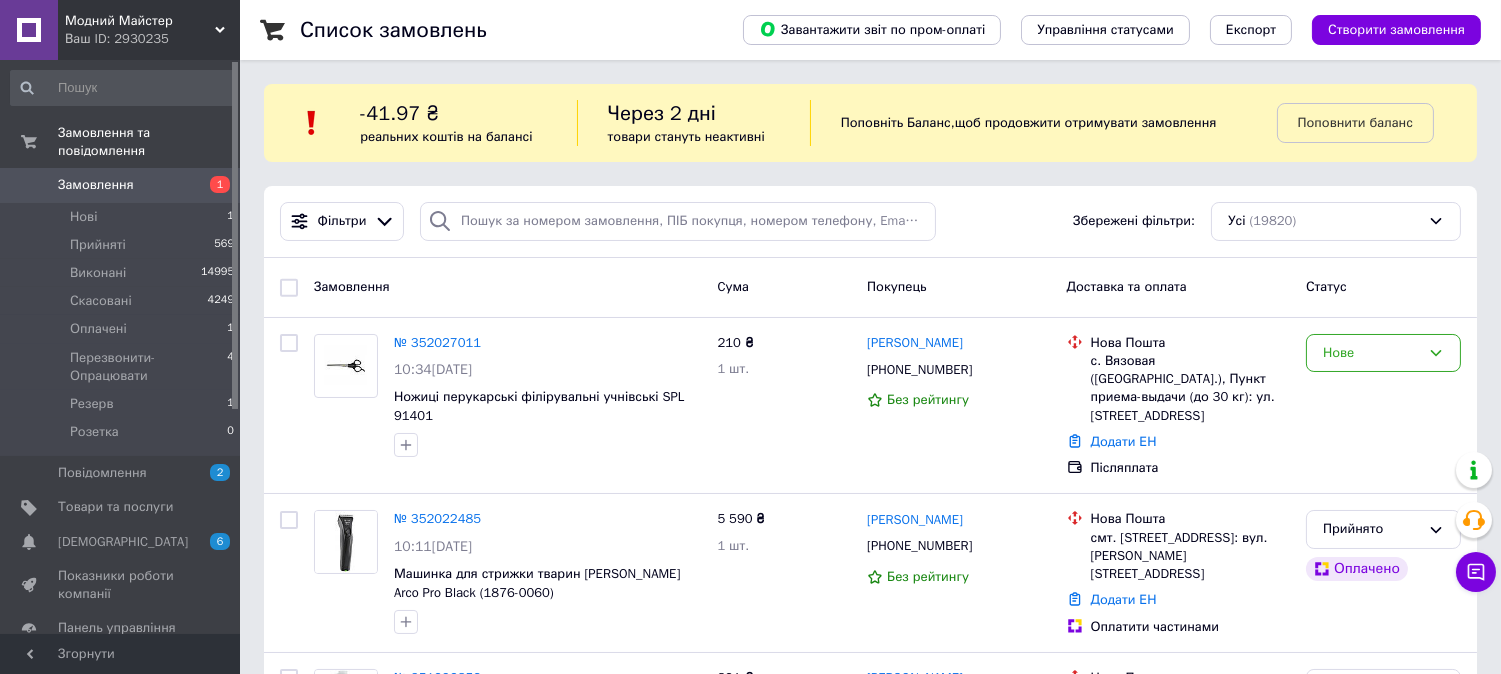 drag, startPoint x: 230, startPoint y: 56, endPoint x: 203, endPoint y: 56, distance: 27 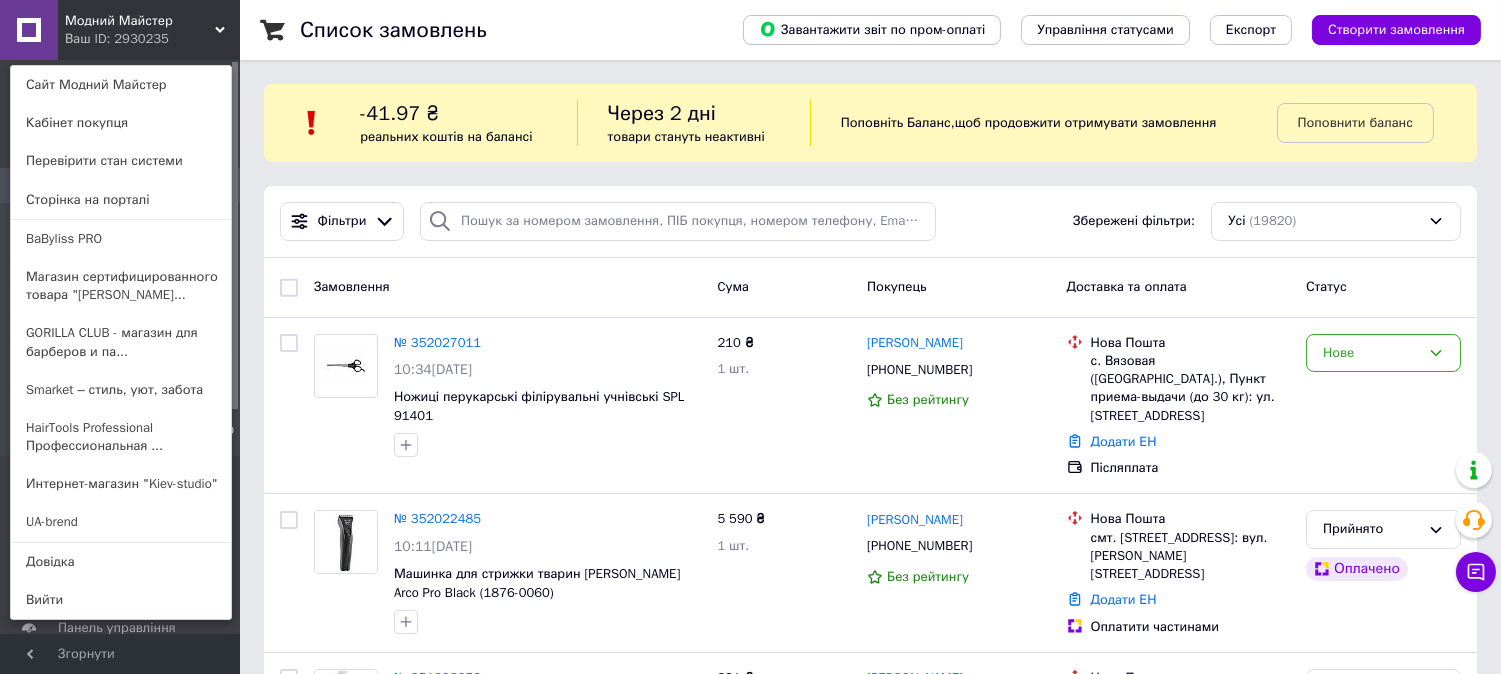 click on "Модний Майстер Ваш ID: 2930235 Сайт Модний Майстер Кабінет покупця Перевірити стан системи Сторінка на порталі BaByliss PRO Магазин сертифицированного товара "[PERSON_NAME]... GORILLA CLUB - магазин для [PERSON_NAME] и па... Smarket – стиль, уют, забота HairTools Professional Профессиональная ... Интернет-магазин "Kiev-studio" UA-brend Довідка Вийти" at bounding box center [120, 30] 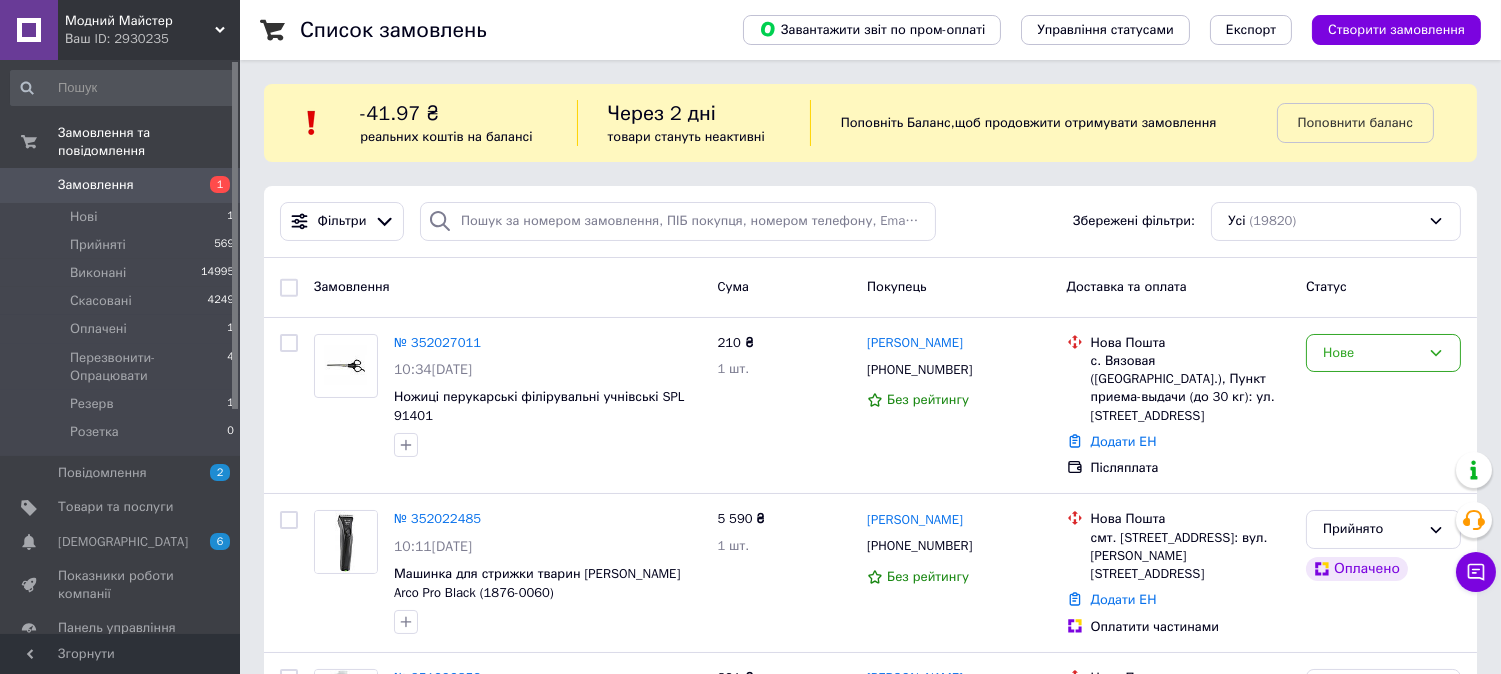 click on "Модний Майстер Ваш ID: 2930235" at bounding box center [149, 30] 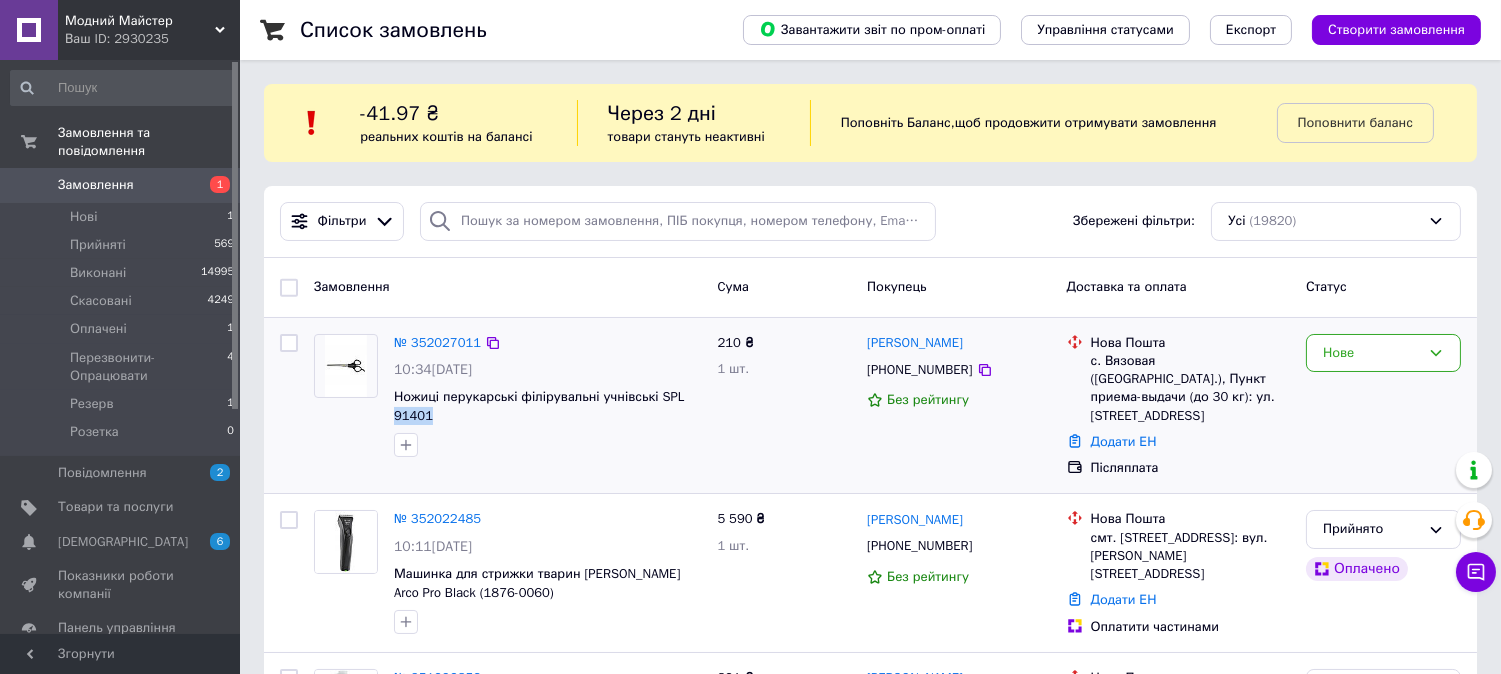 drag, startPoint x: 434, startPoint y: 416, endPoint x: 388, endPoint y: 416, distance: 46 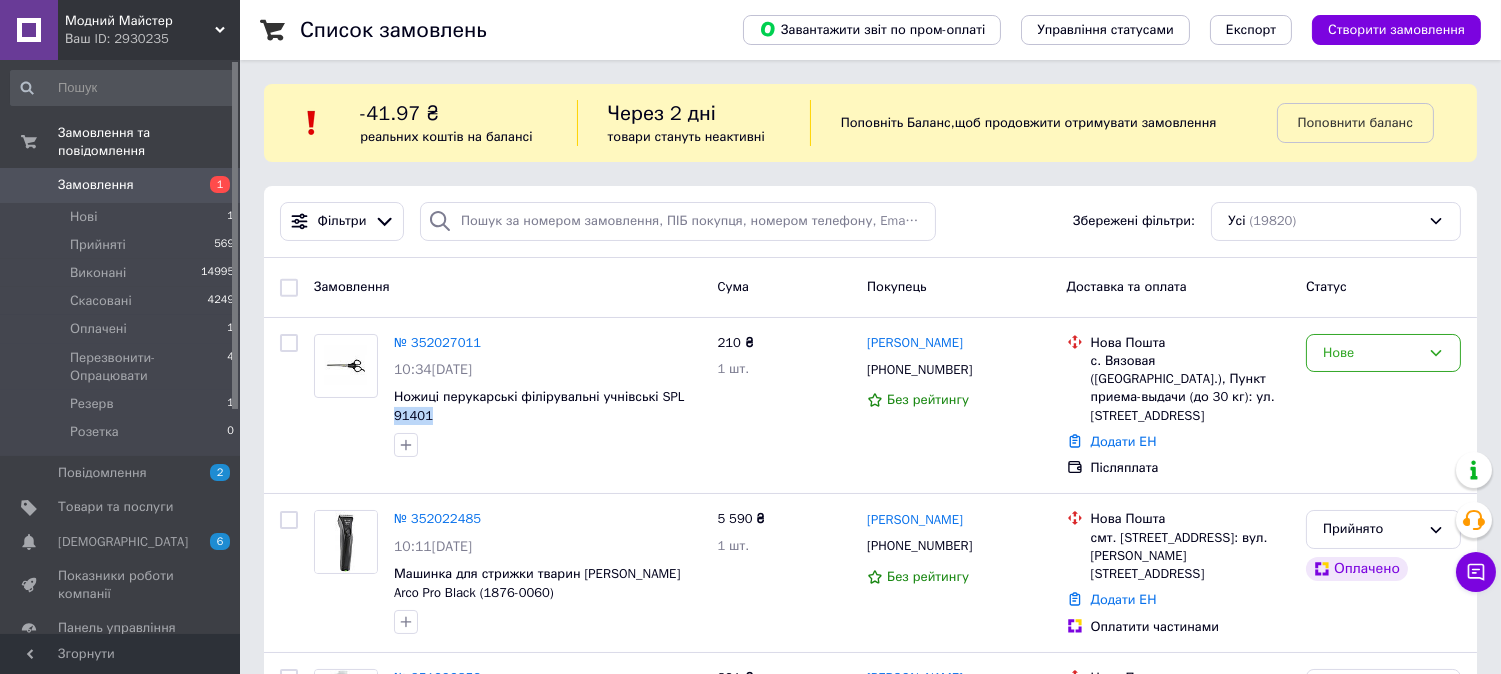 copy on "91401" 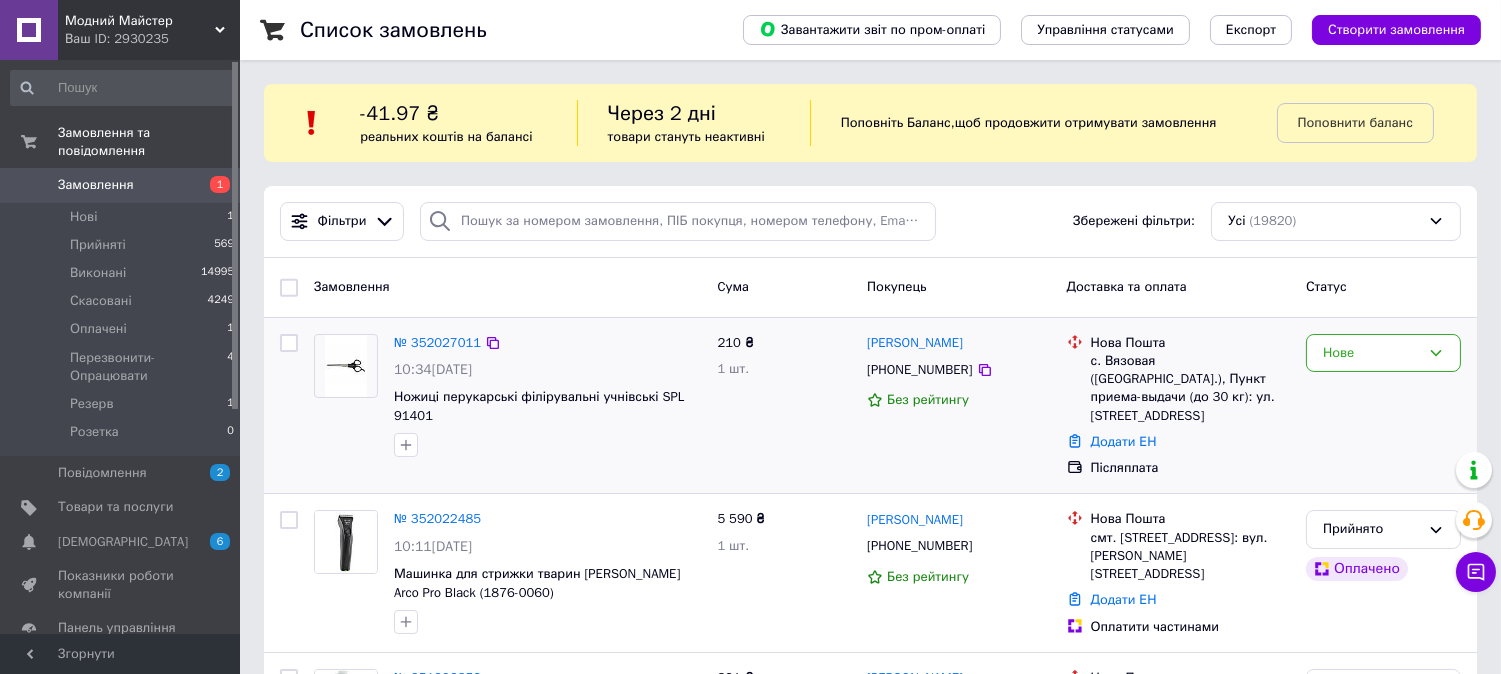click on "№ 352027011 10:34, 10.07.2025 Ножиці перукарські філірувальні учнівські SPL 91401" at bounding box center (547, 396) 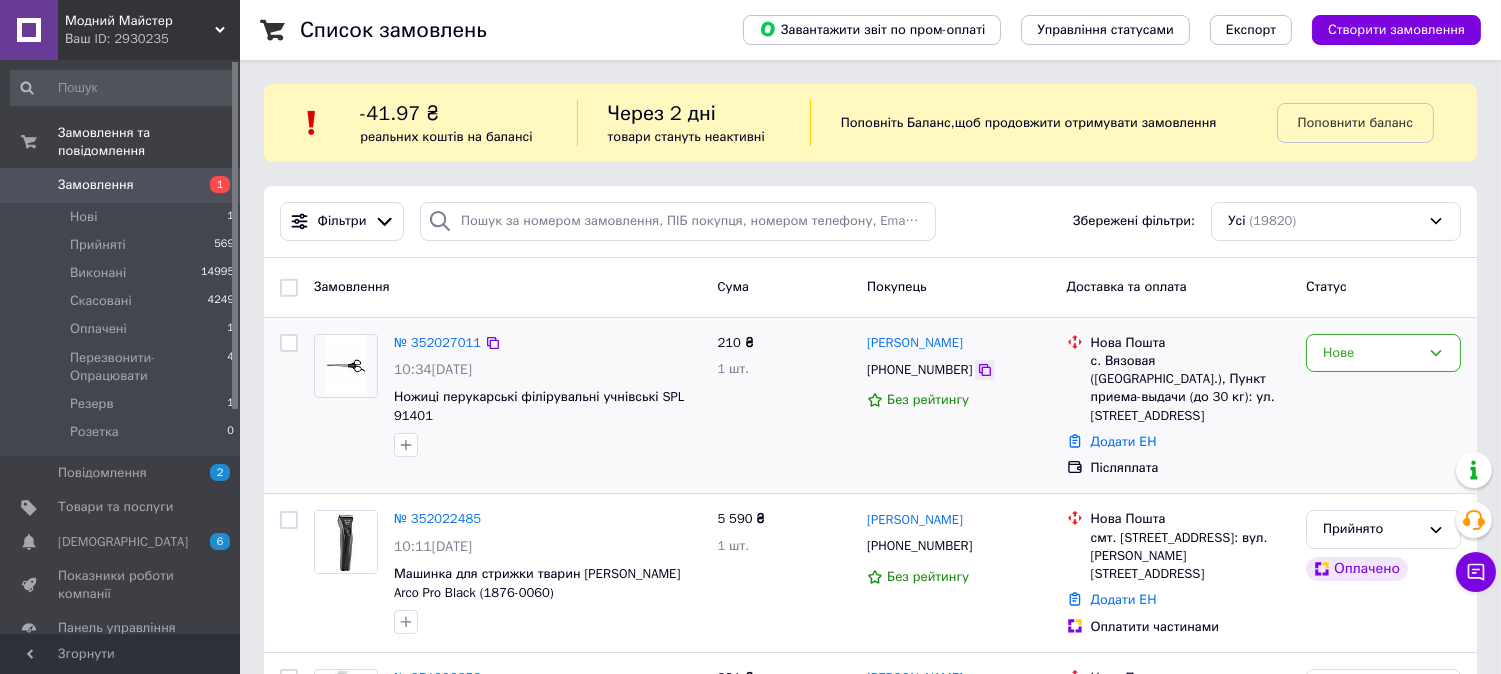 click 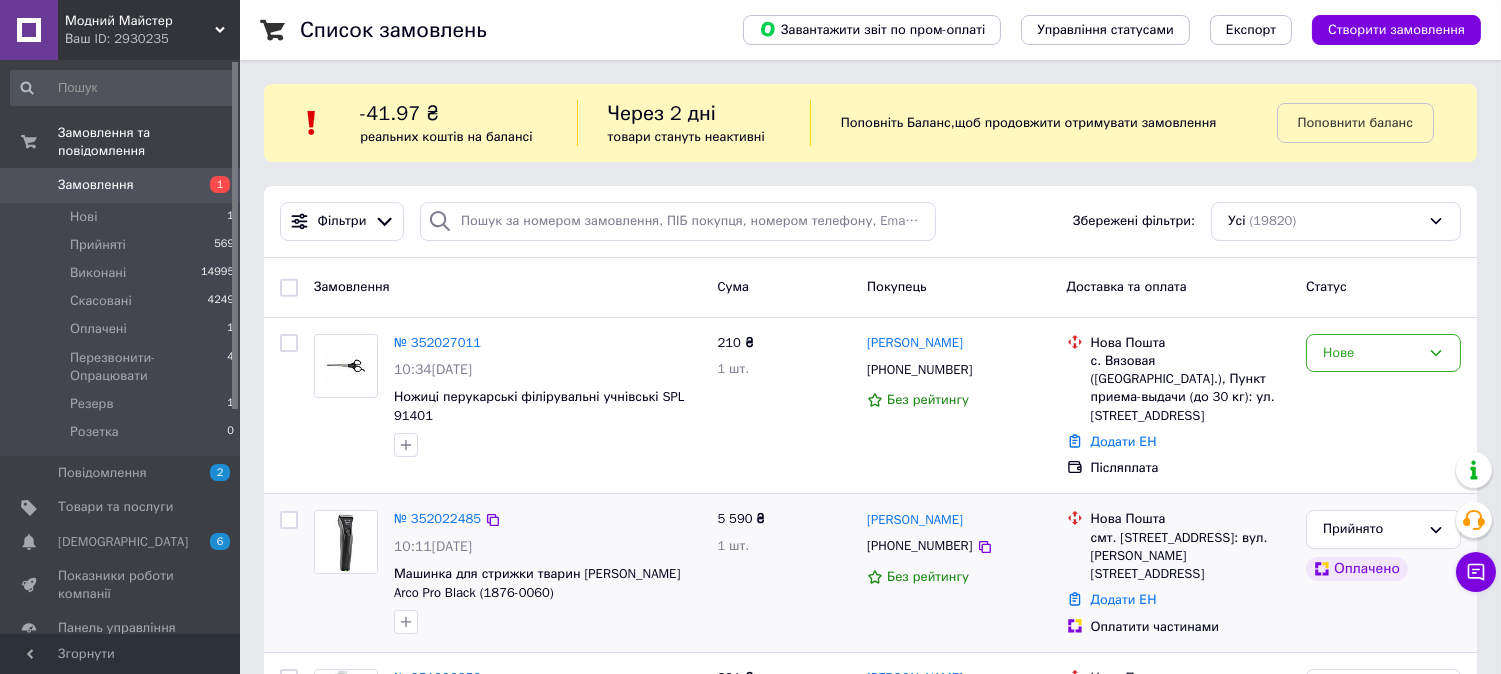 click on "10:11, 10.07.2025" at bounding box center [547, 547] 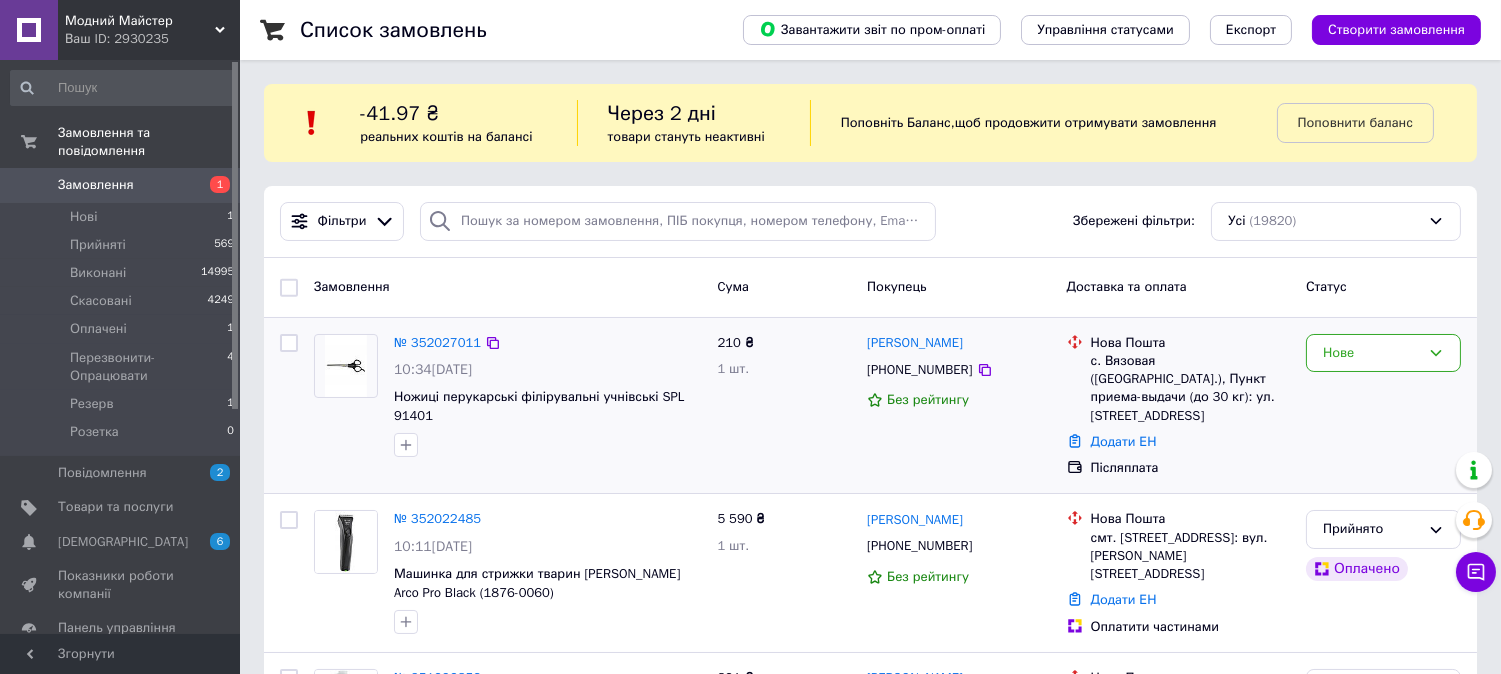click on "210 ₴ 1 шт." at bounding box center (784, 406) 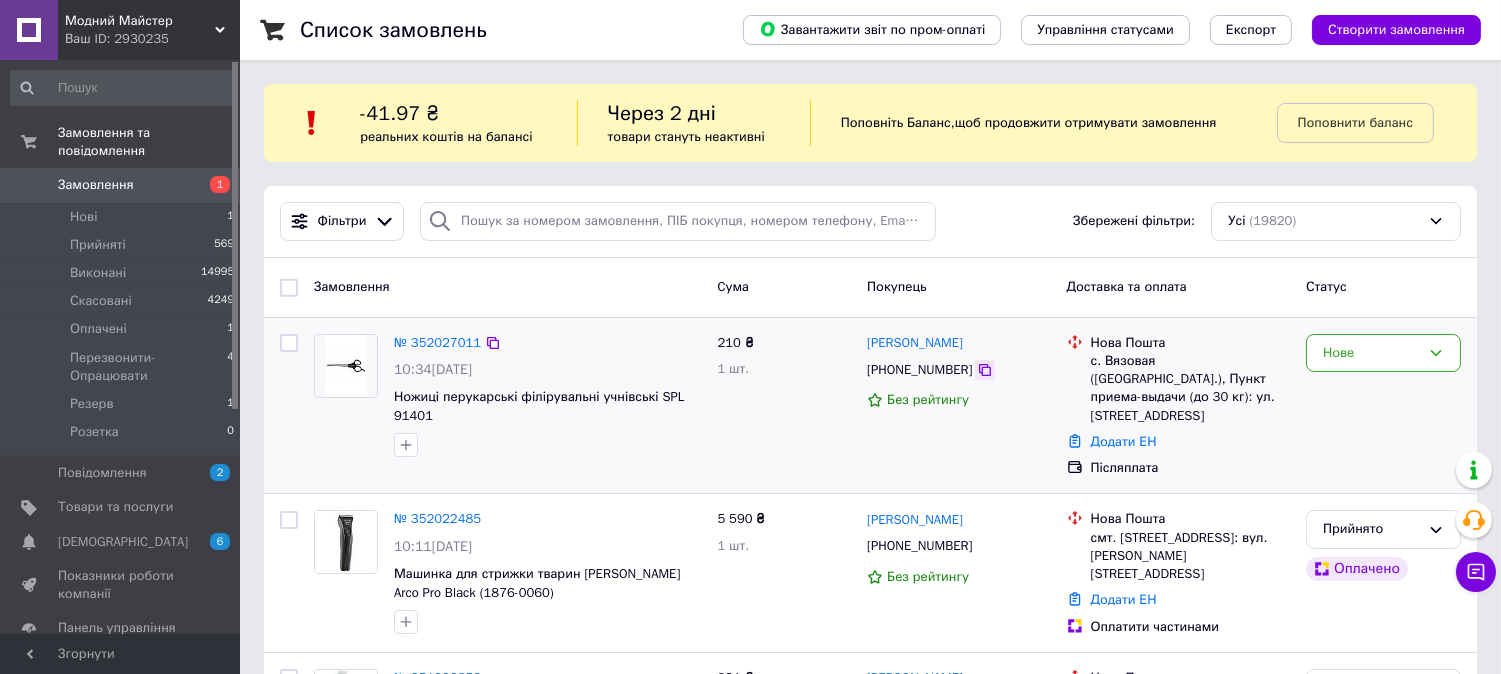 click 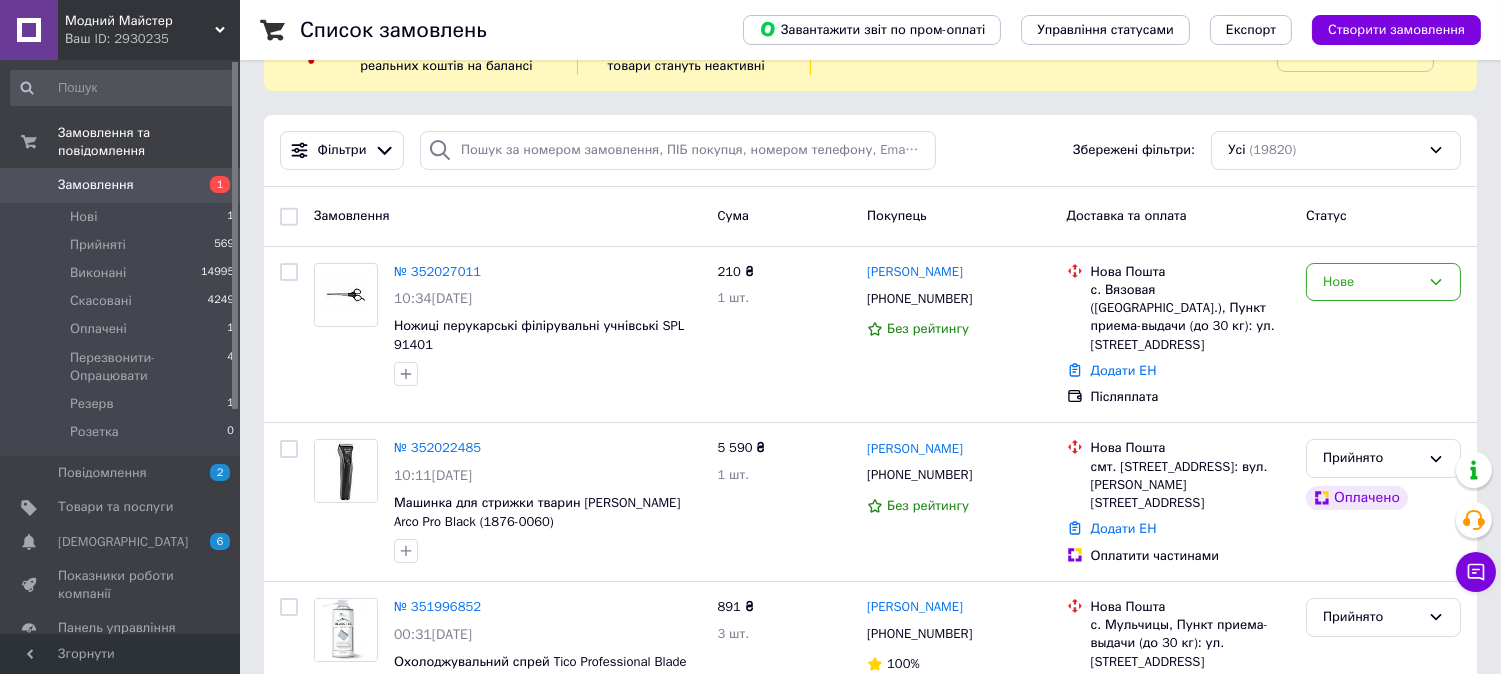 scroll, scrollTop: 111, scrollLeft: 0, axis: vertical 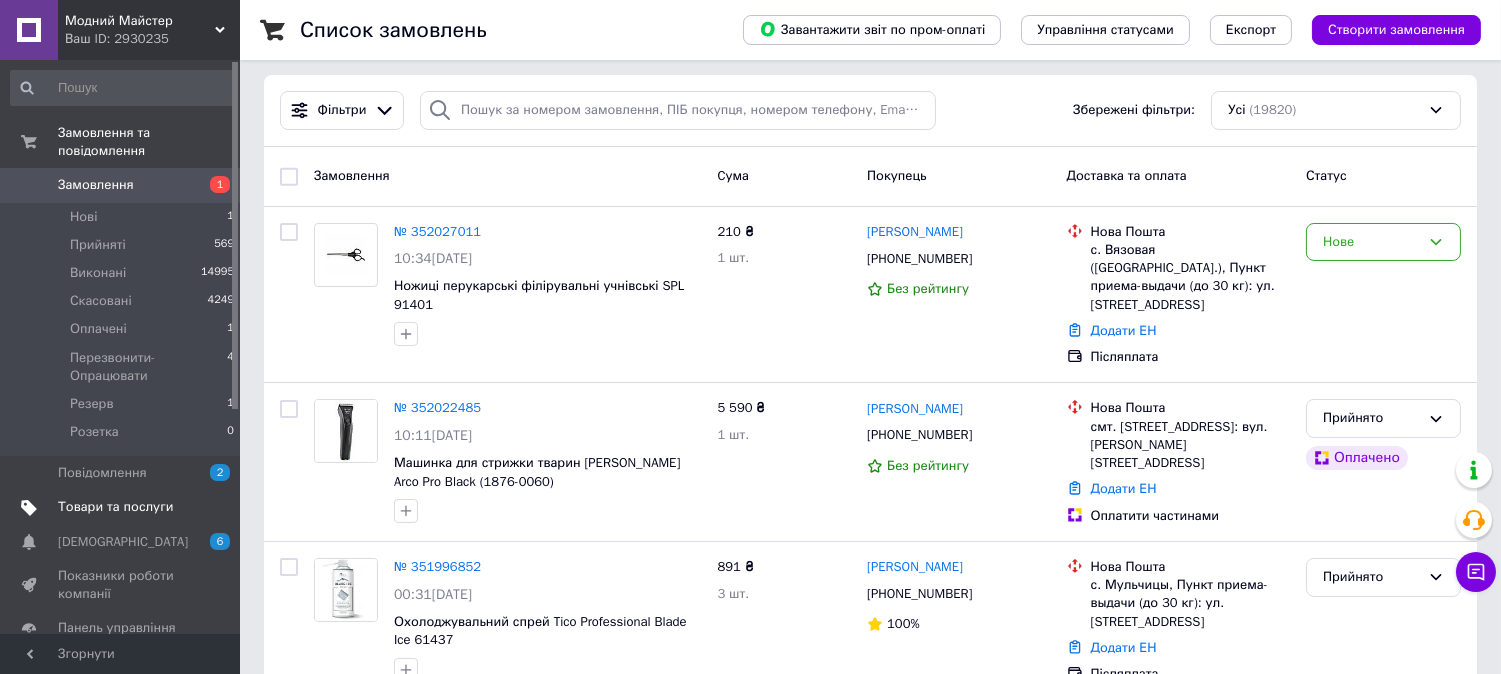 click on "Товари та послуги" at bounding box center (115, 507) 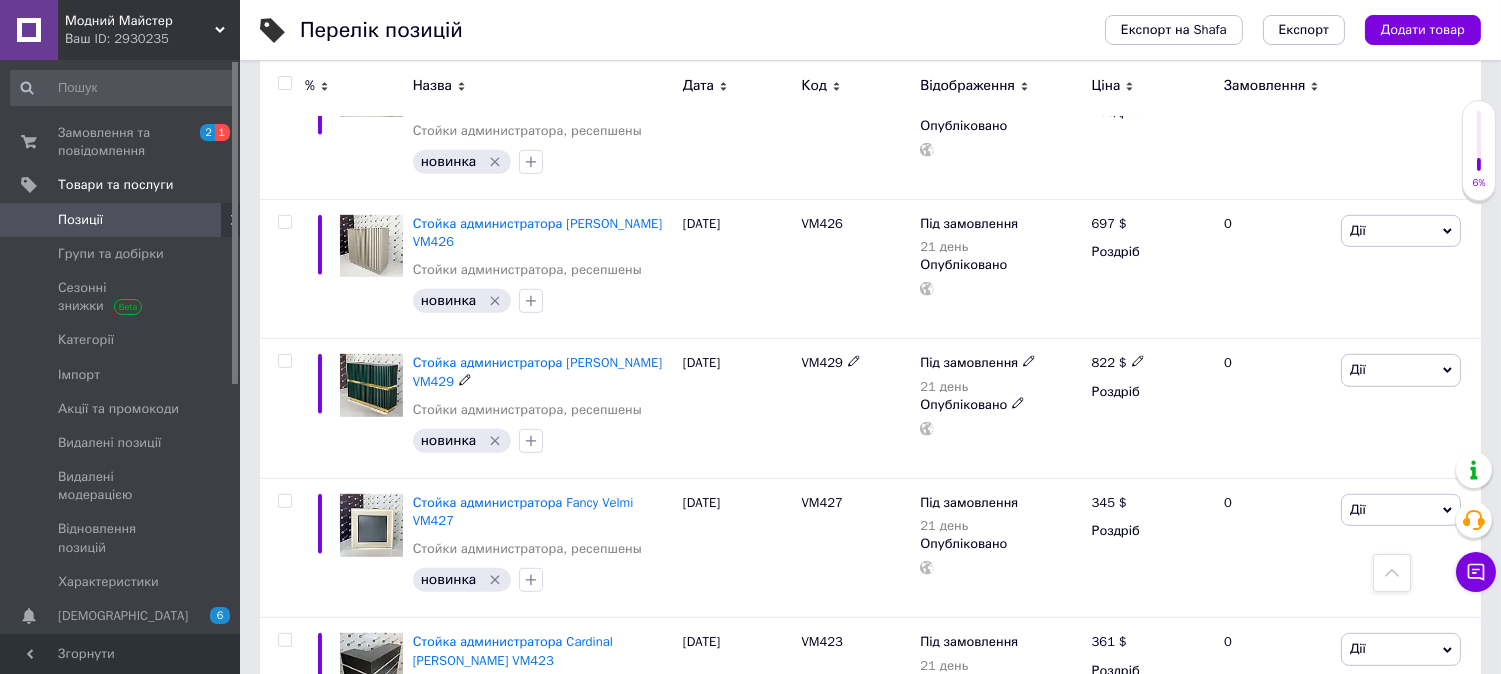 scroll, scrollTop: 2000, scrollLeft: 0, axis: vertical 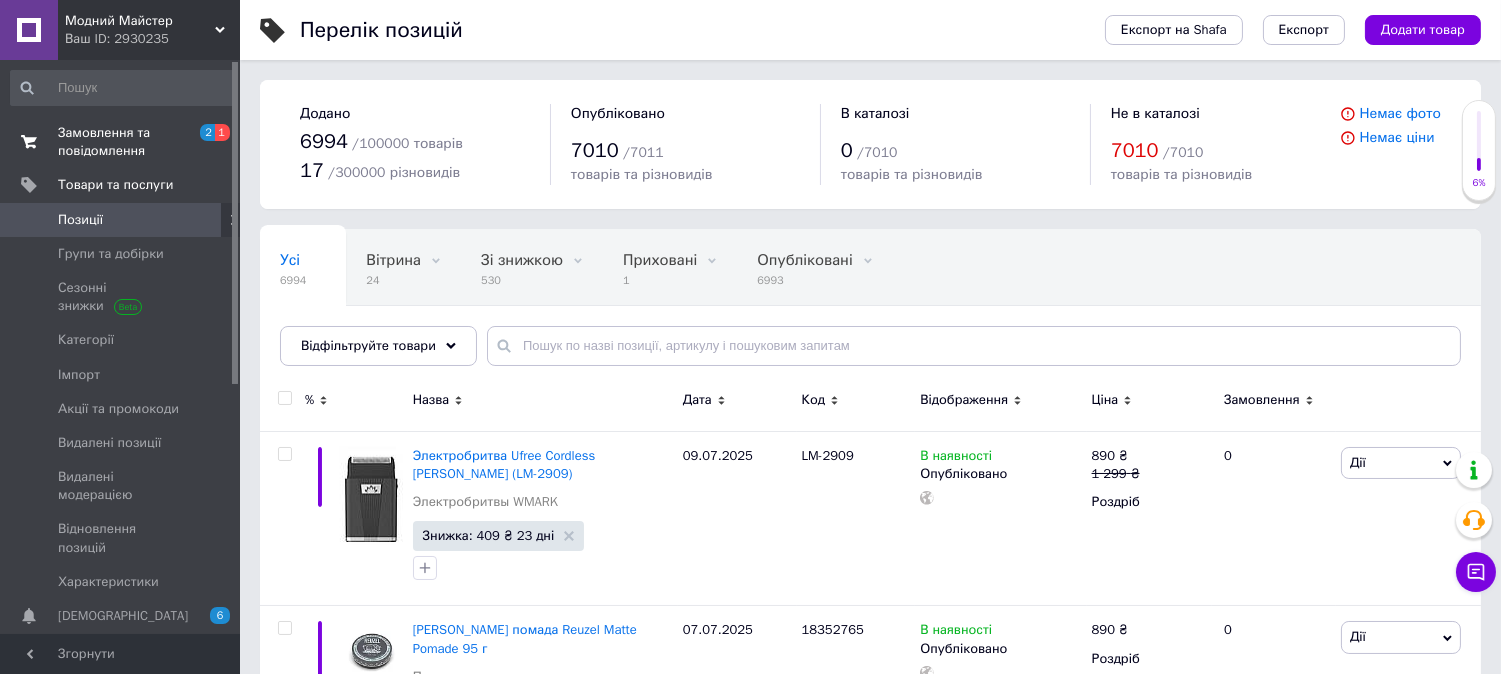 click on "Замовлення та повідомлення" at bounding box center [121, 142] 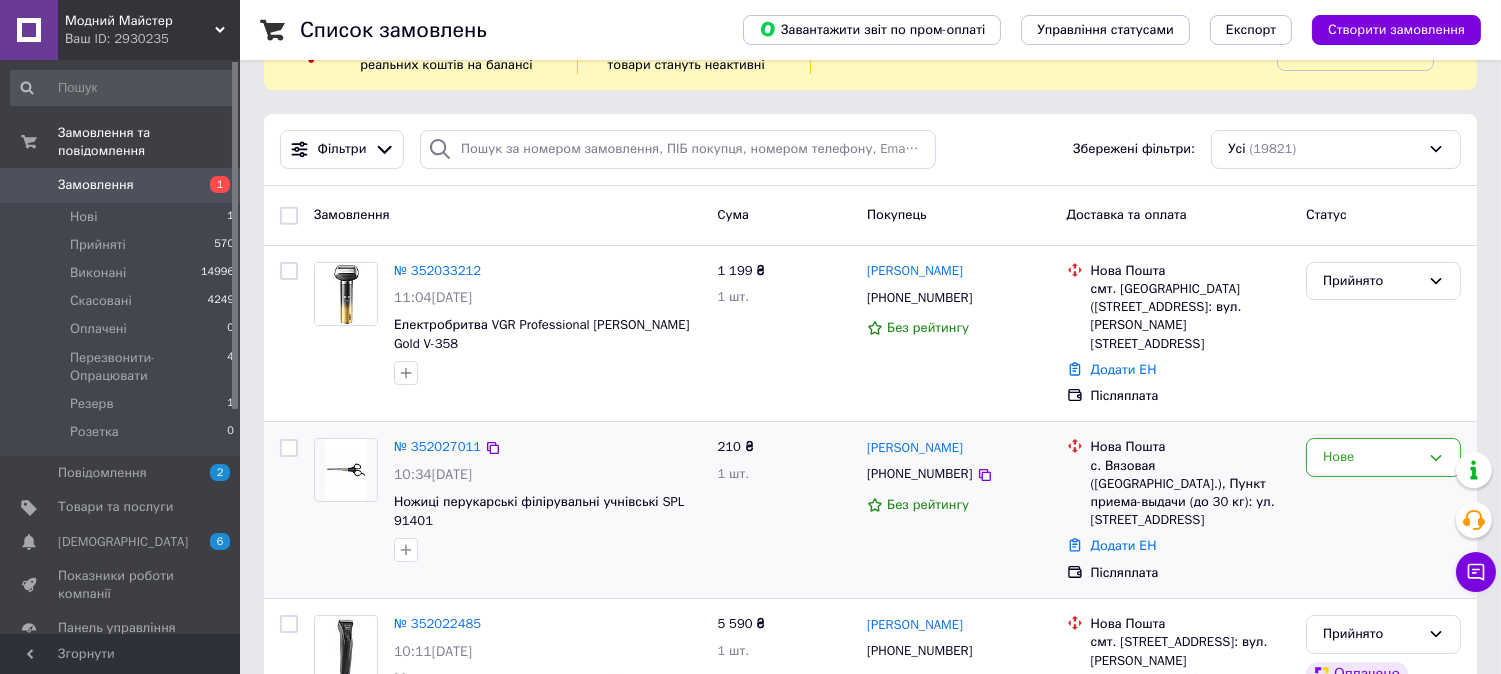 scroll, scrollTop: 111, scrollLeft: 0, axis: vertical 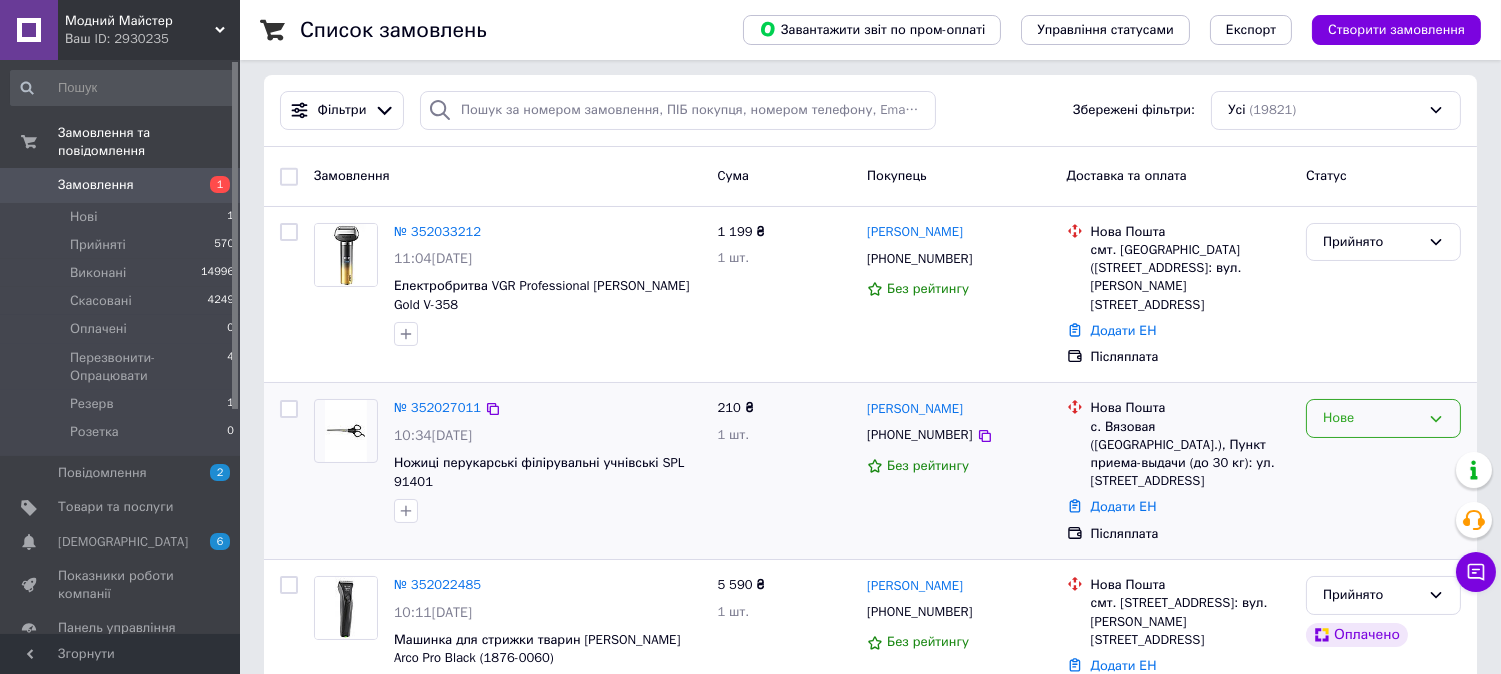 click on "Нове" at bounding box center [1371, 418] 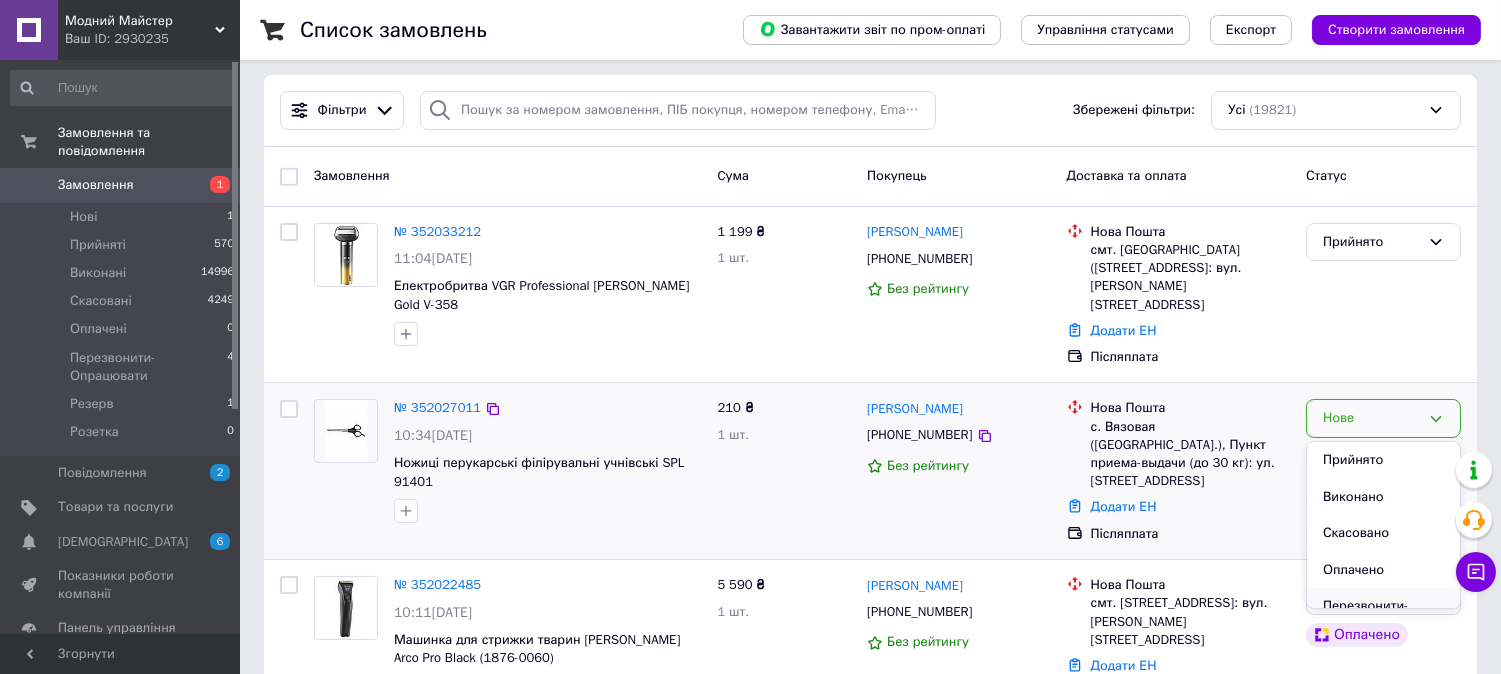 click on "Перезвонити-Опрацювати" at bounding box center [1383, 616] 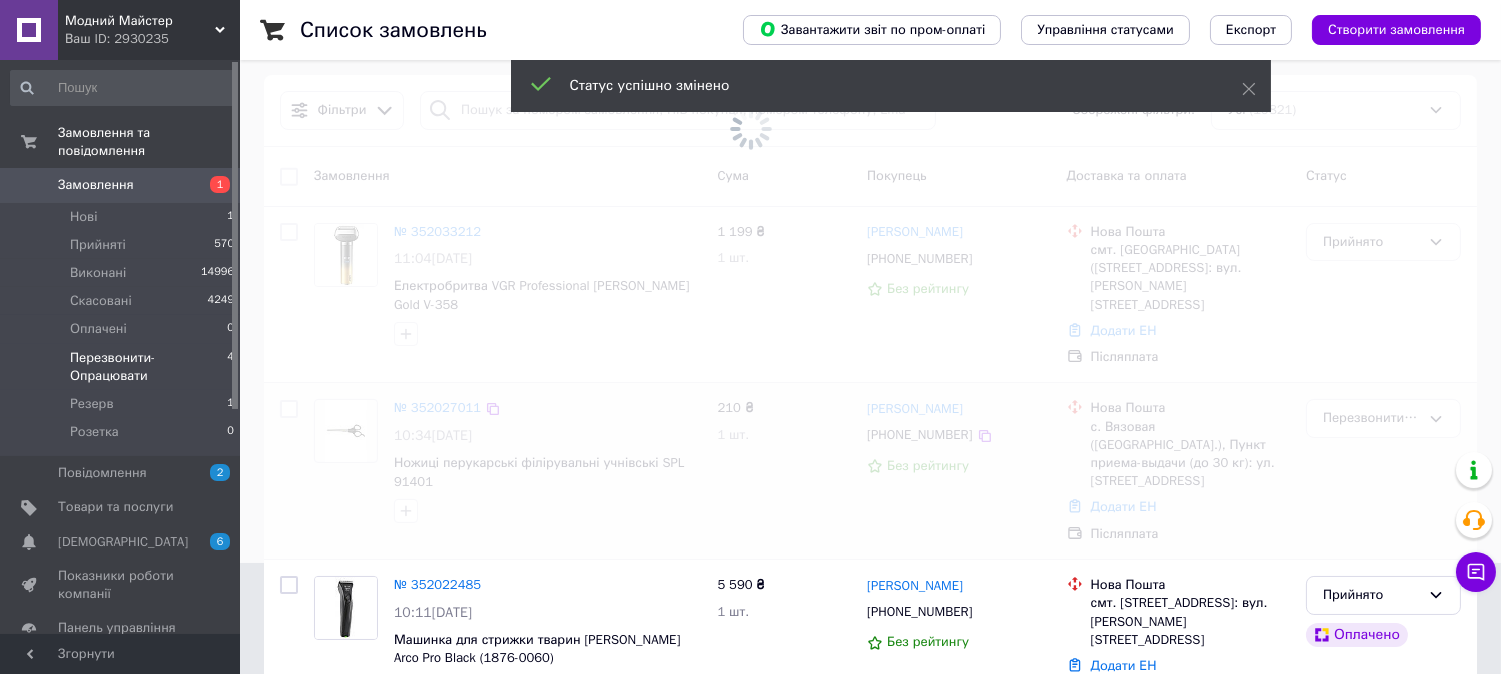 click on "Перезвонити-Опрацювати" at bounding box center (148, 367) 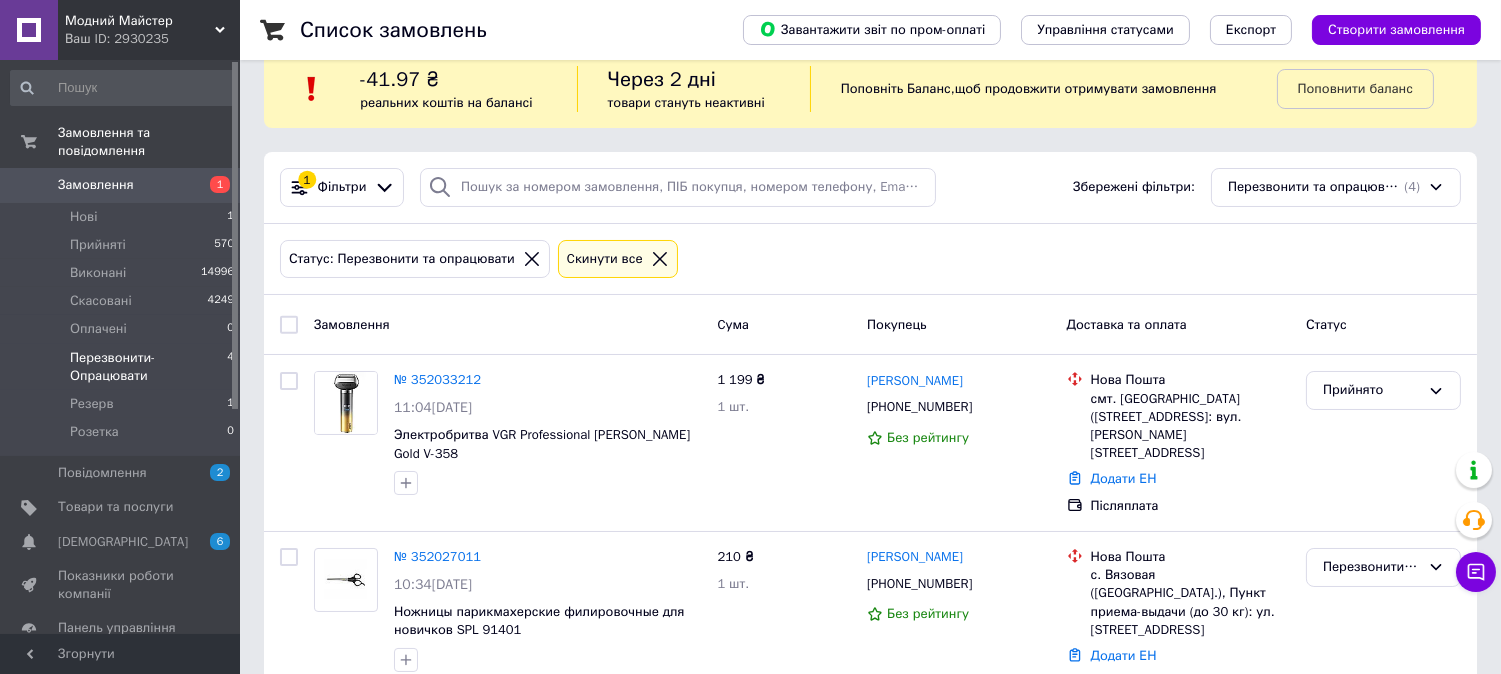scroll, scrollTop: 0, scrollLeft: 0, axis: both 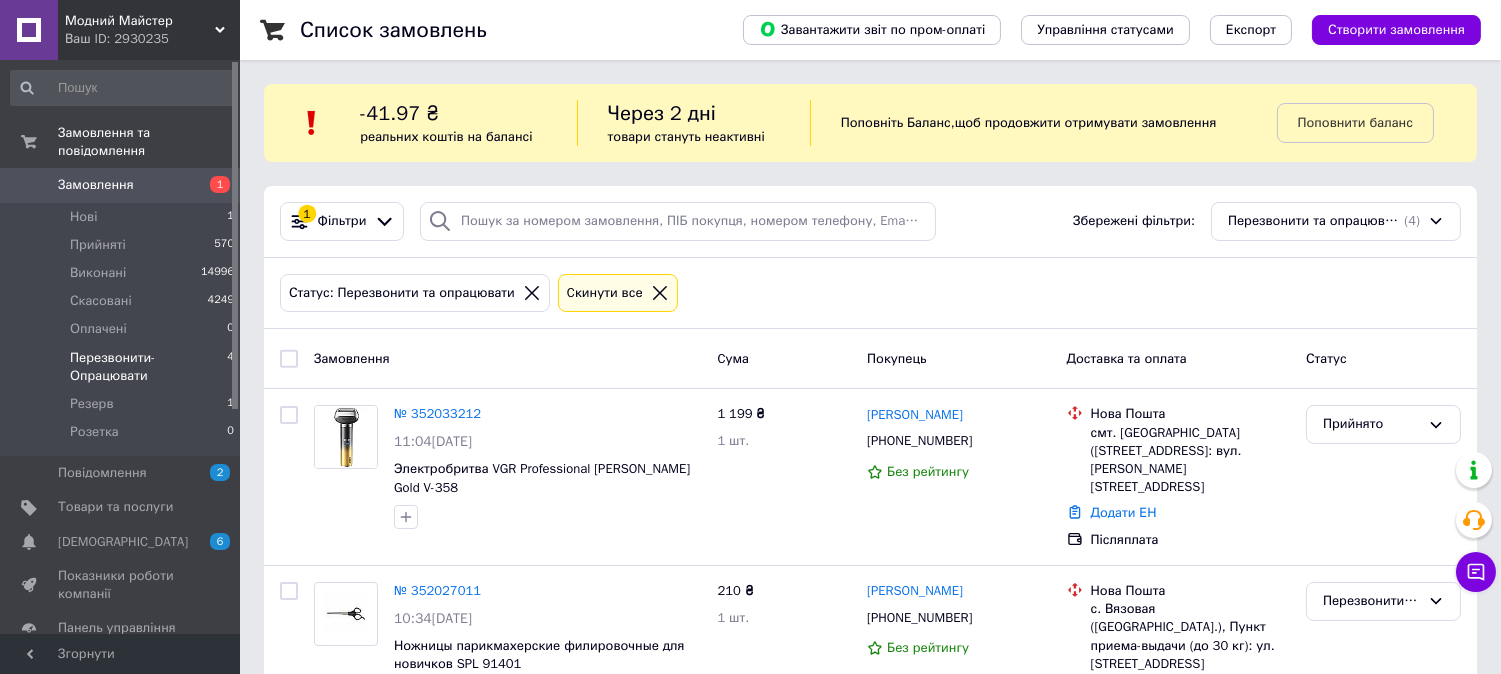 click 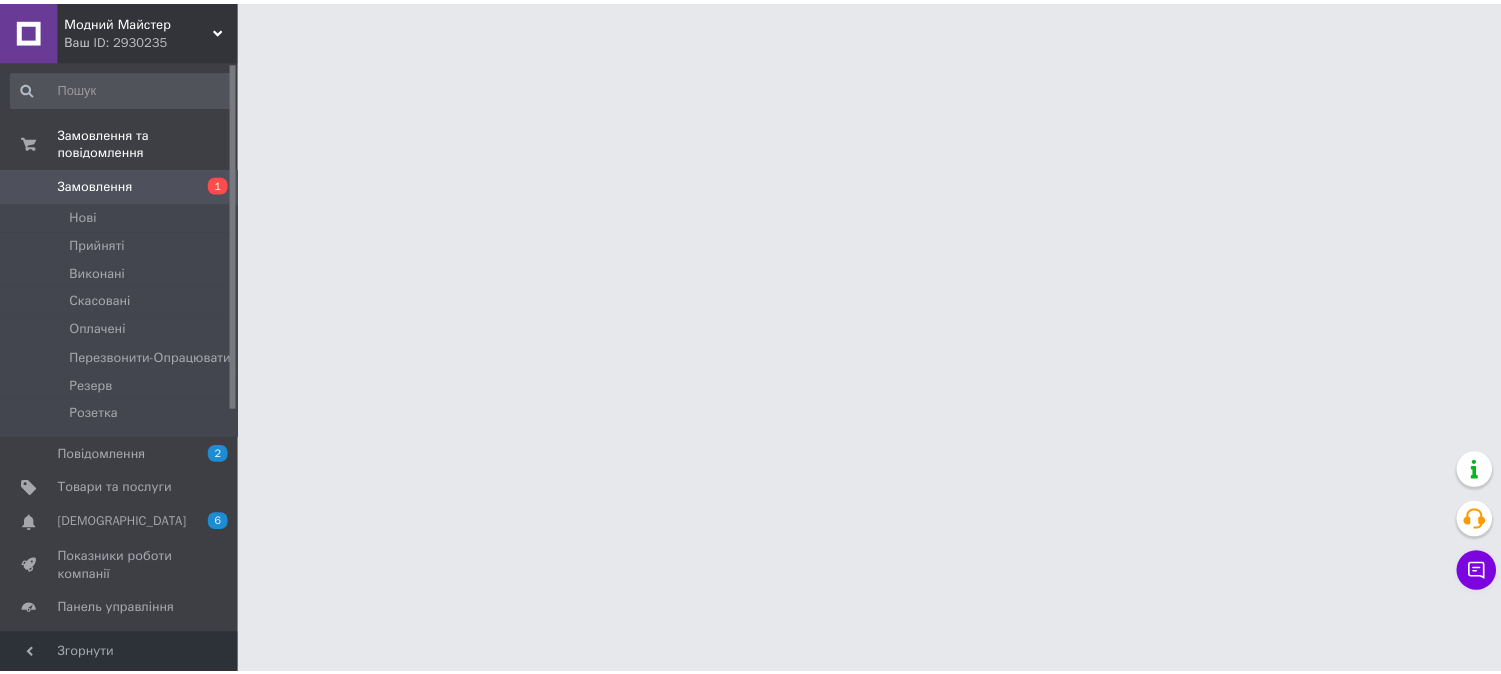 scroll, scrollTop: 0, scrollLeft: 0, axis: both 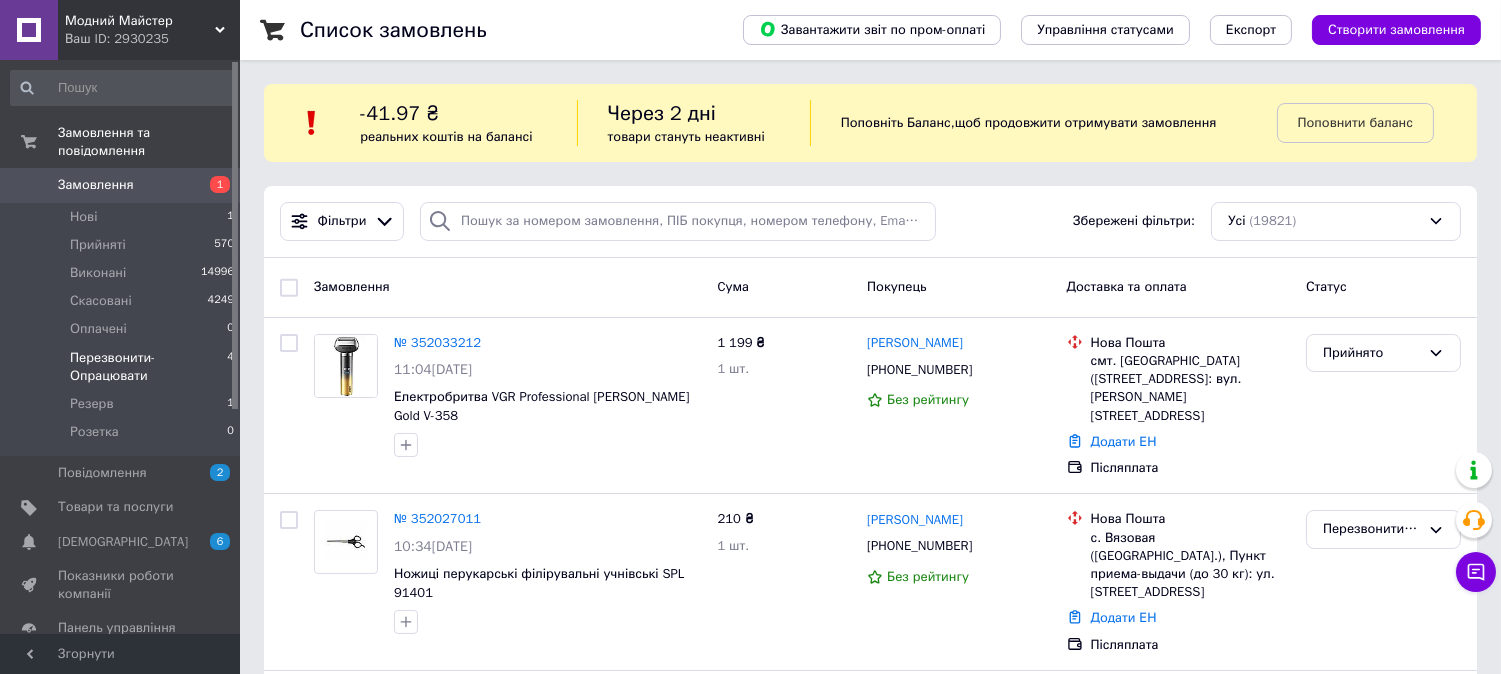 click on "Перезвонити-Опрацювати" at bounding box center [148, 367] 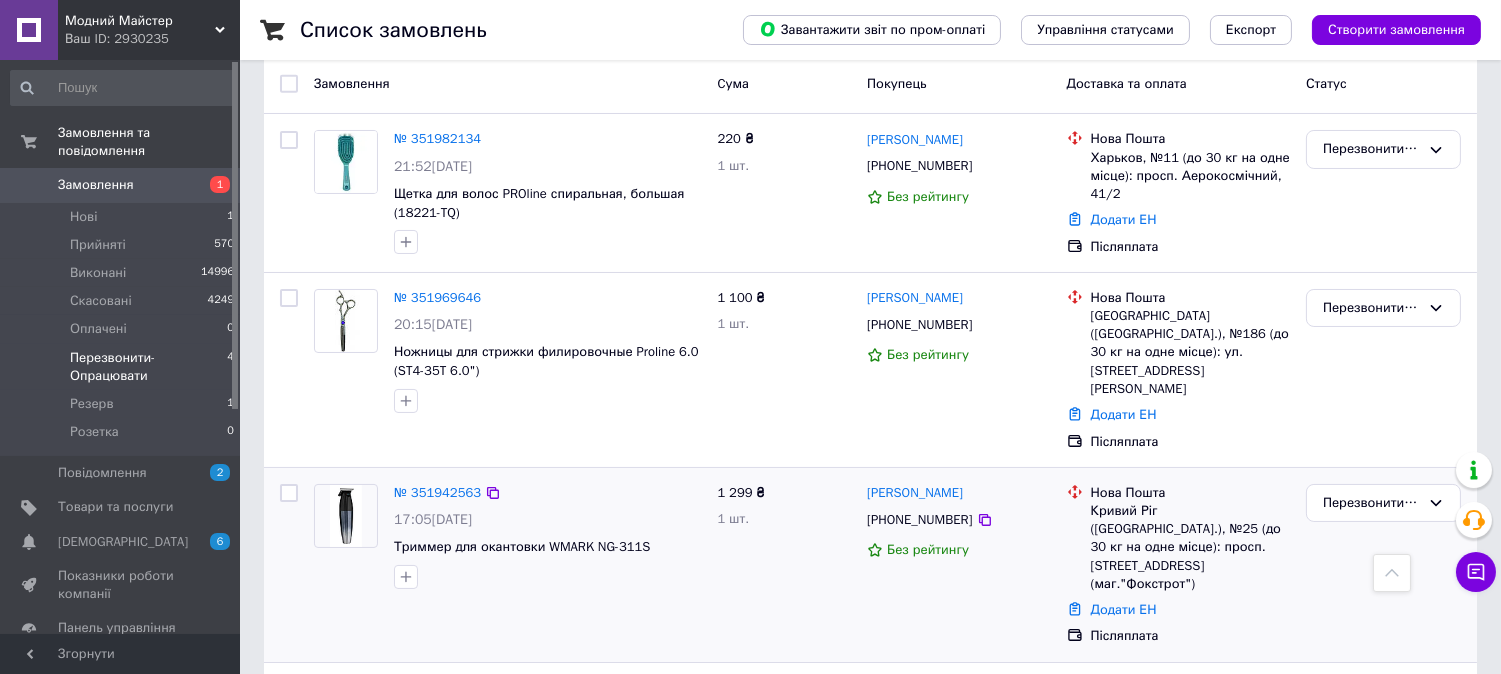 scroll, scrollTop: 0, scrollLeft: 0, axis: both 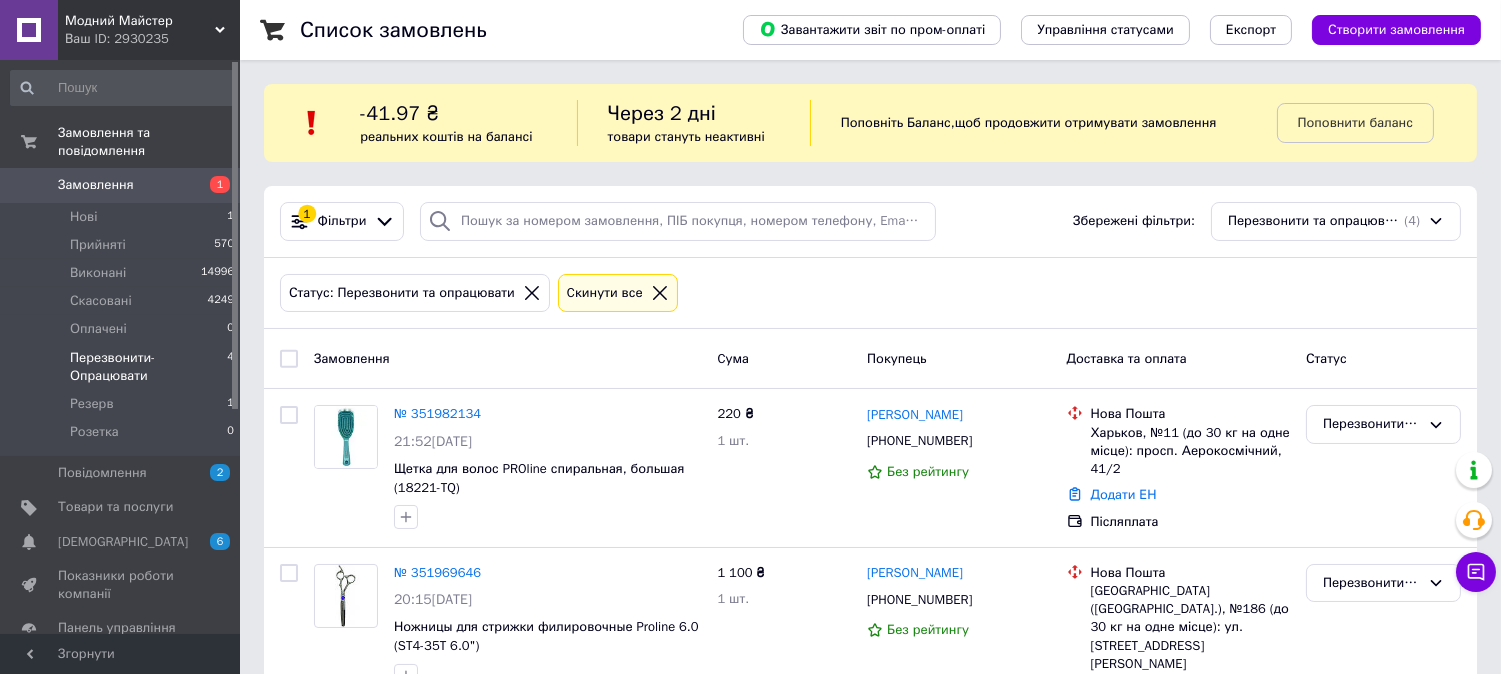 click 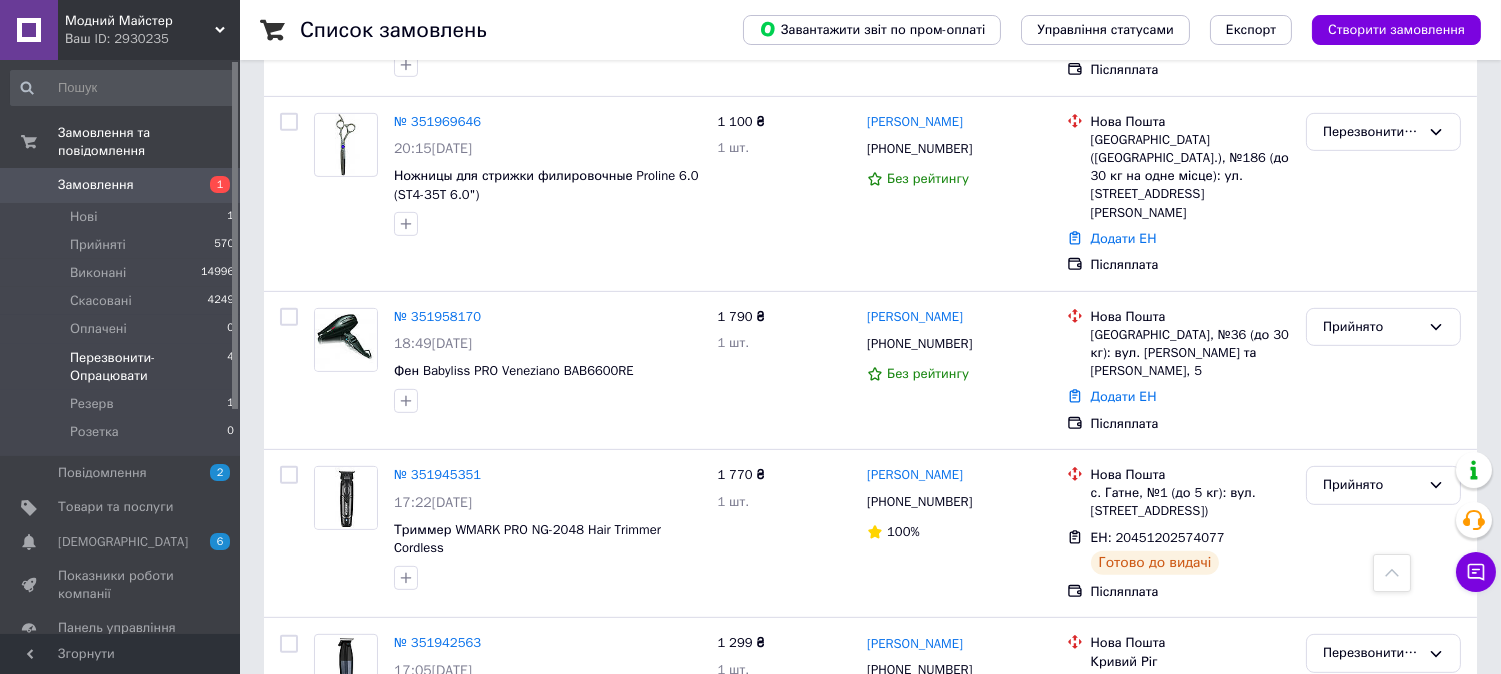 scroll, scrollTop: 1666, scrollLeft: 0, axis: vertical 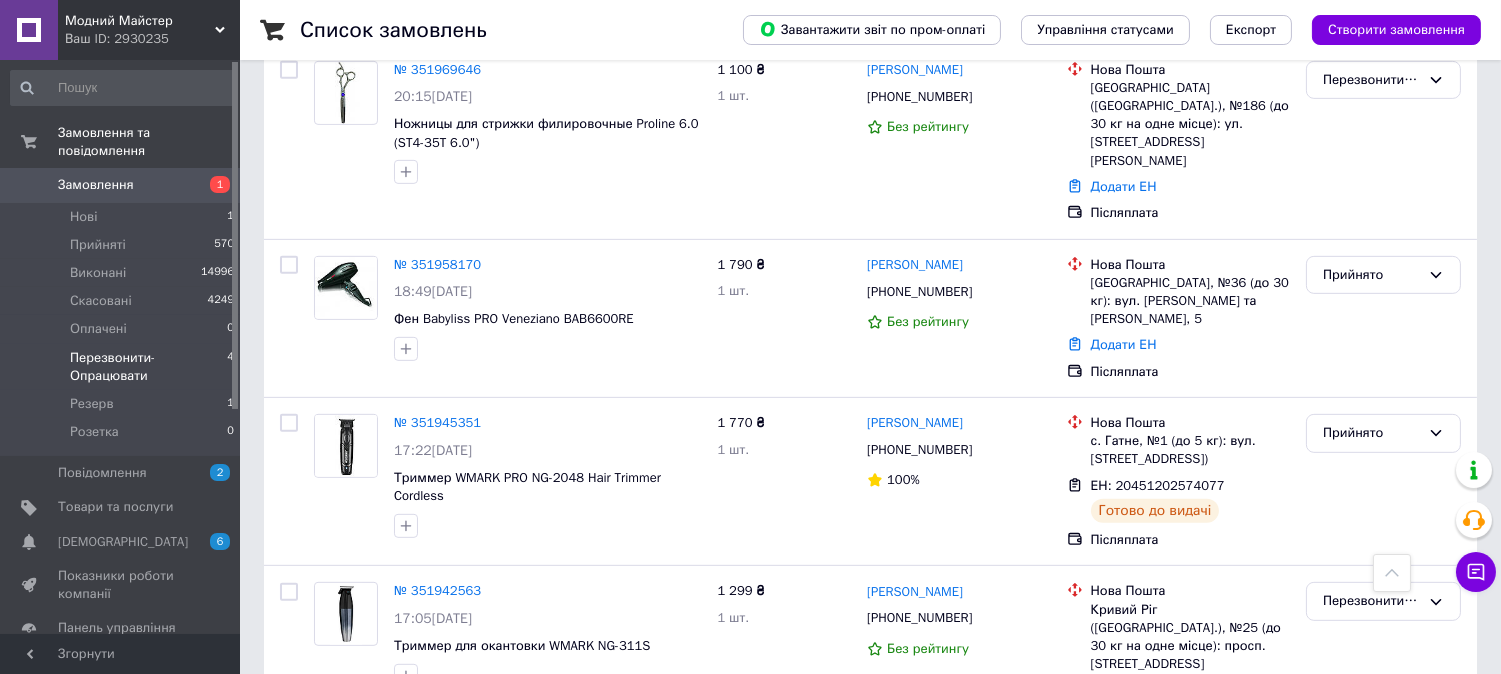 click on "Ваш ID: 2930235" at bounding box center (152, 39) 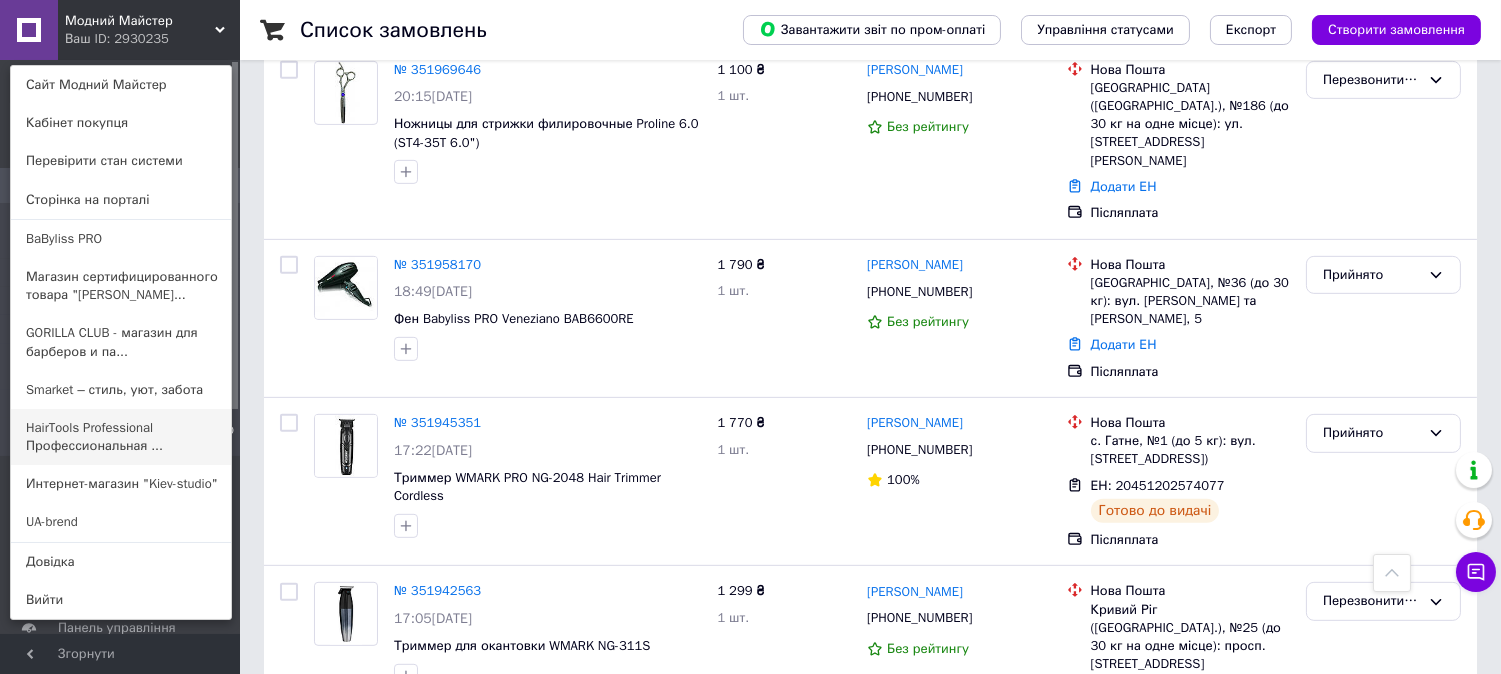 click on "HairTools Professional Профессиональная ..." at bounding box center (121, 437) 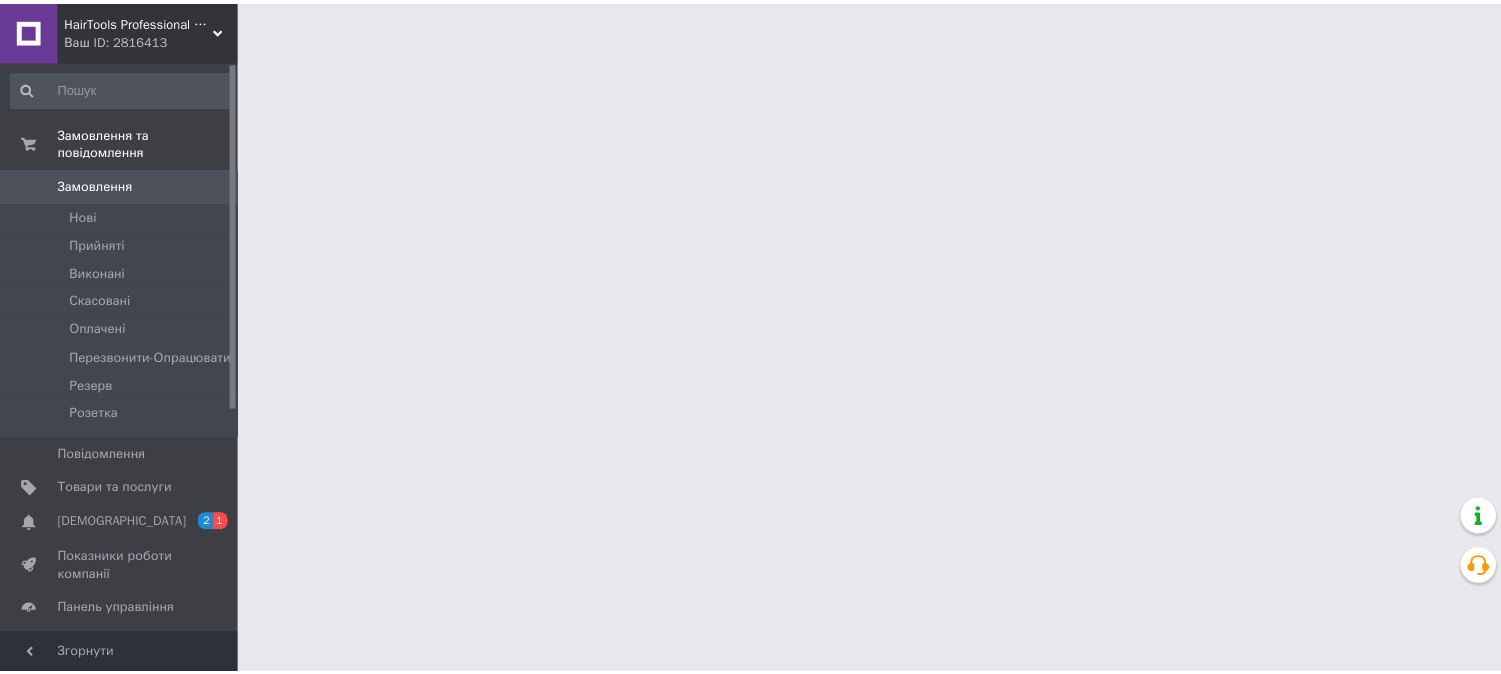 scroll, scrollTop: 0, scrollLeft: 0, axis: both 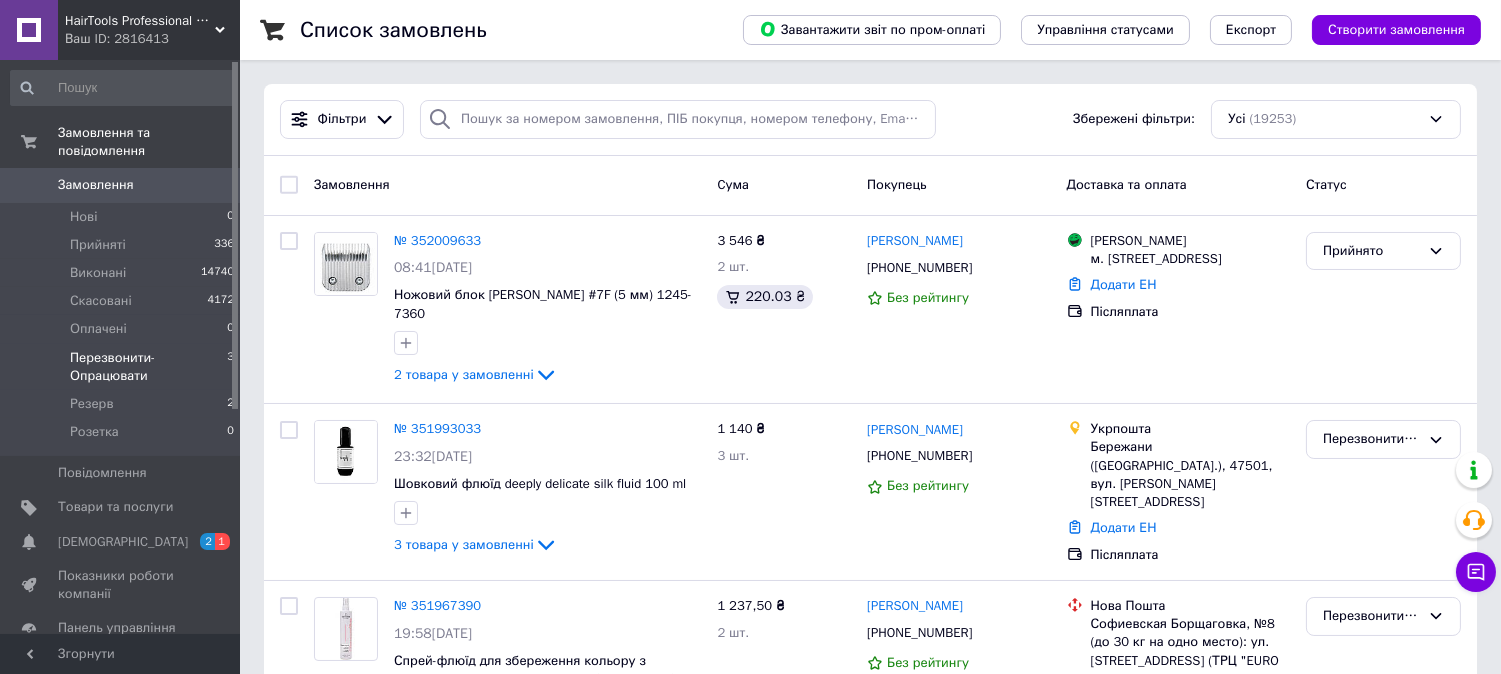 click on "Перезвонити-Опрацювати" at bounding box center (148, 367) 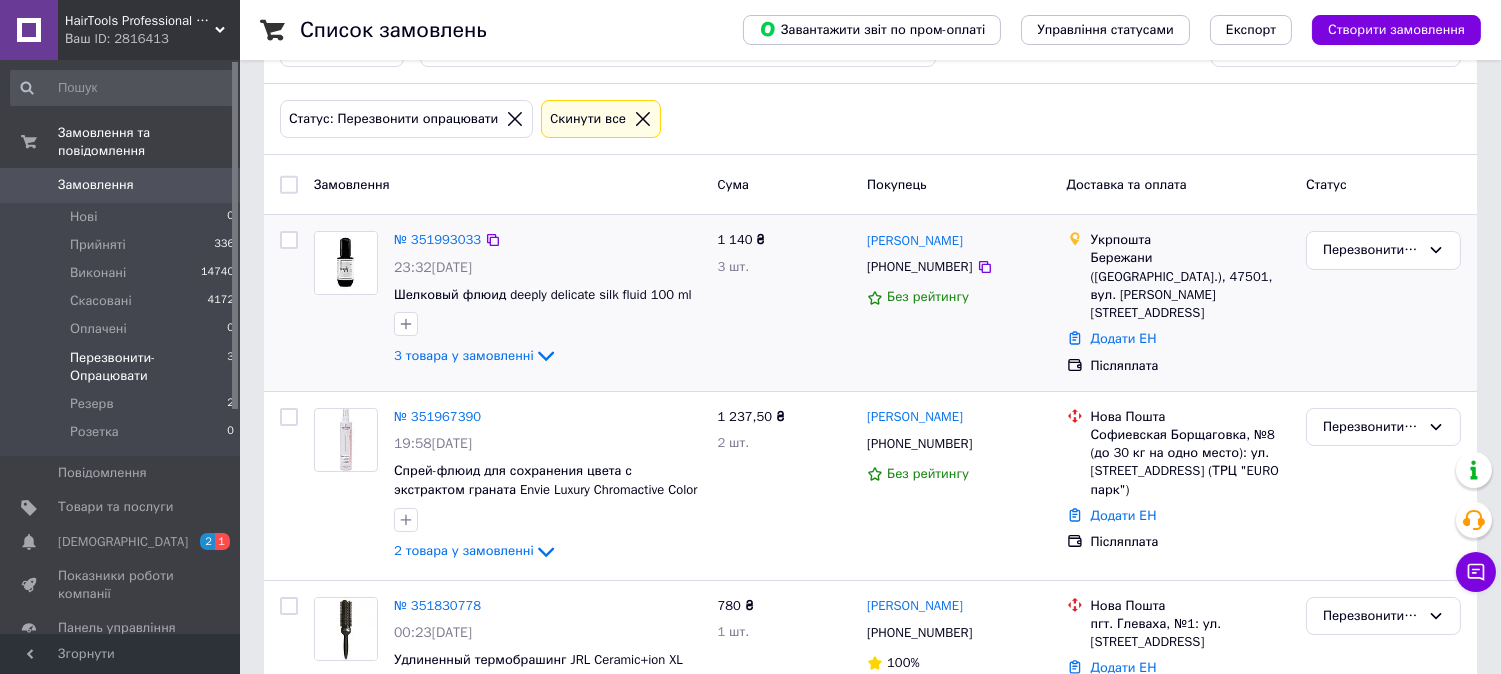 scroll, scrollTop: 152, scrollLeft: 0, axis: vertical 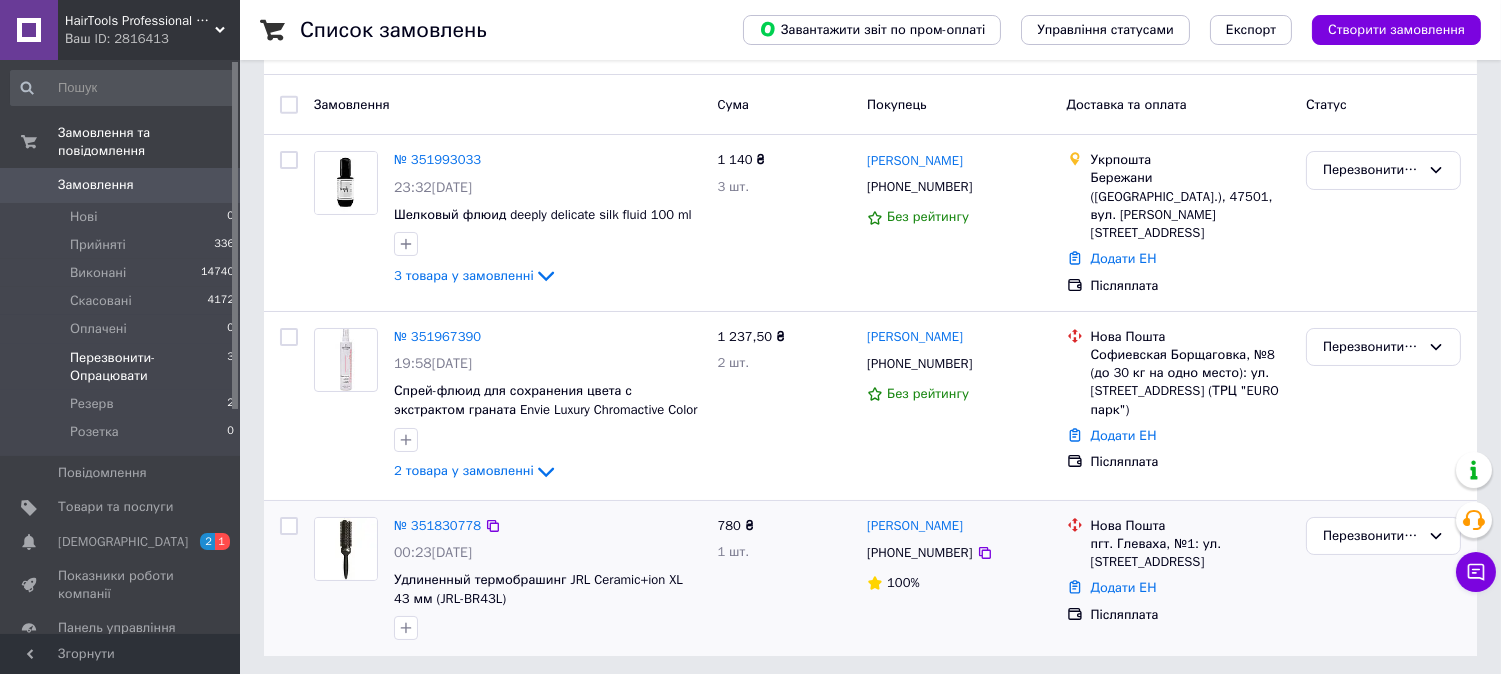 click on "Удлиненный термобрашинг JRL Ceramic+ion XL 43 мм (JRL-BR43L)" at bounding box center [547, 589] 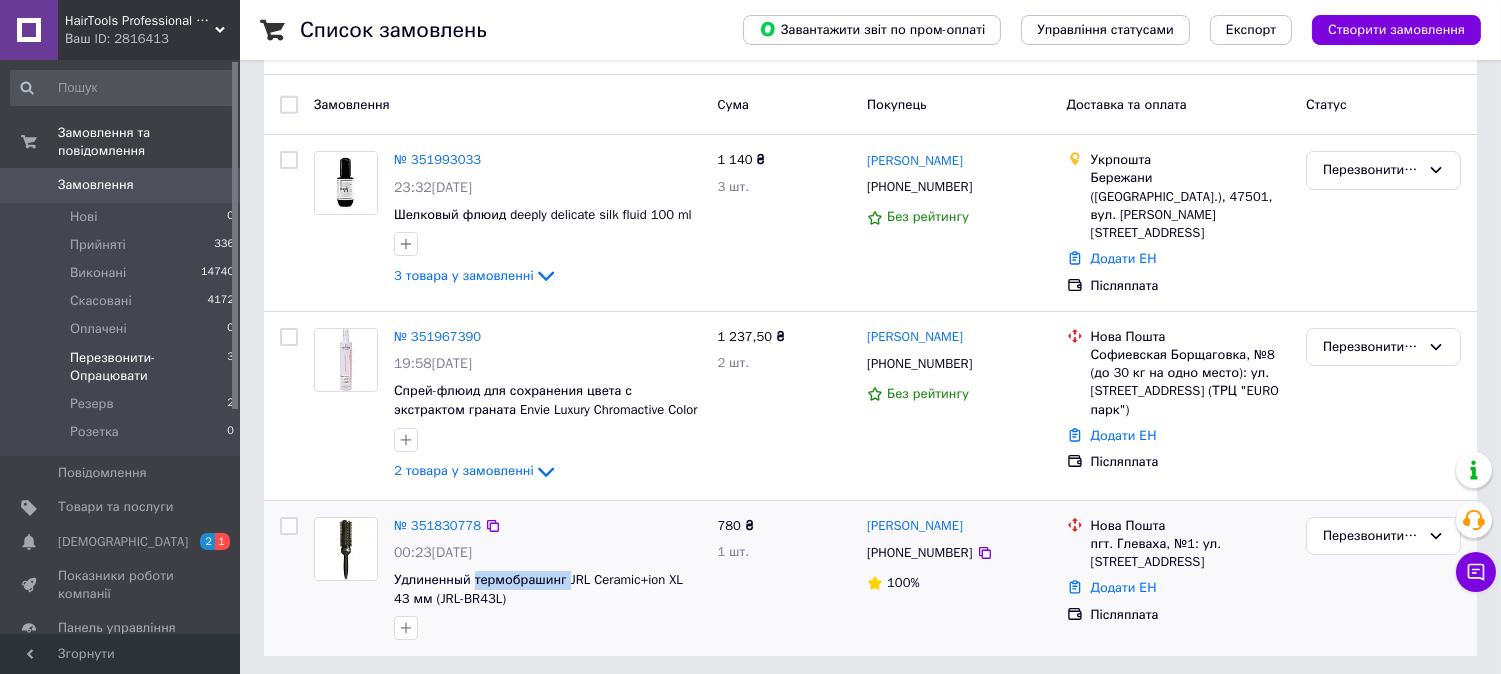 click on "Удлиненный термобрашинг JRL Ceramic+ion XL 43 мм (JRL-BR43L)" at bounding box center (547, 589) 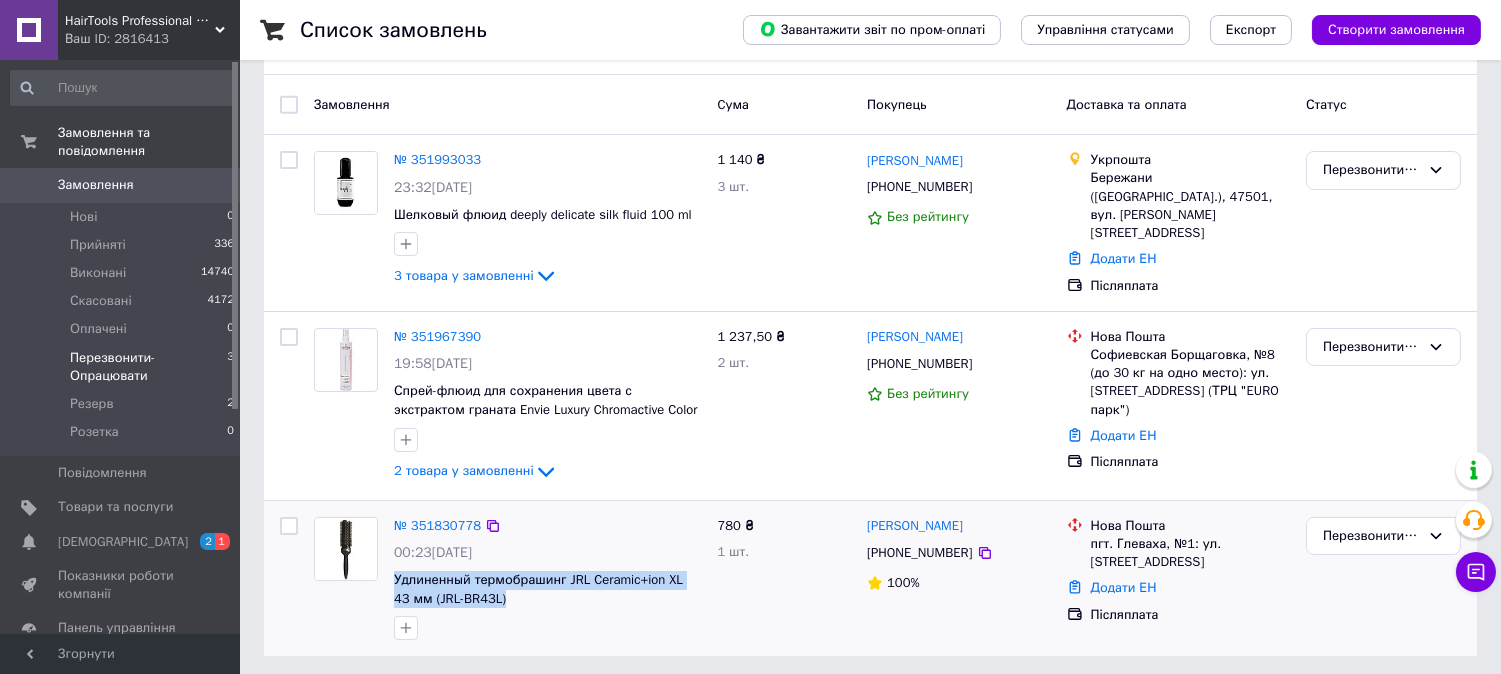 click on "Удлиненный термобрашинг JRL Ceramic+ion XL 43 мм (JRL-BR43L)" at bounding box center [547, 589] 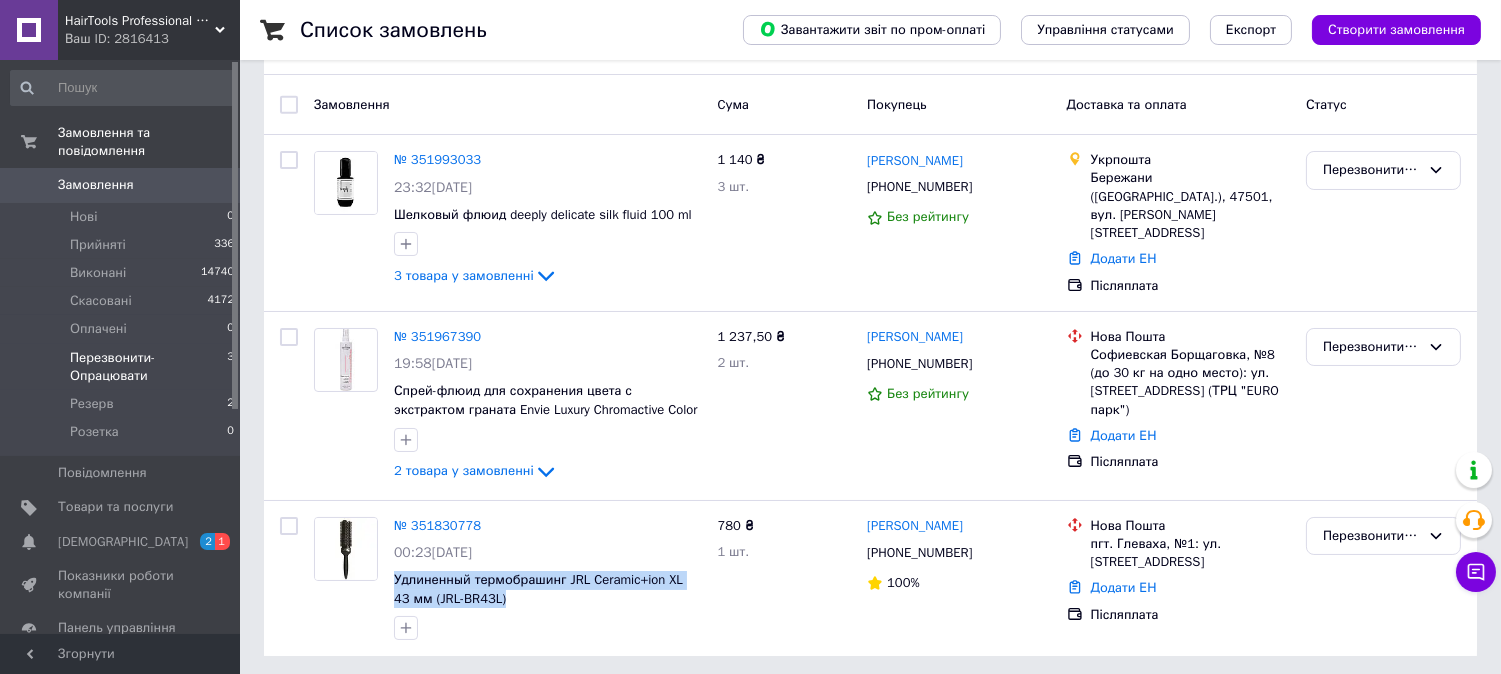 copy on "Удлиненный термобрашинг JRL Ceramic+ion XL 43 мм (JRL-BR43L)" 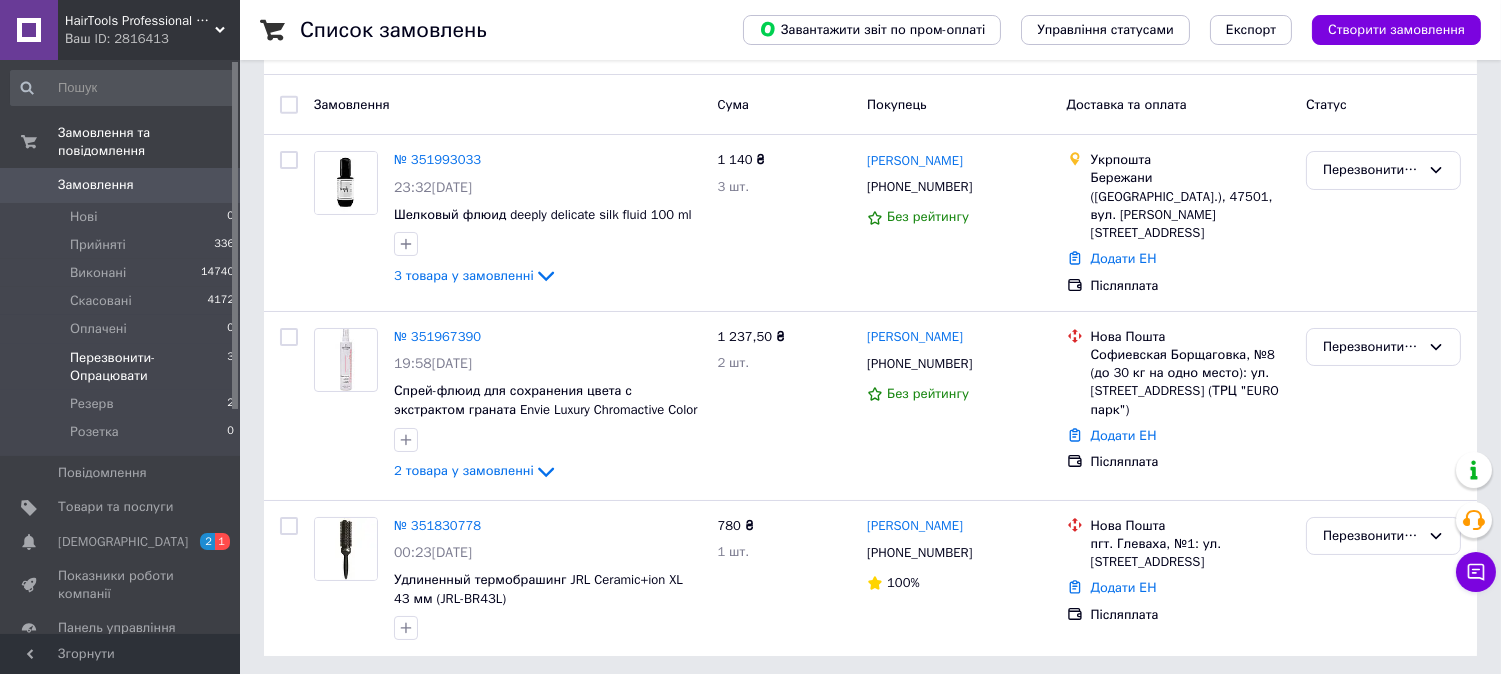click on "HairTools Professional Професійна техніка для Салонів Краси та Барбершопов" at bounding box center [140, 21] 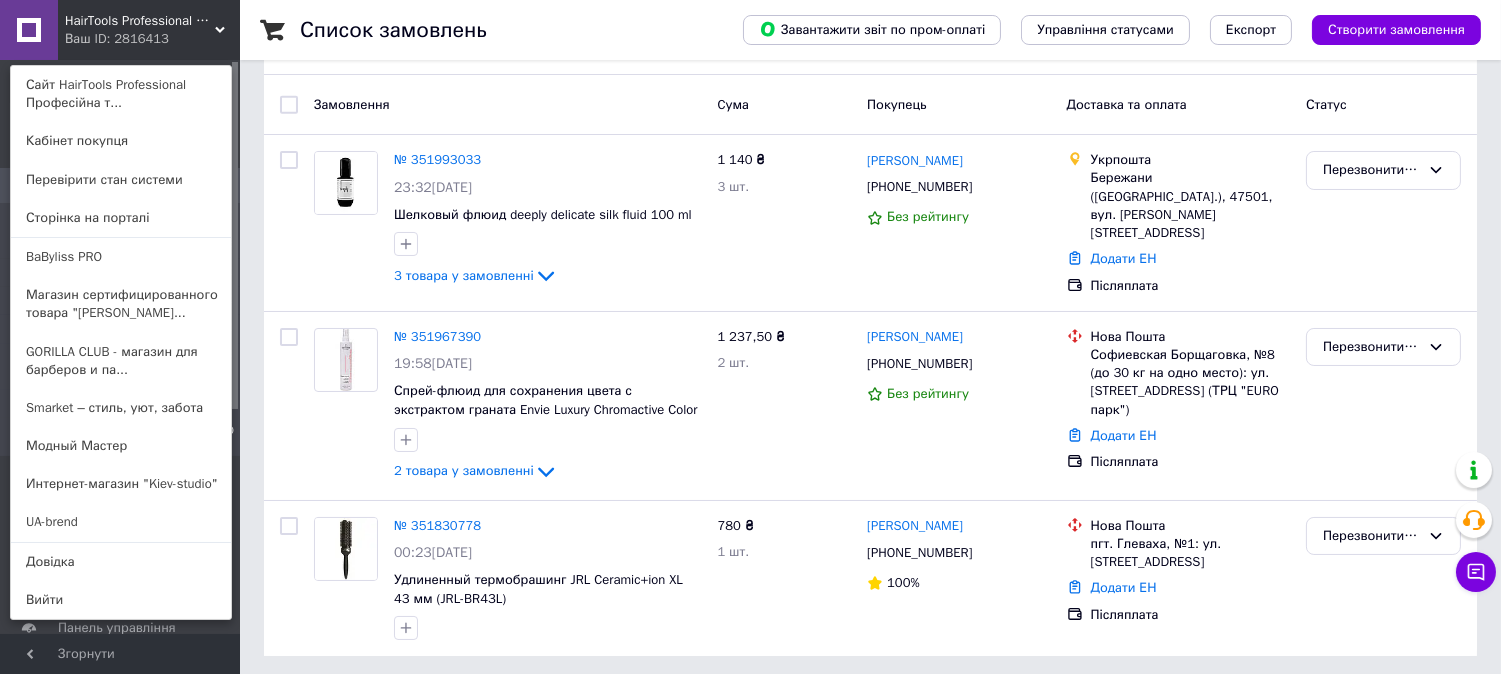 click on "Ваш ID: 2816413" at bounding box center (107, 39) 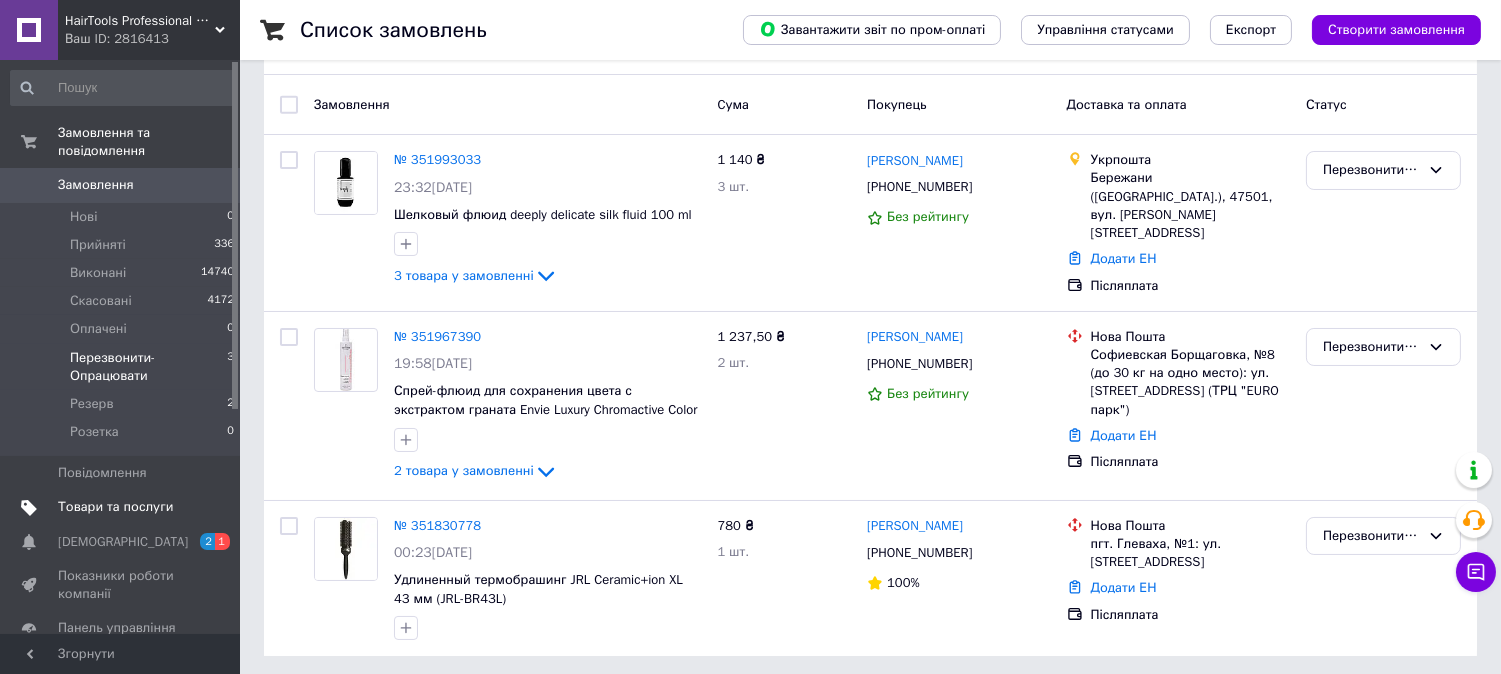 click on "Товари та послуги" at bounding box center [115, 507] 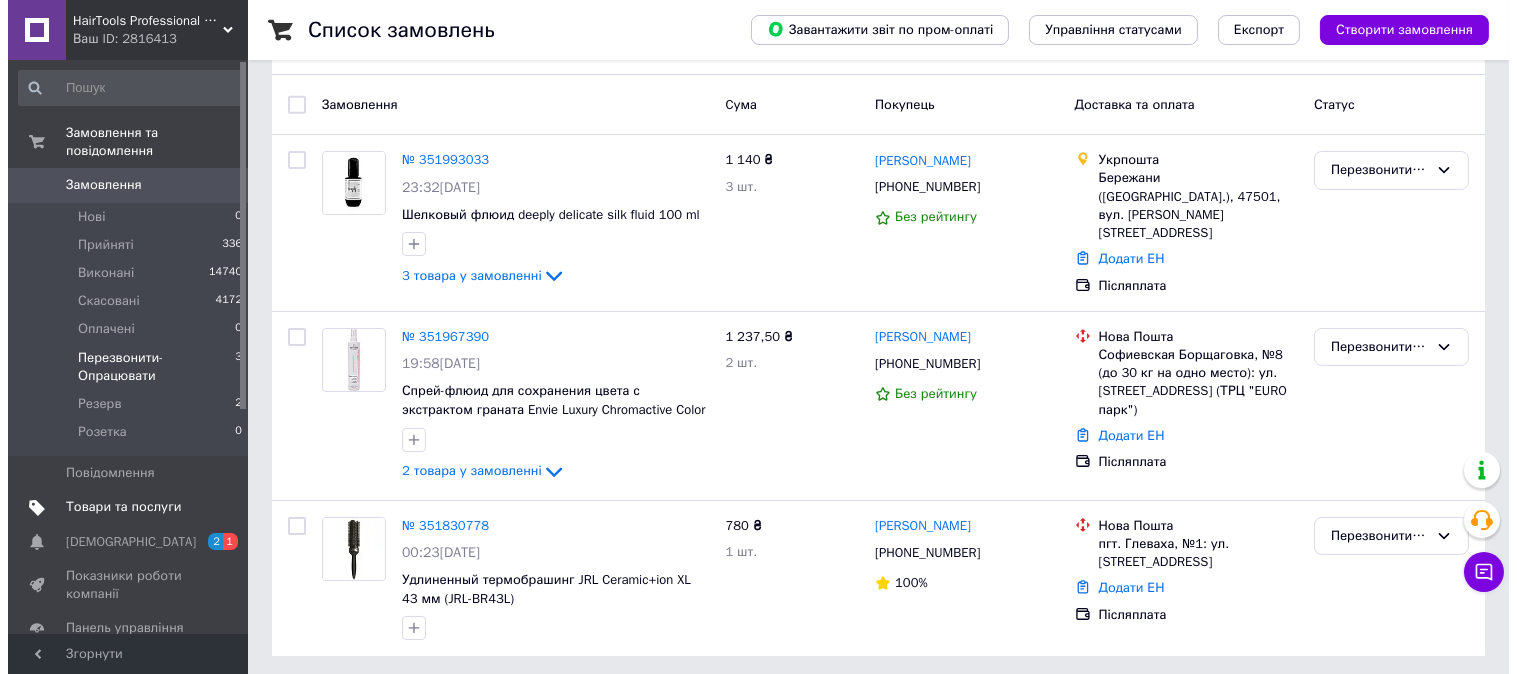 scroll, scrollTop: 0, scrollLeft: 0, axis: both 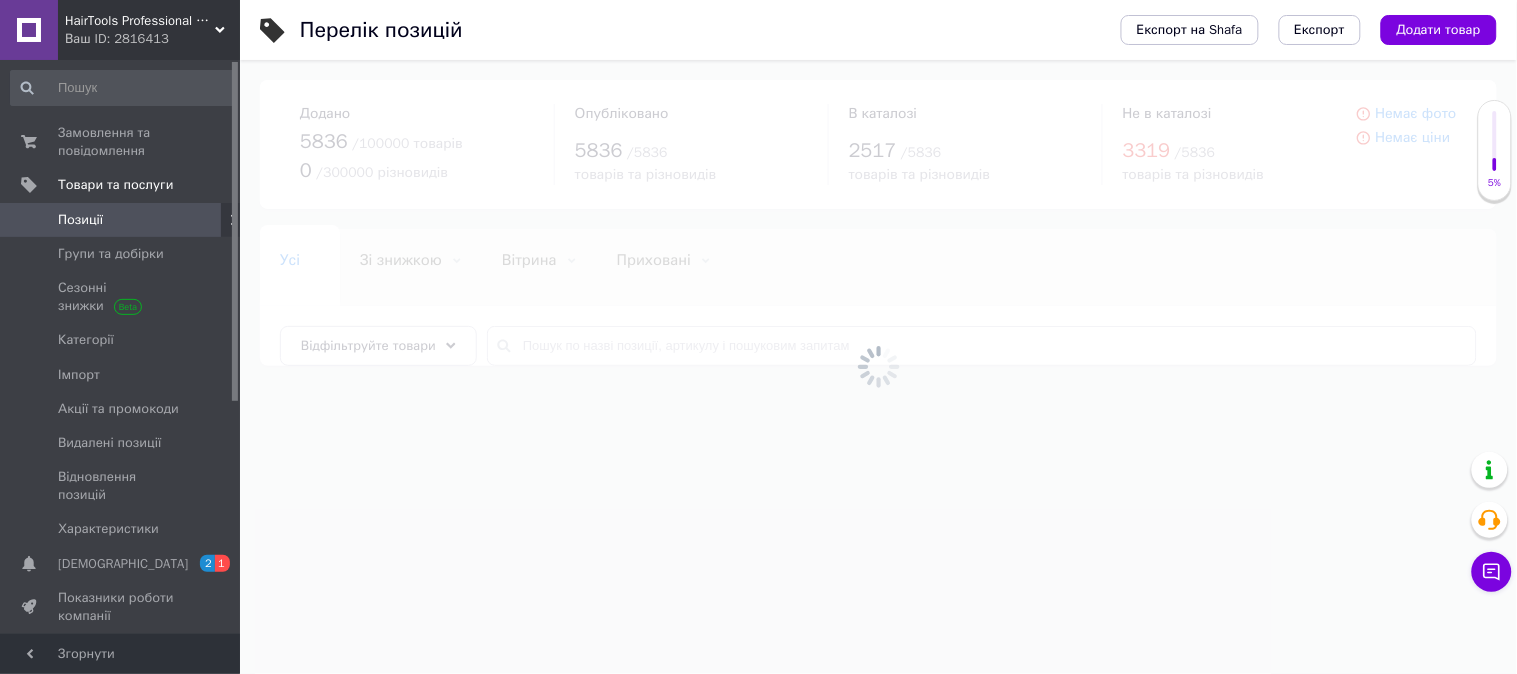 click at bounding box center (878, 367) 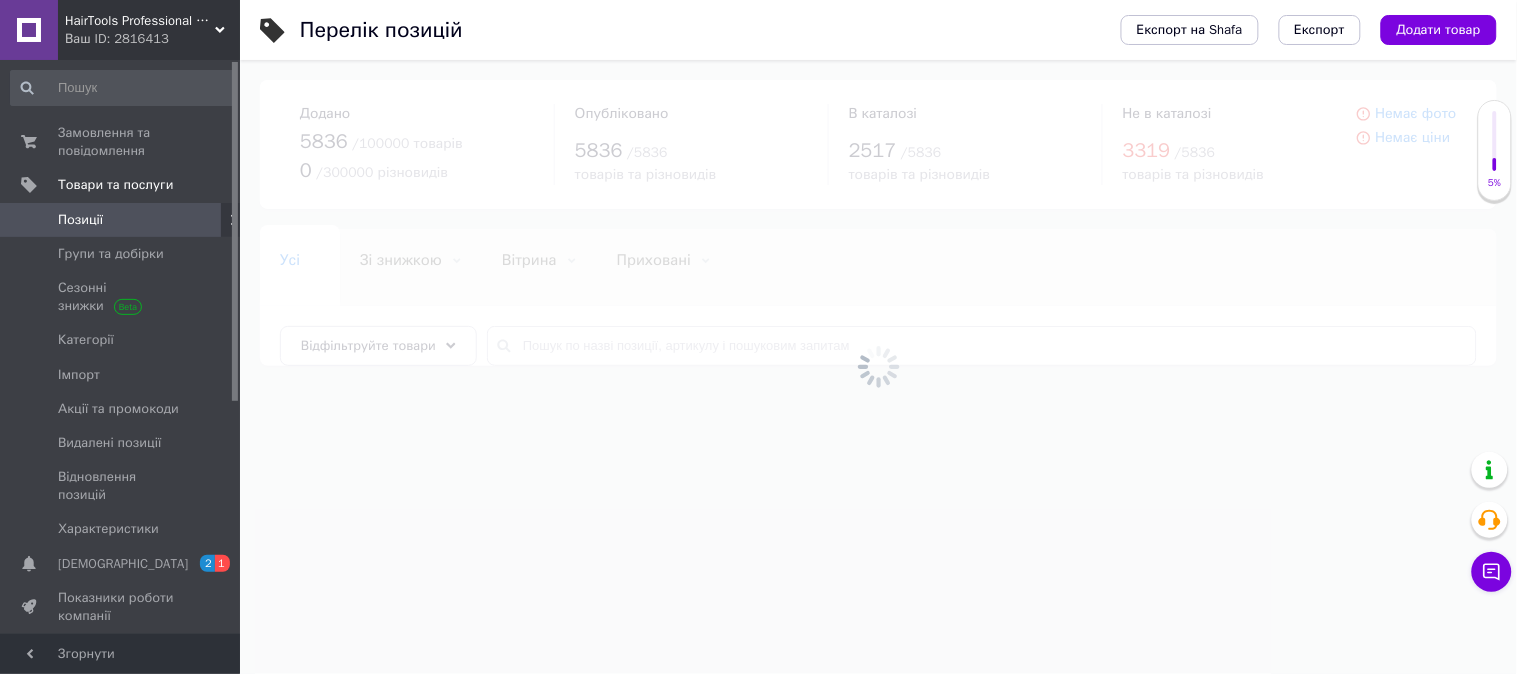 click at bounding box center (878, 367) 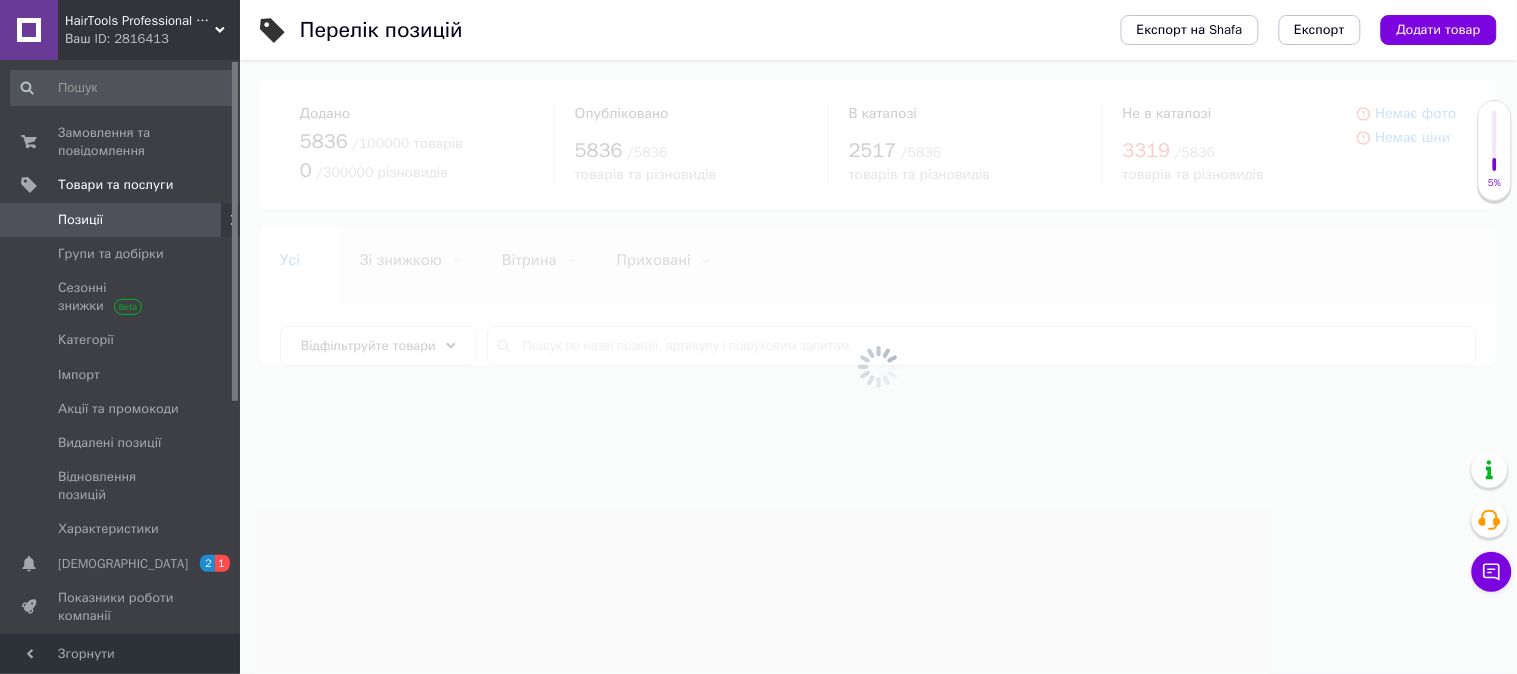 click at bounding box center [878, 367] 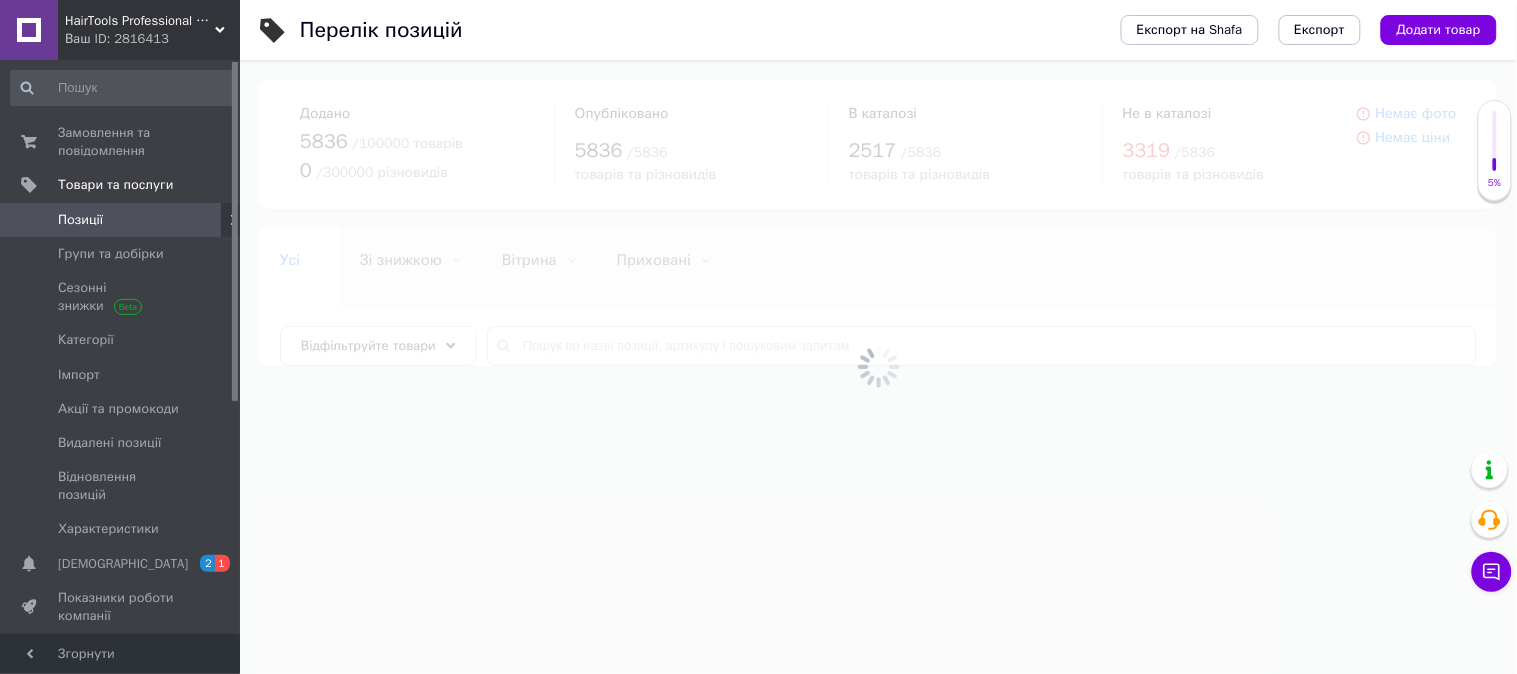 click at bounding box center [878, 367] 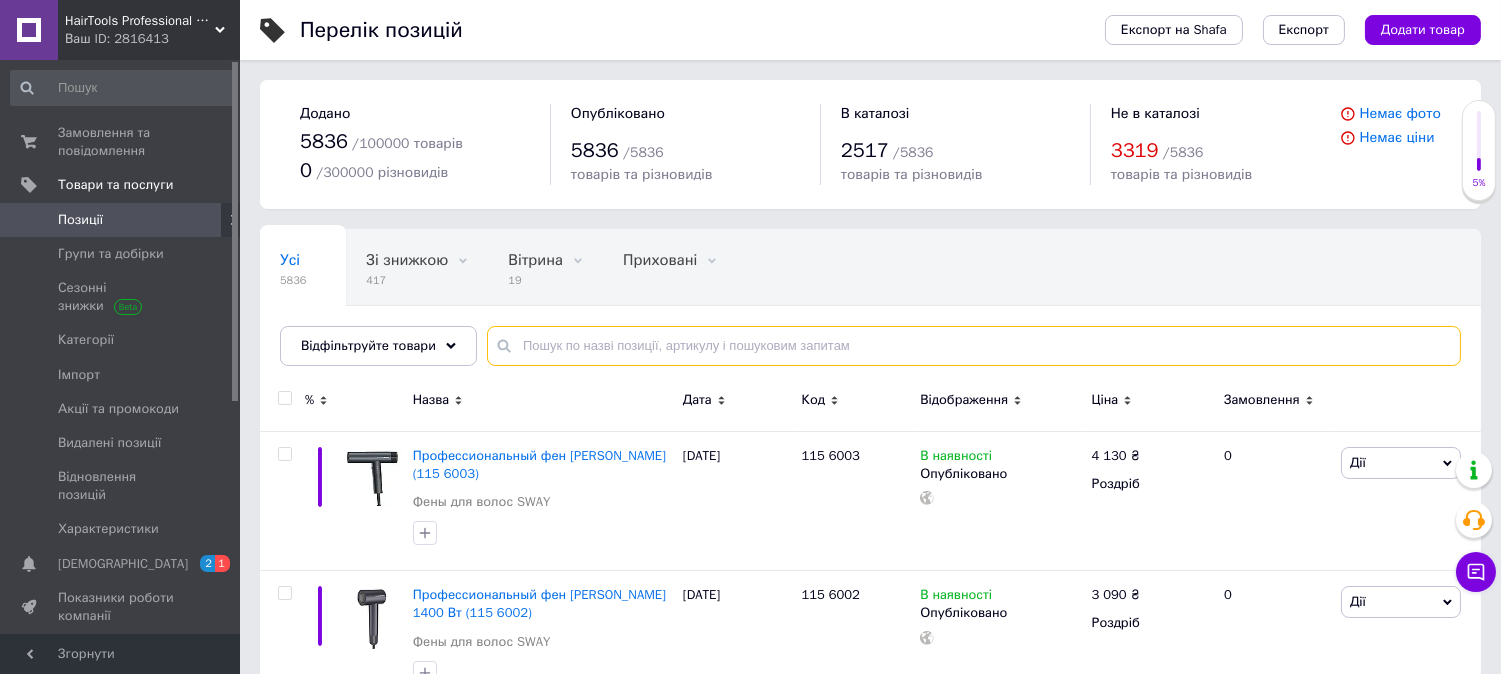 click at bounding box center [974, 346] 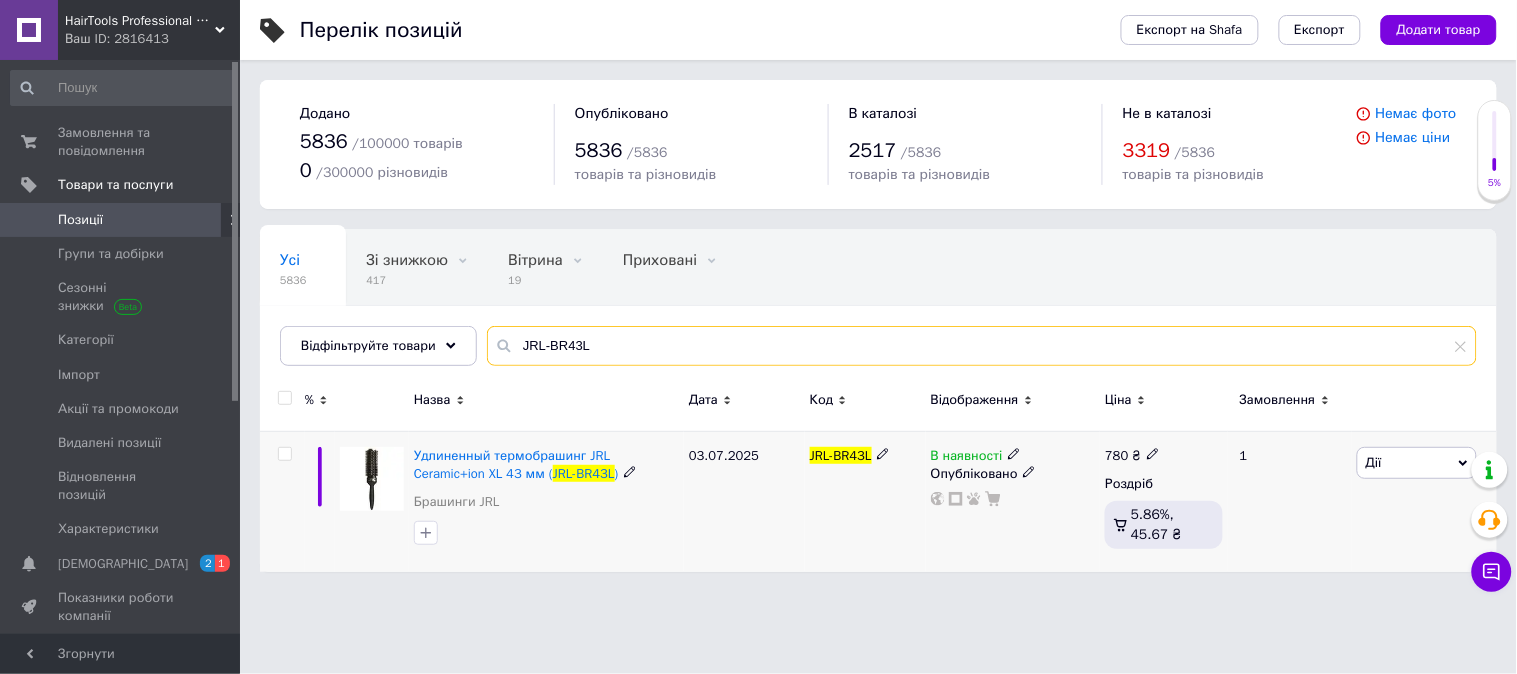 type on "JRL-BR43L" 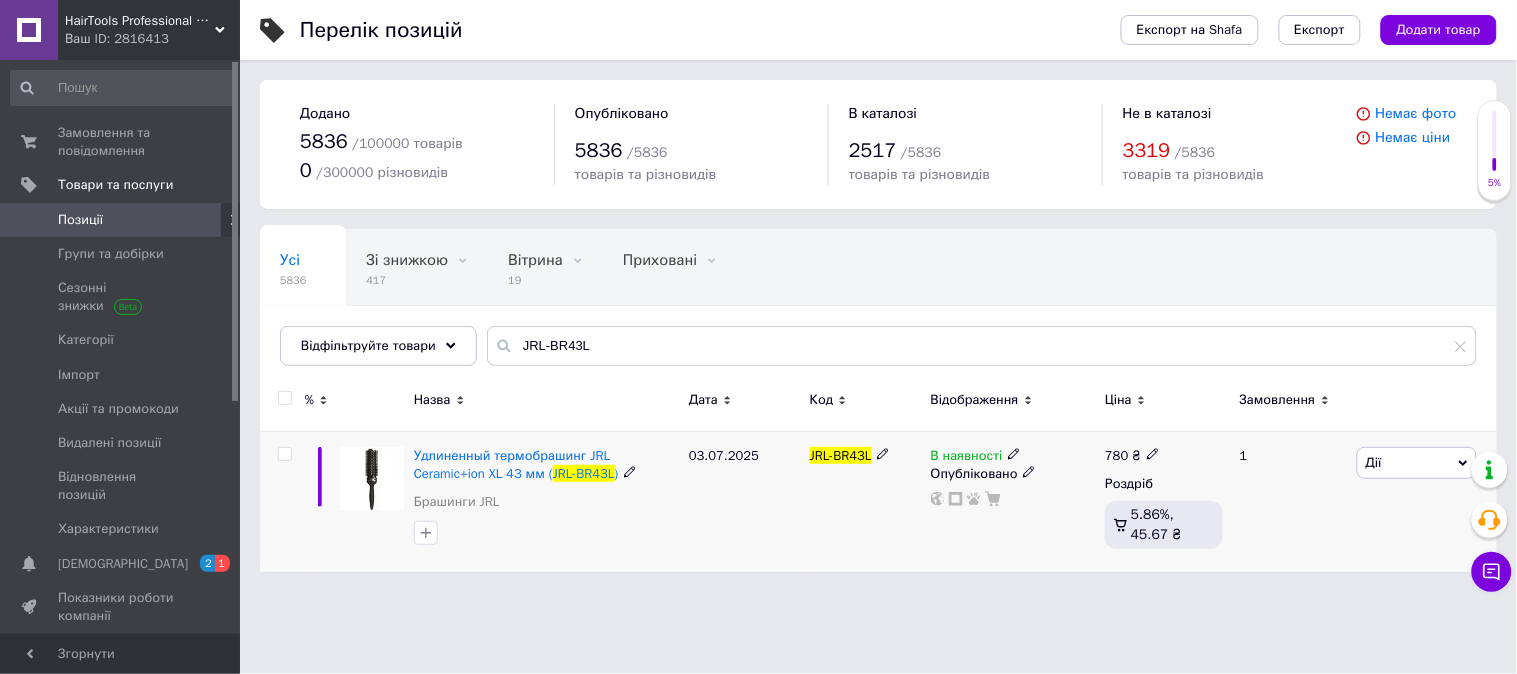 click 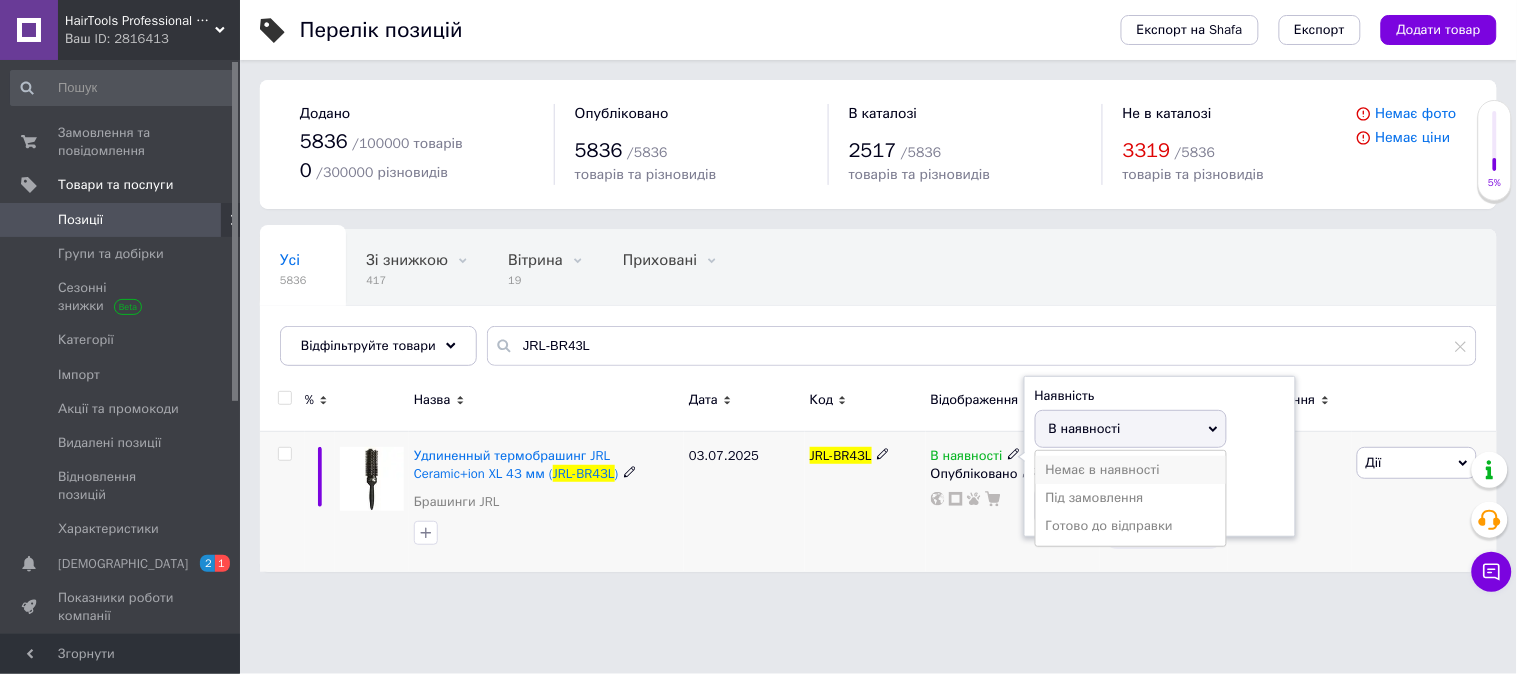 click on "Немає в наявності" at bounding box center (1131, 470) 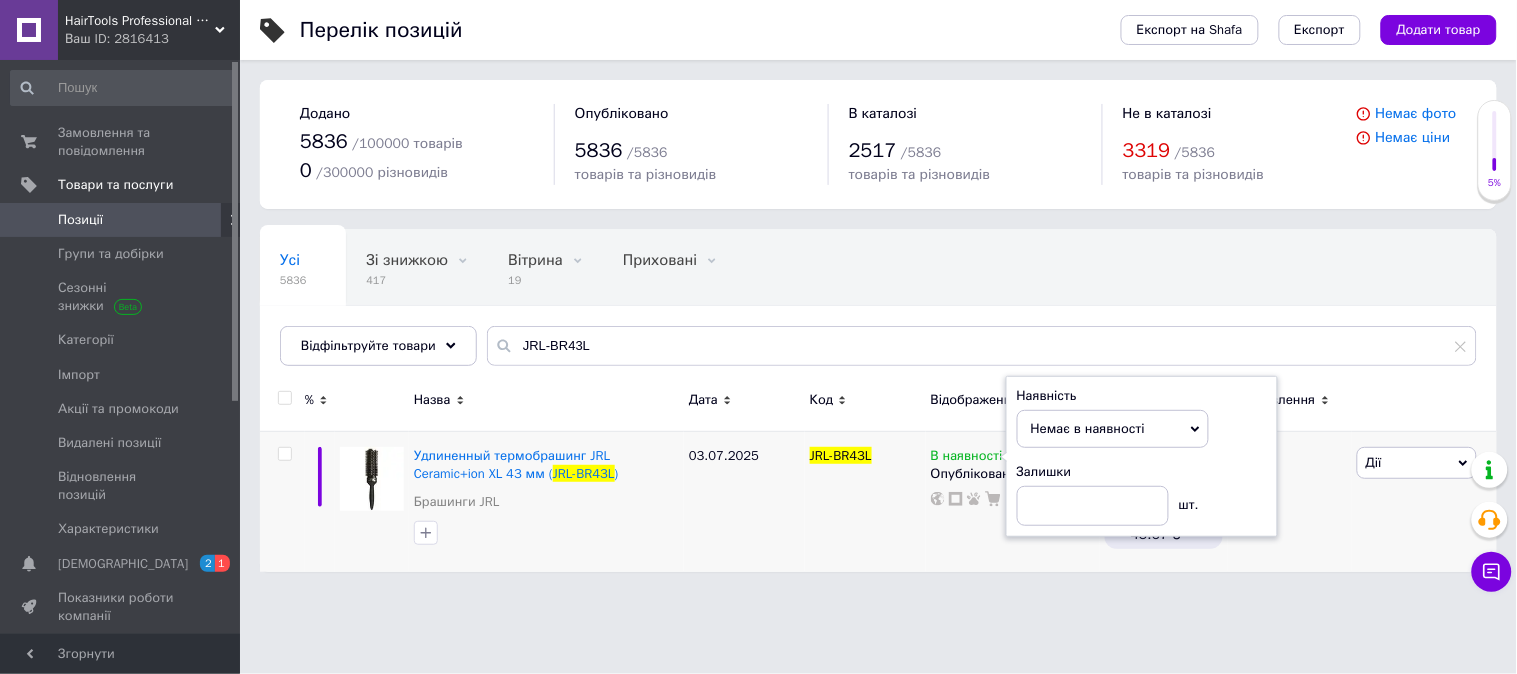 click on "HairTools Professional Професійна техніка для Салонів Краси та Барбершопов" at bounding box center (140, 21) 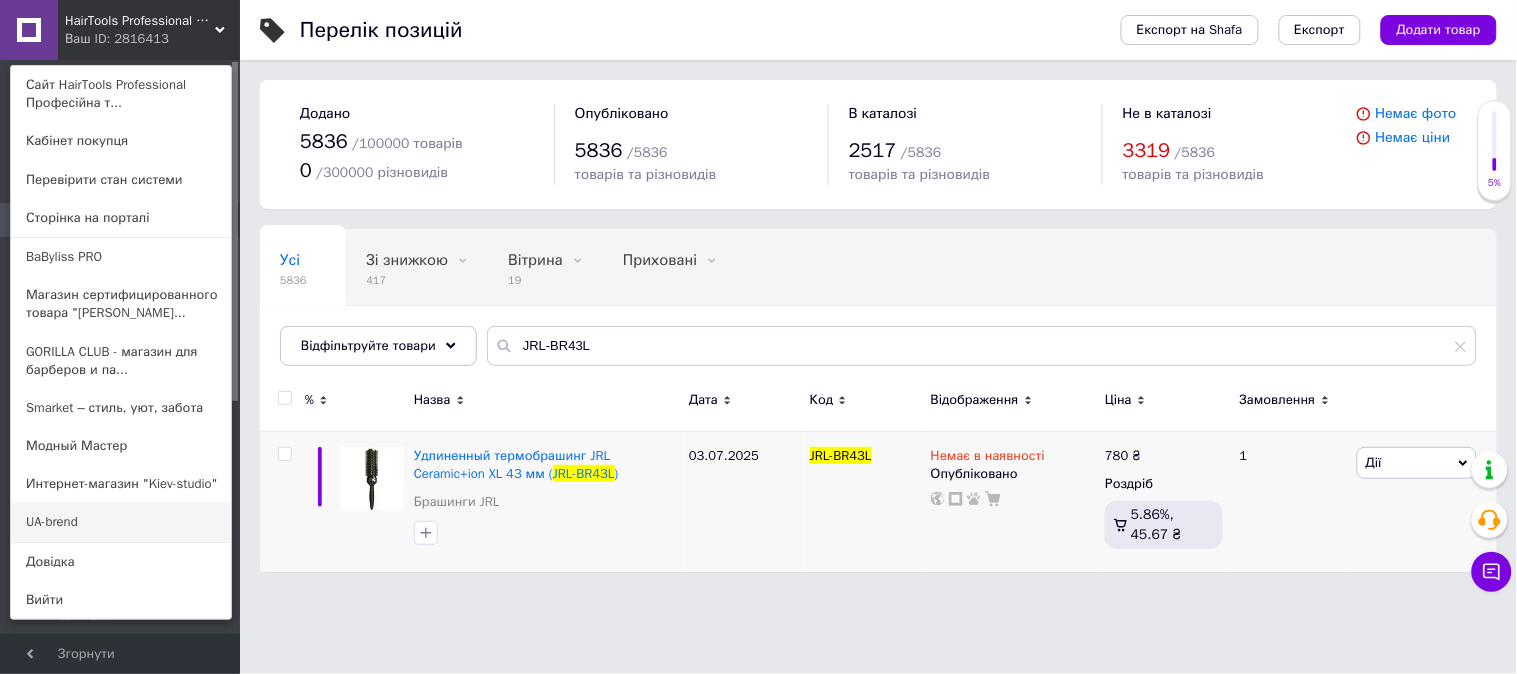 click on "UA-brend" at bounding box center (121, 522) 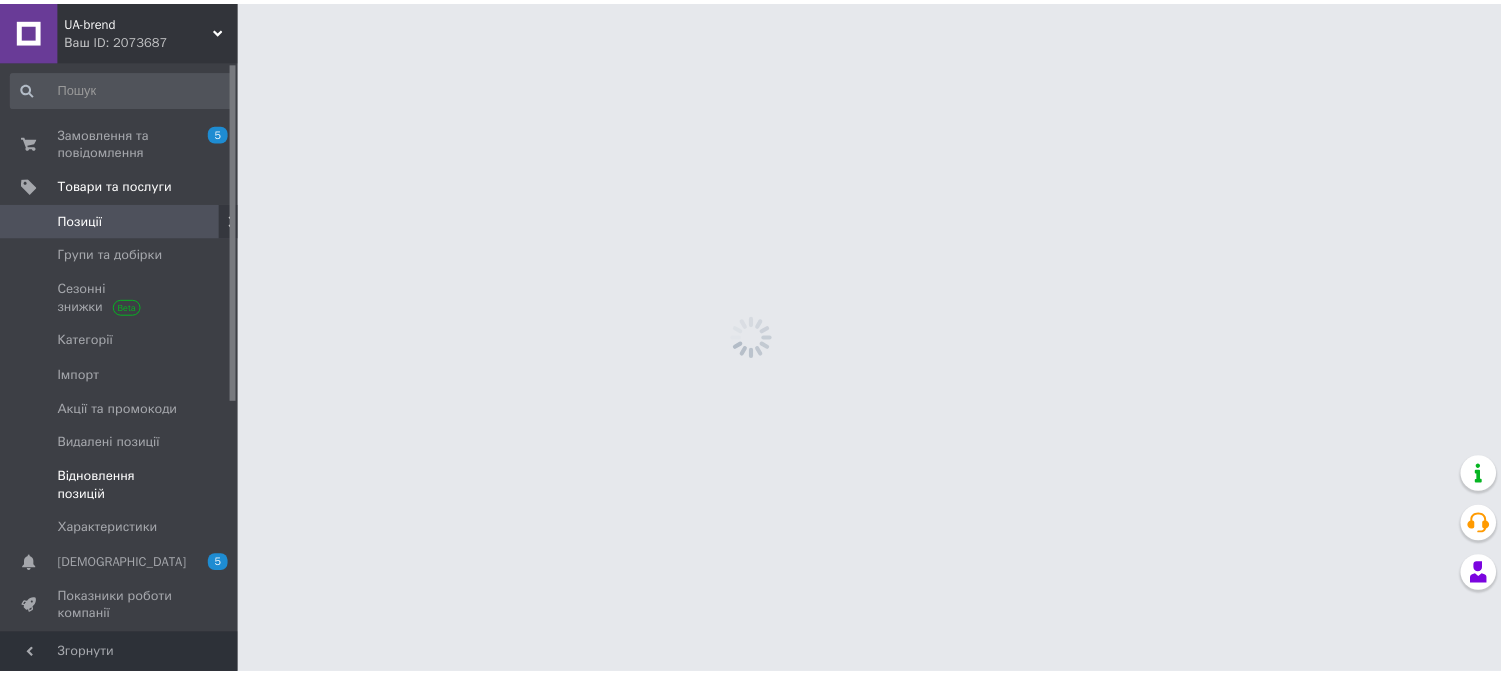 scroll, scrollTop: 0, scrollLeft: 0, axis: both 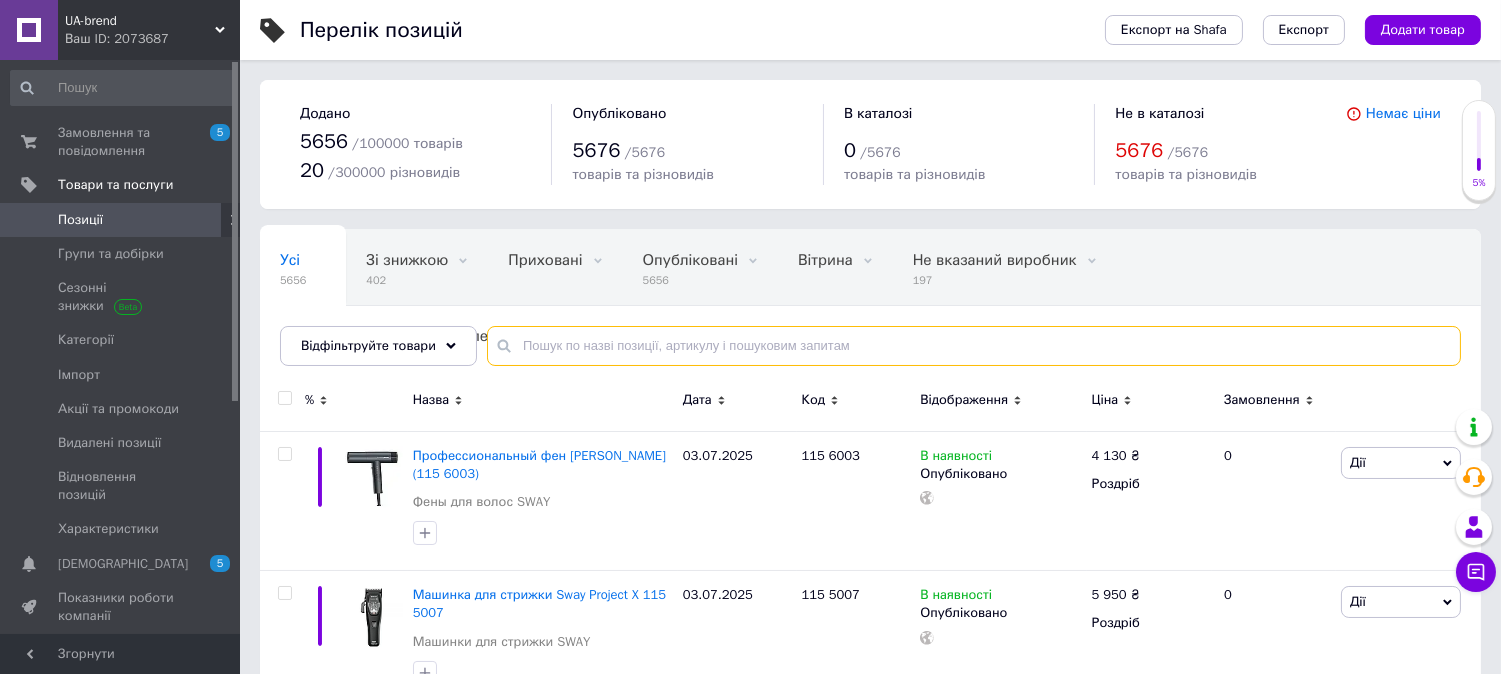 click at bounding box center (974, 346) 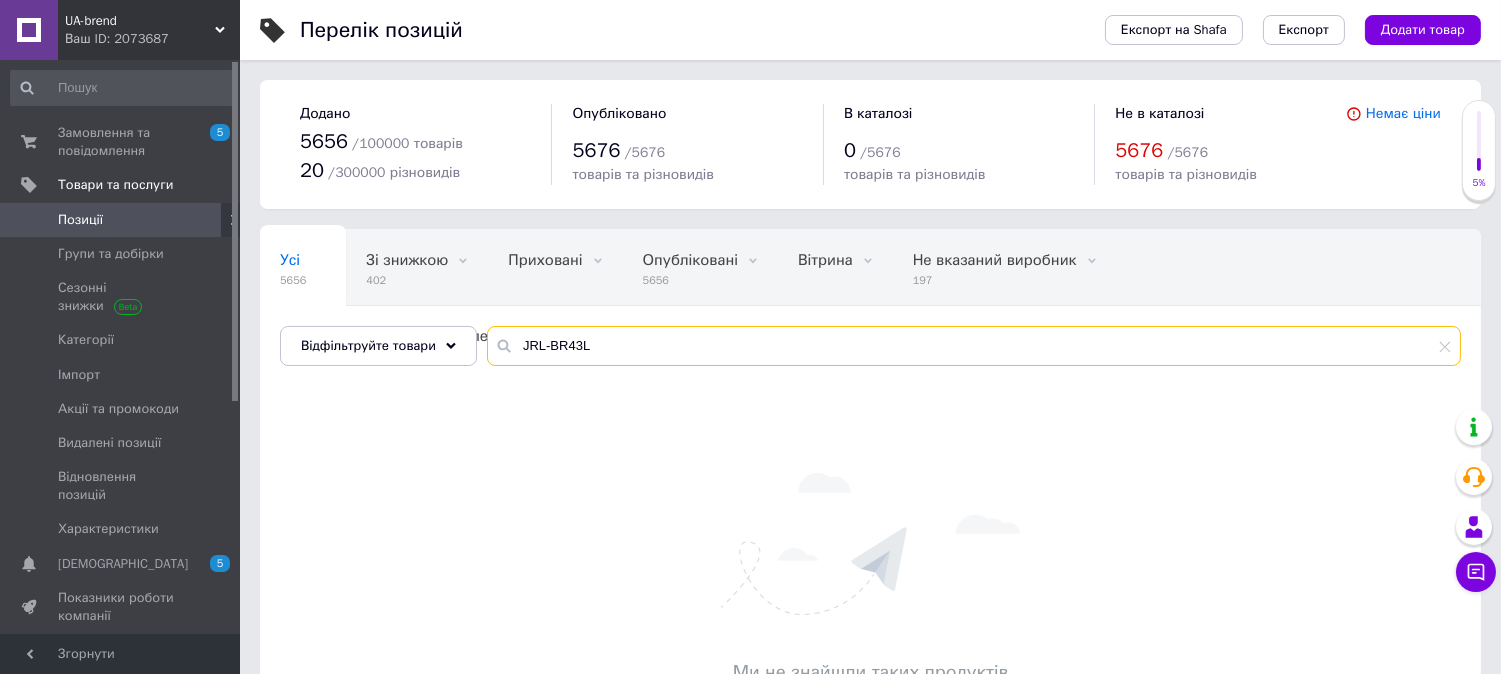 type on "JRL-BR43L" 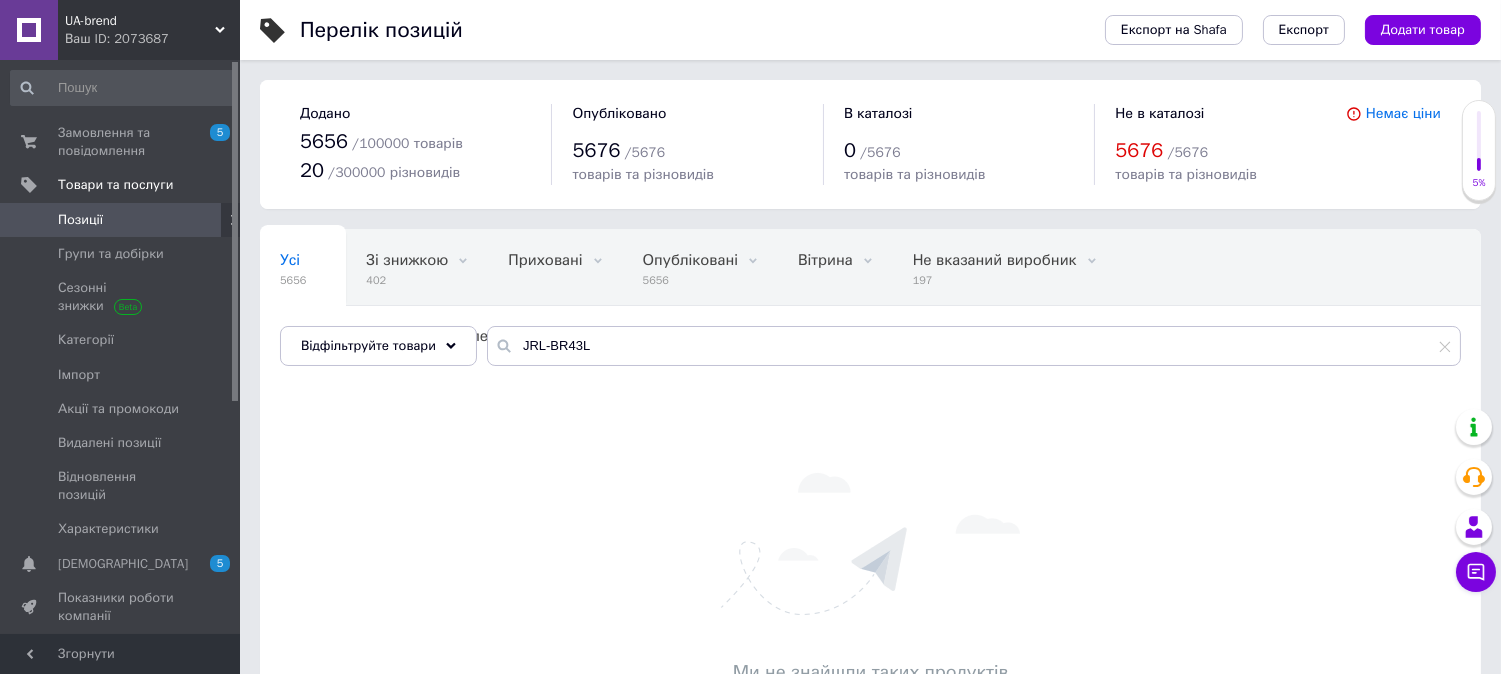 click on "UA-brend" at bounding box center (140, 21) 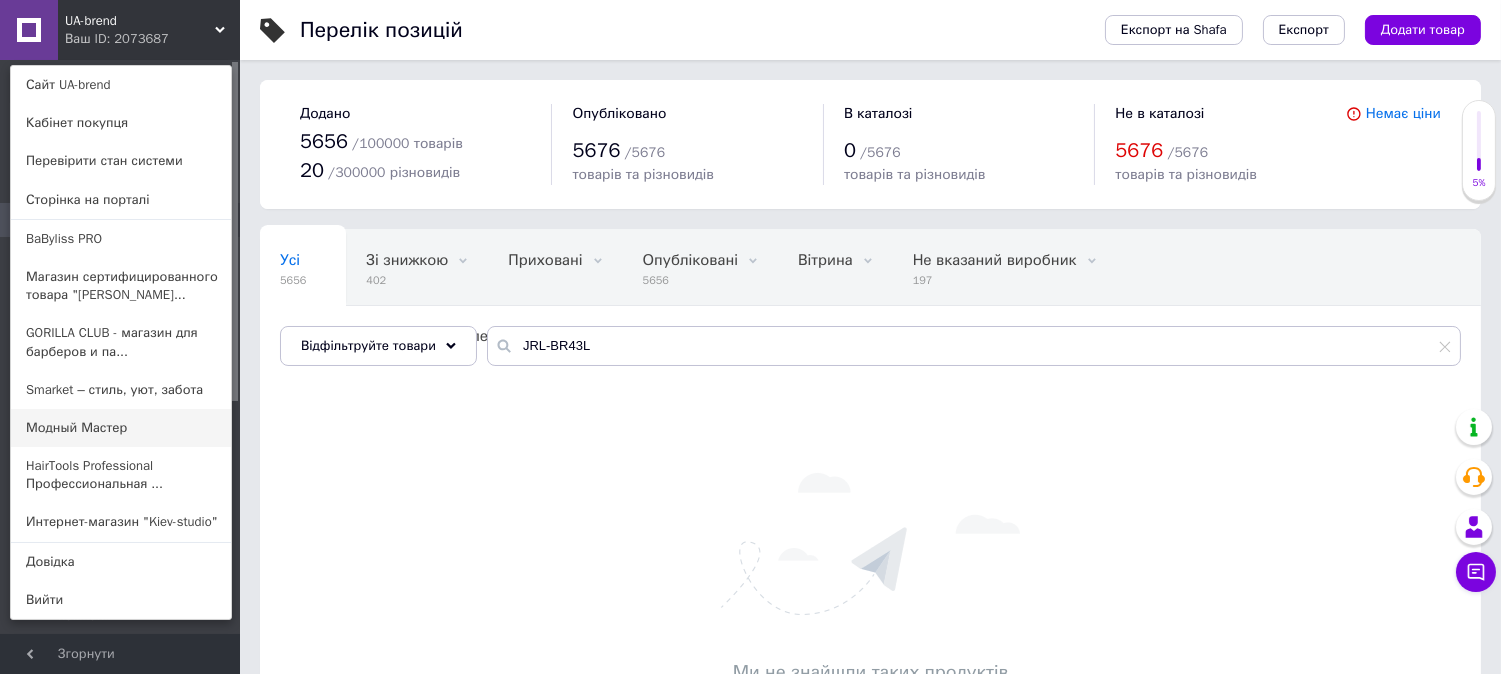 click on "Модный Мастер" at bounding box center [121, 428] 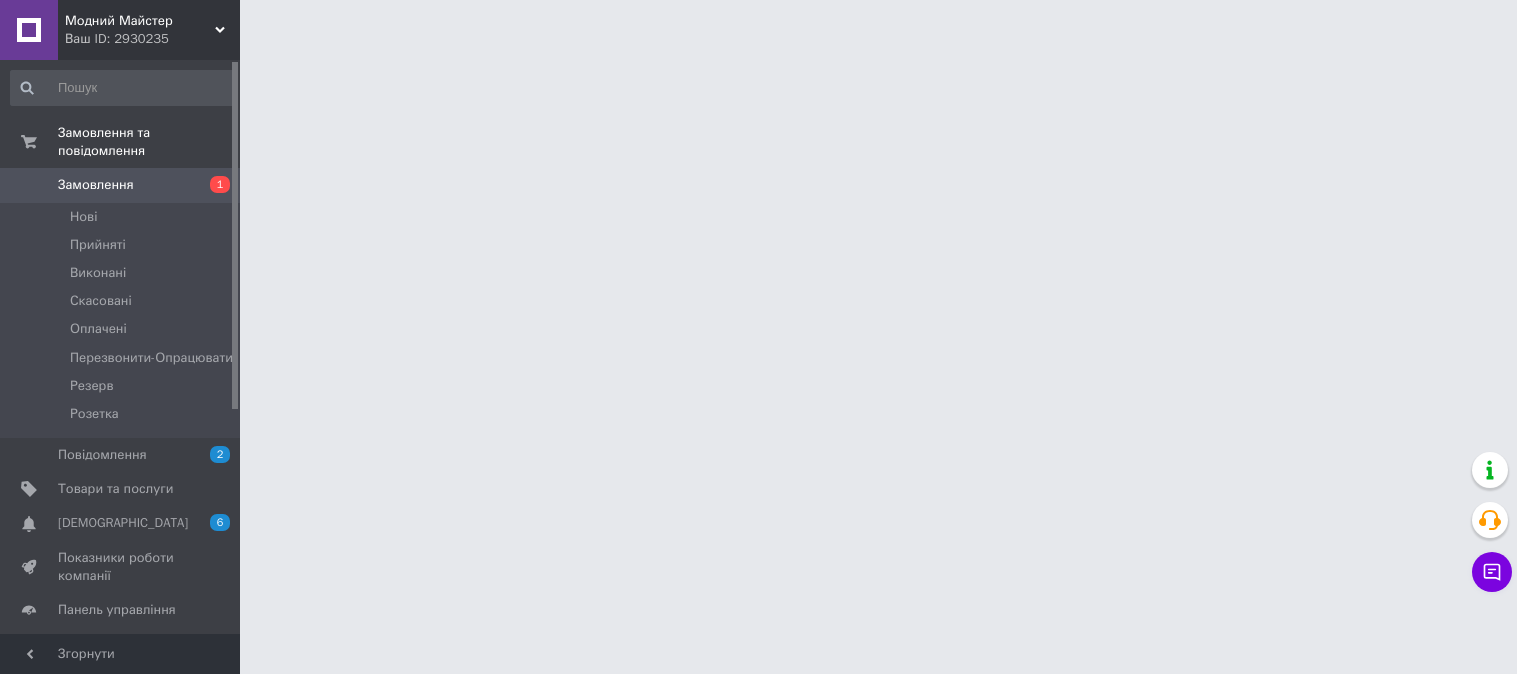 scroll, scrollTop: 0, scrollLeft: 0, axis: both 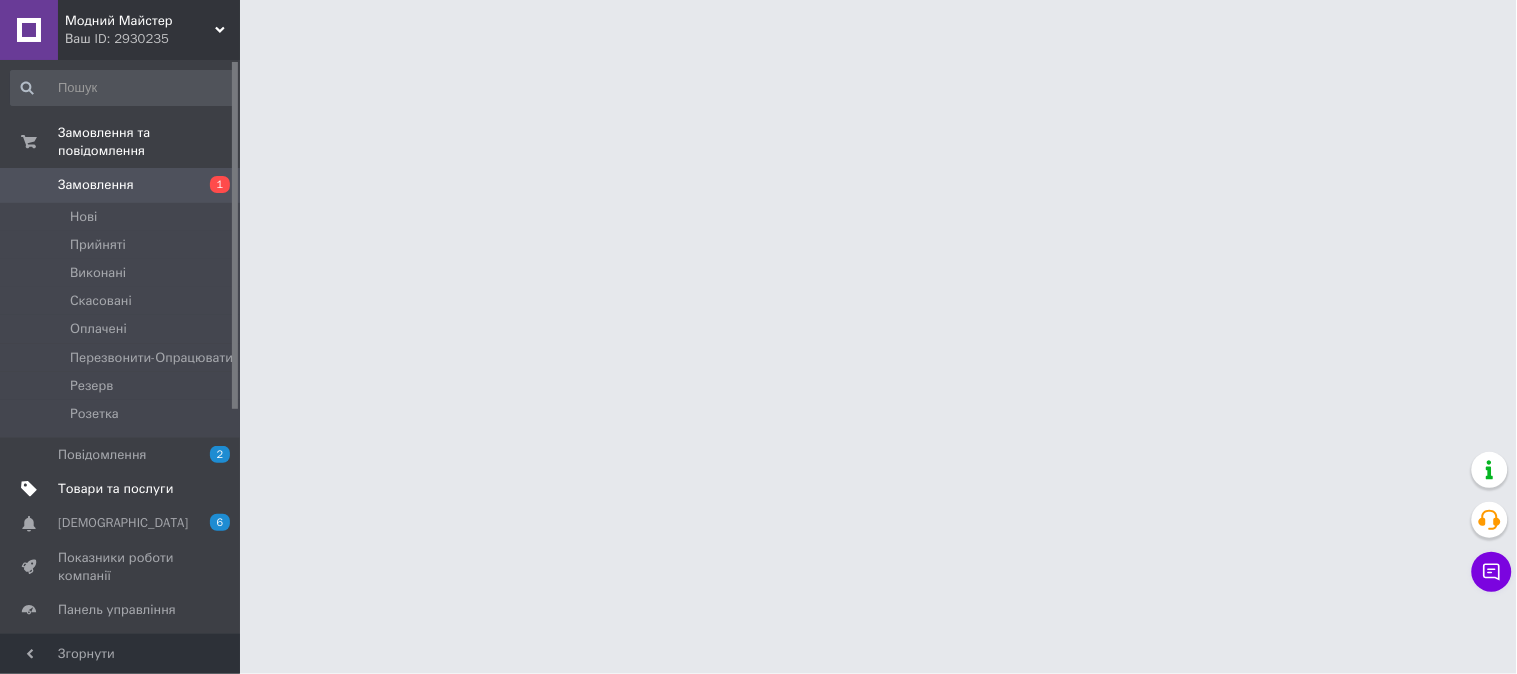 click on "Товари та послуги" at bounding box center (115, 489) 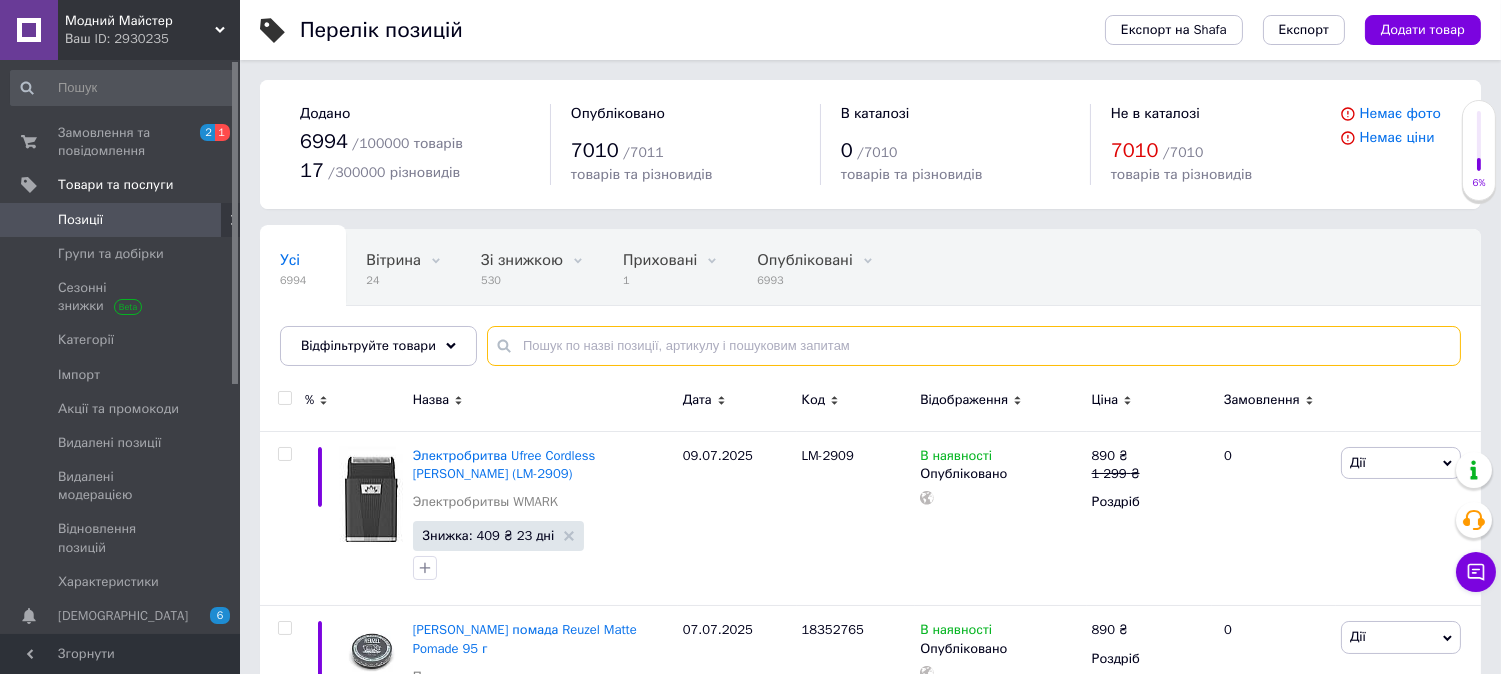 click at bounding box center (974, 346) 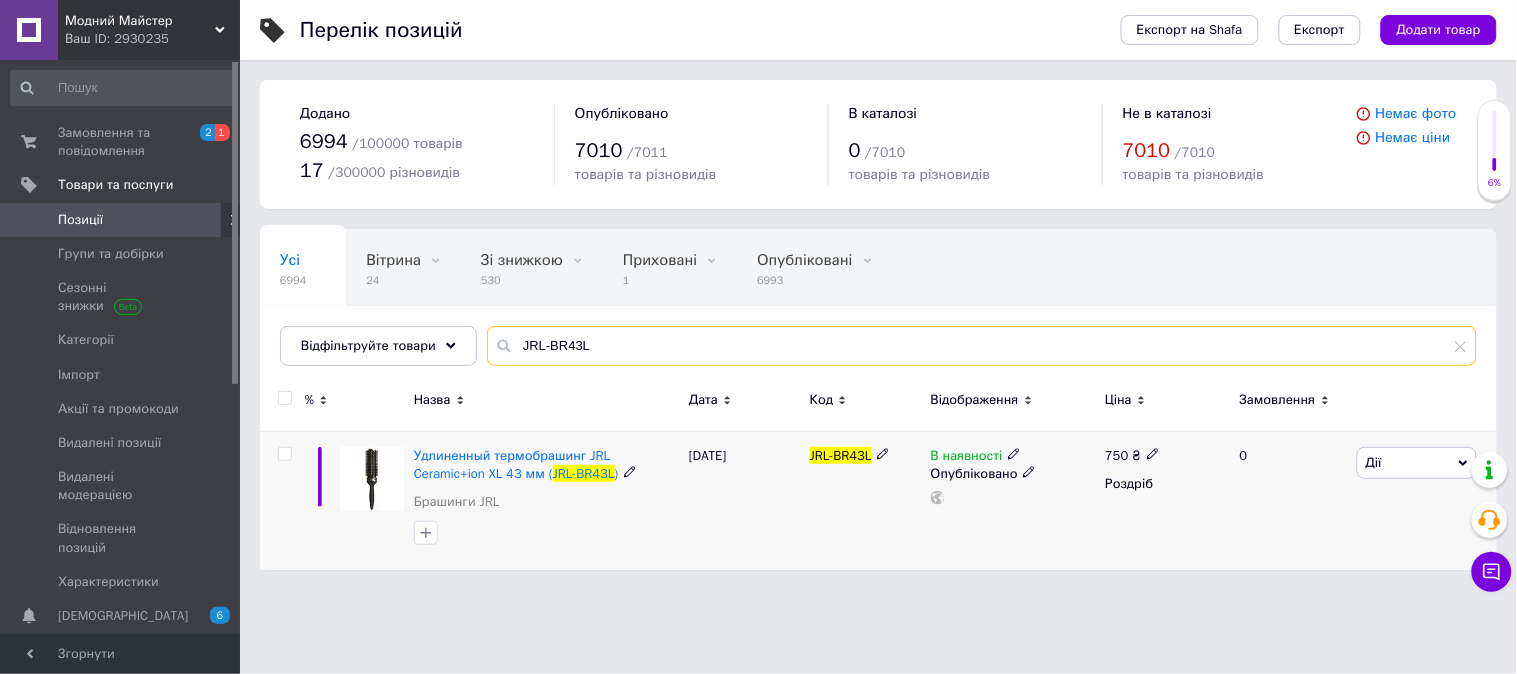 type on "JRL-BR43L" 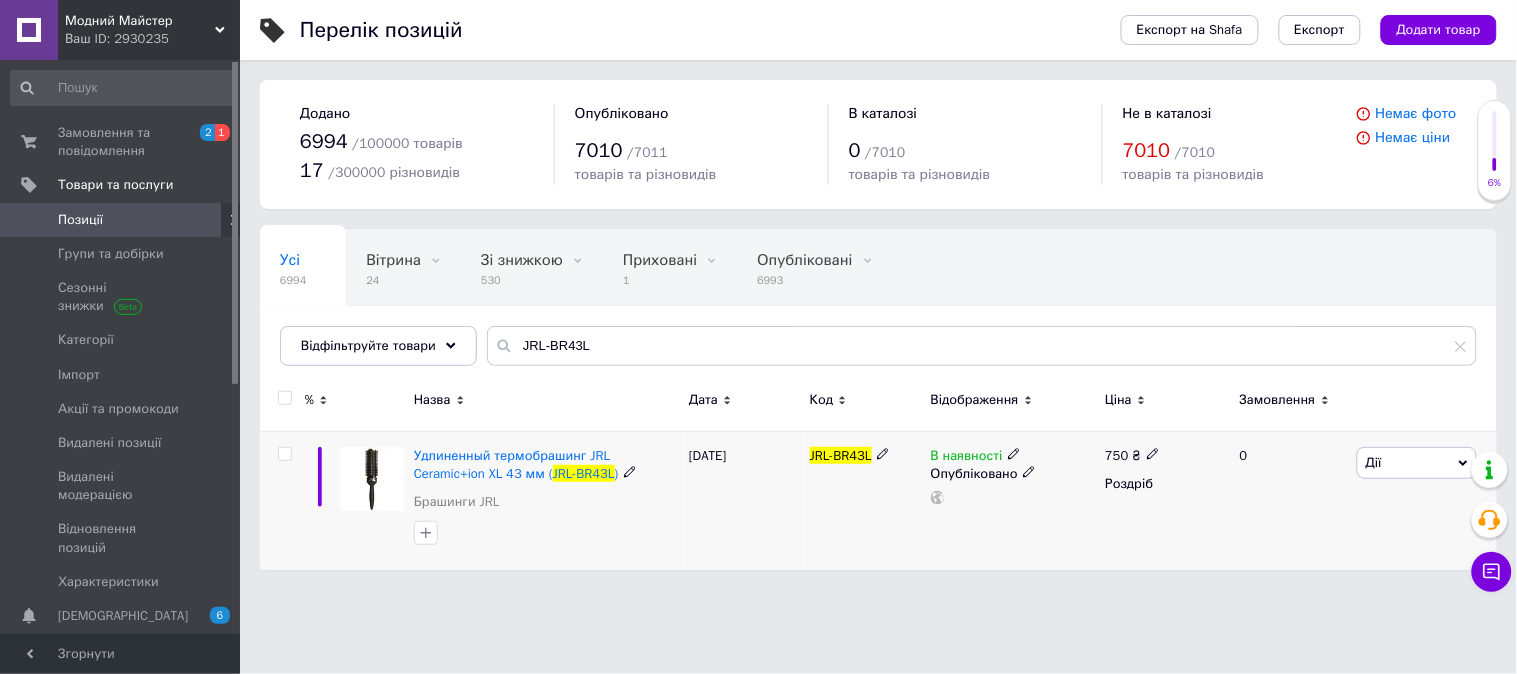 click on "В наявності" at bounding box center [1013, 456] 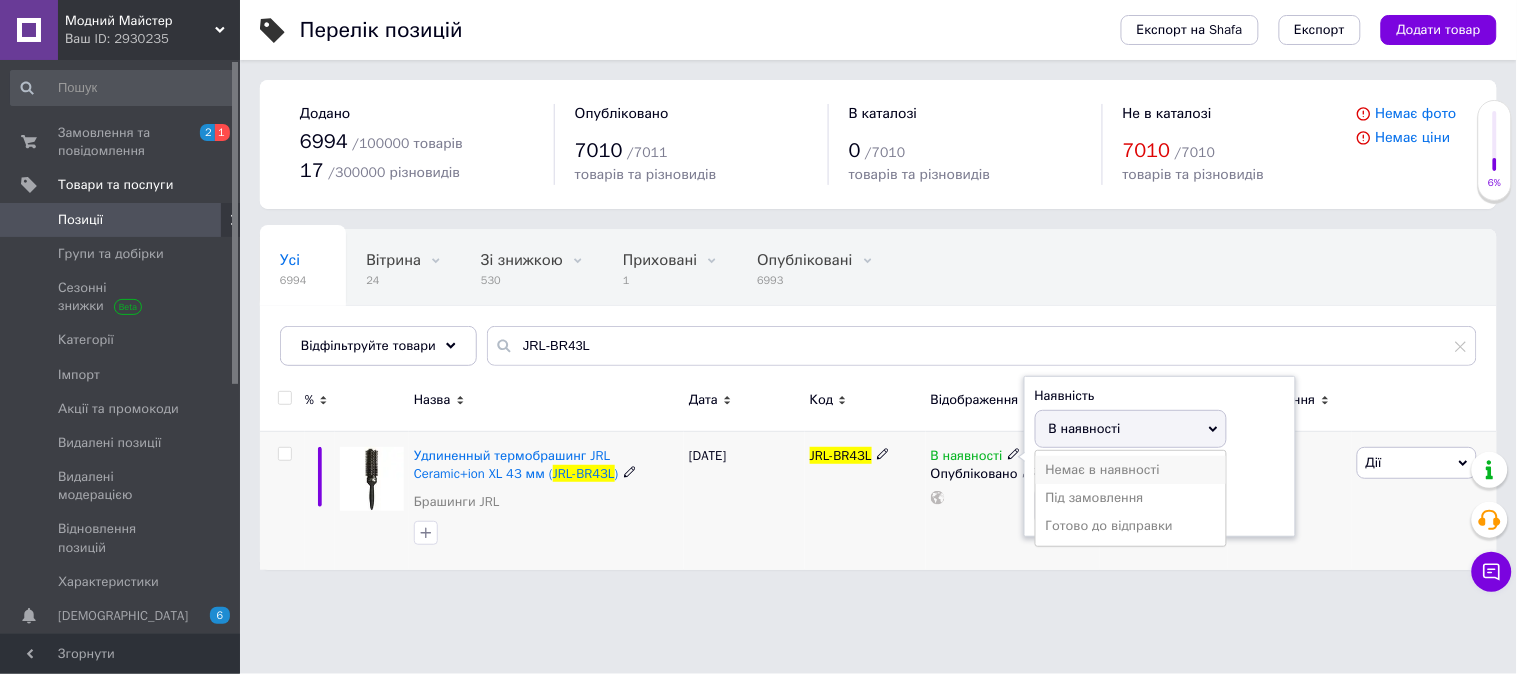 click on "Немає в наявності" at bounding box center [1131, 470] 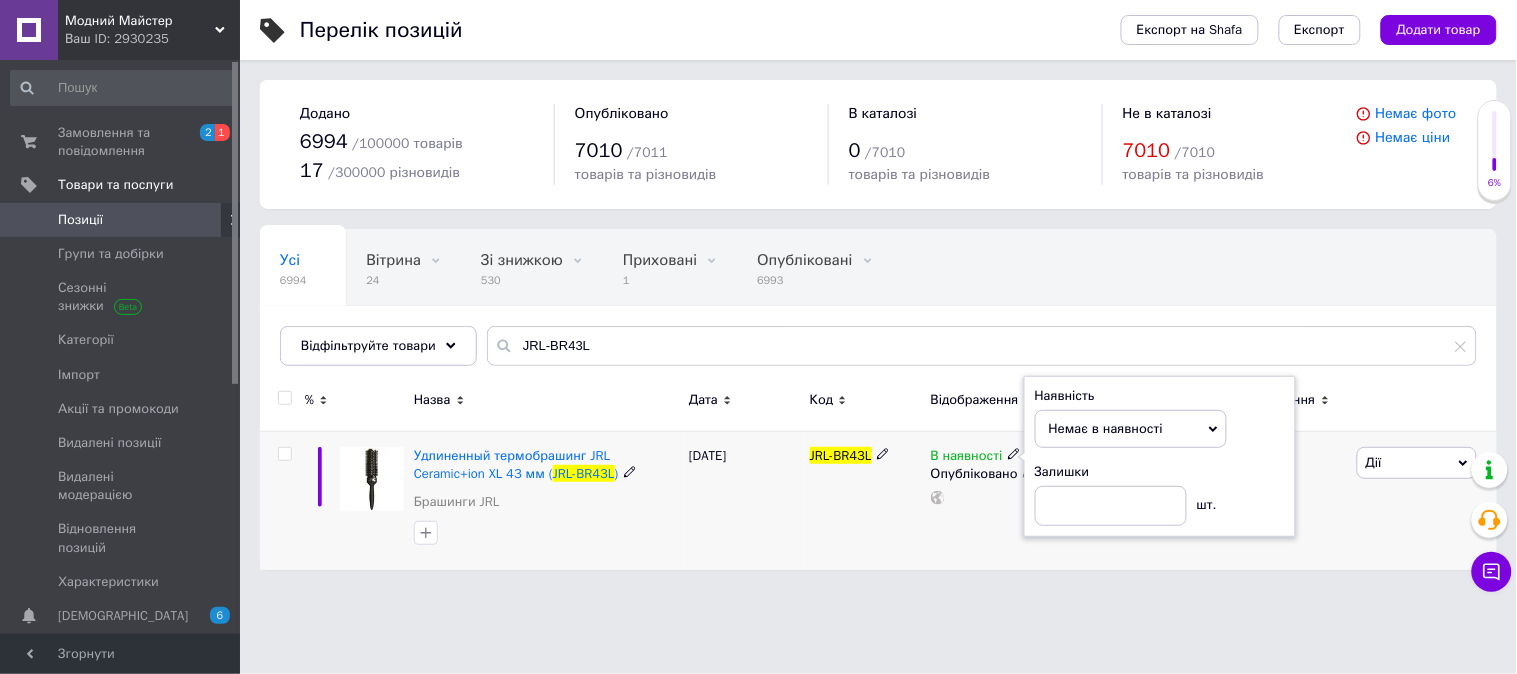 click on "JRL-BR43L" at bounding box center [865, 500] 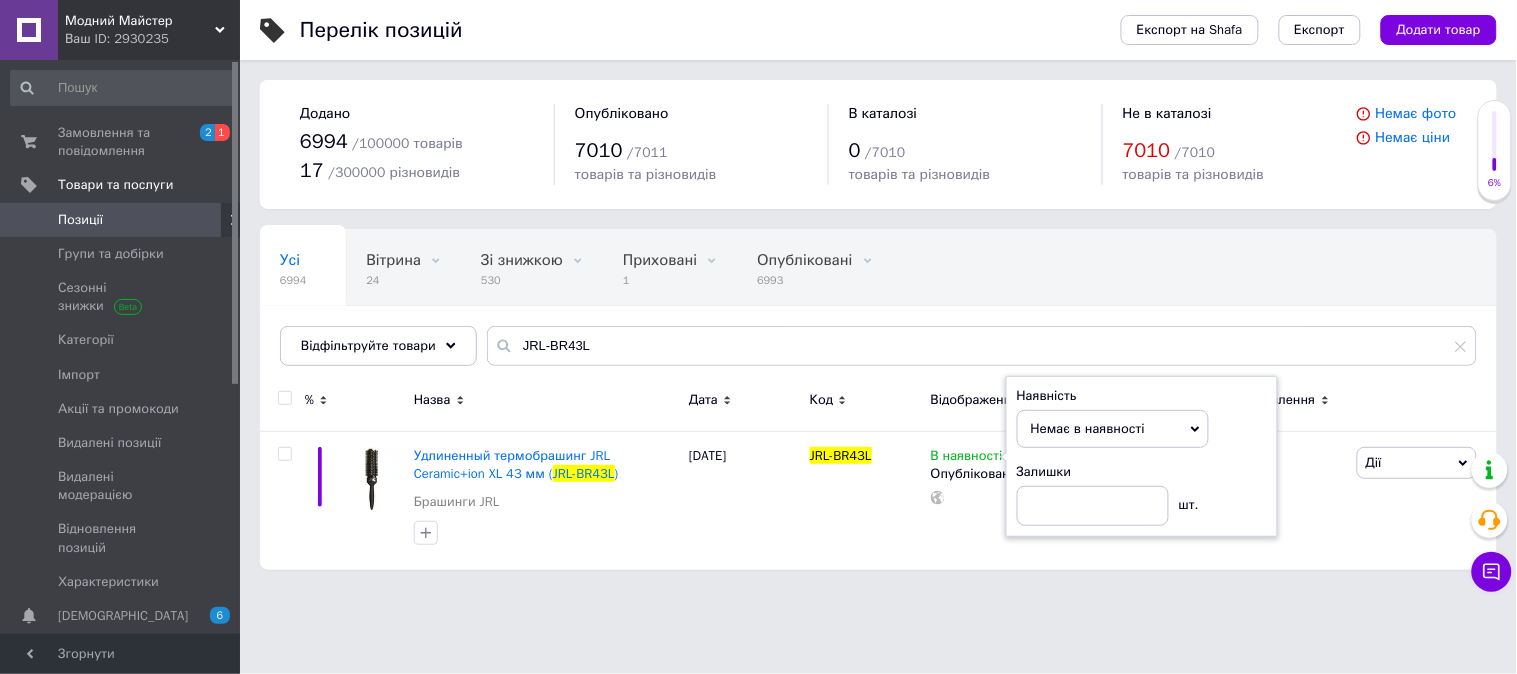 click on "Ваш ID: 2930235" at bounding box center [152, 39] 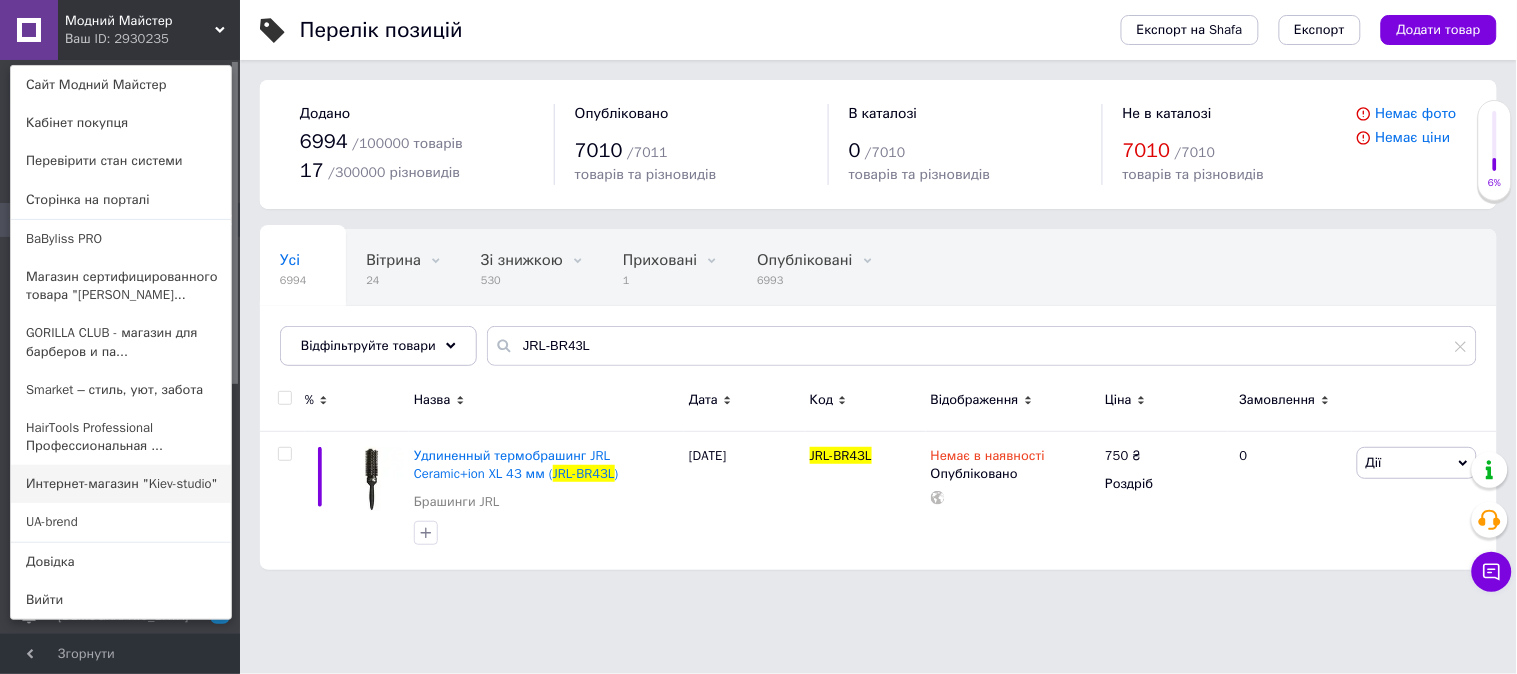 click on "Интернет-магазин "Kiev-studio"" at bounding box center (121, 484) 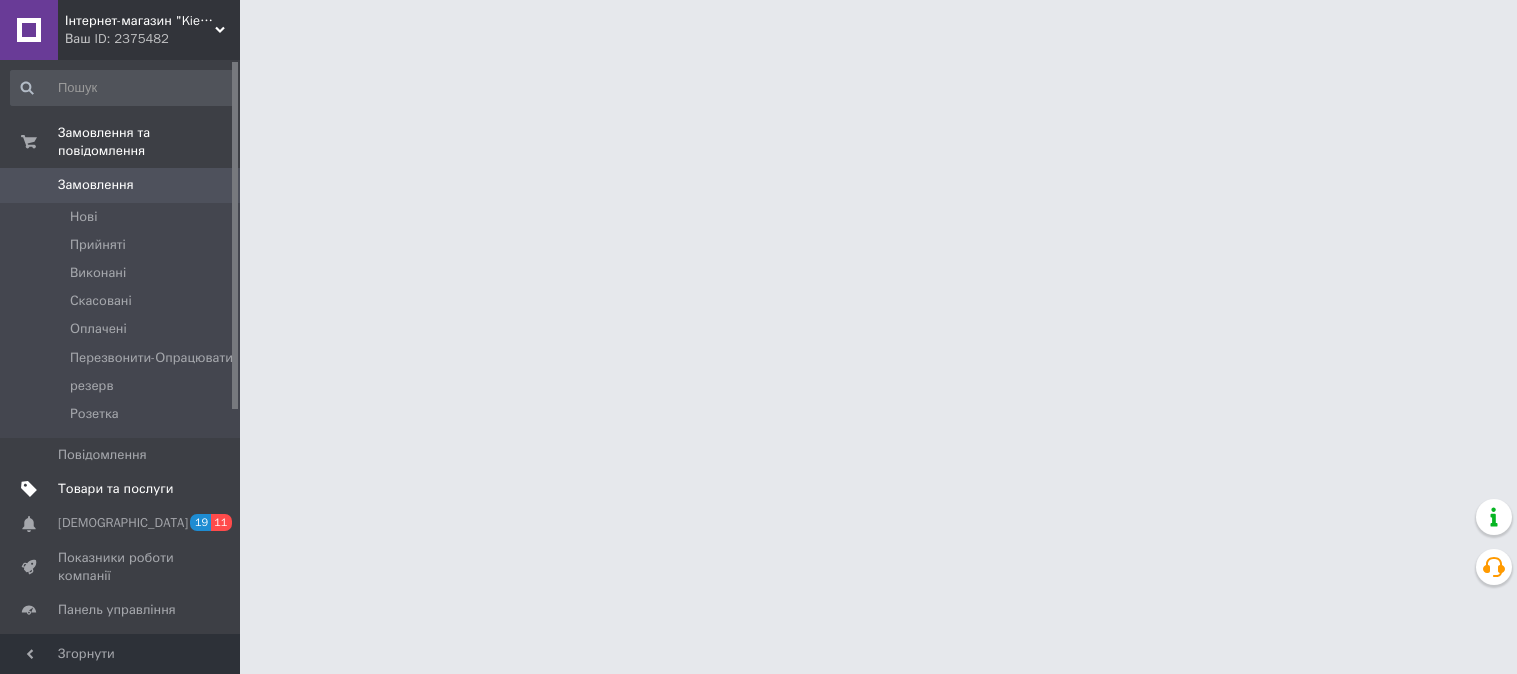 scroll, scrollTop: 0, scrollLeft: 0, axis: both 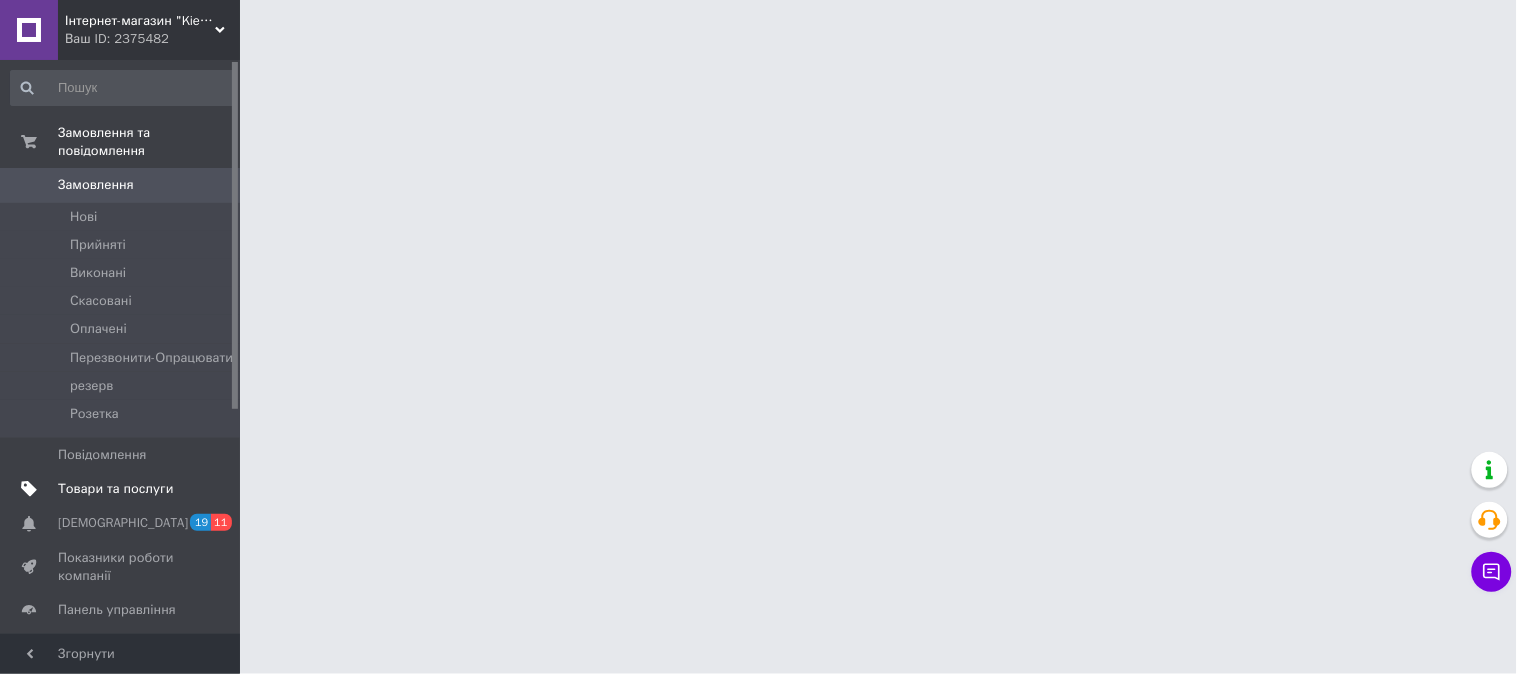 click on "Товари та послуги" at bounding box center [115, 489] 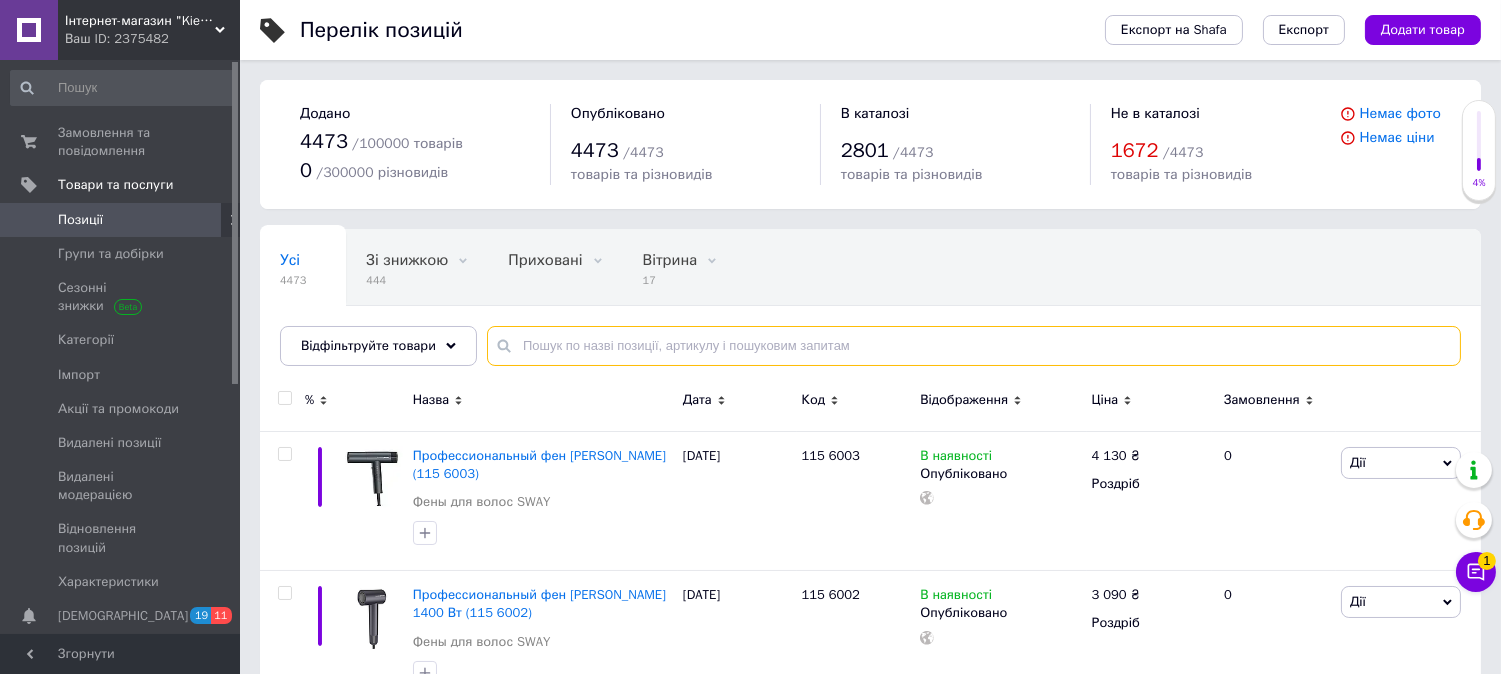 click at bounding box center [974, 346] 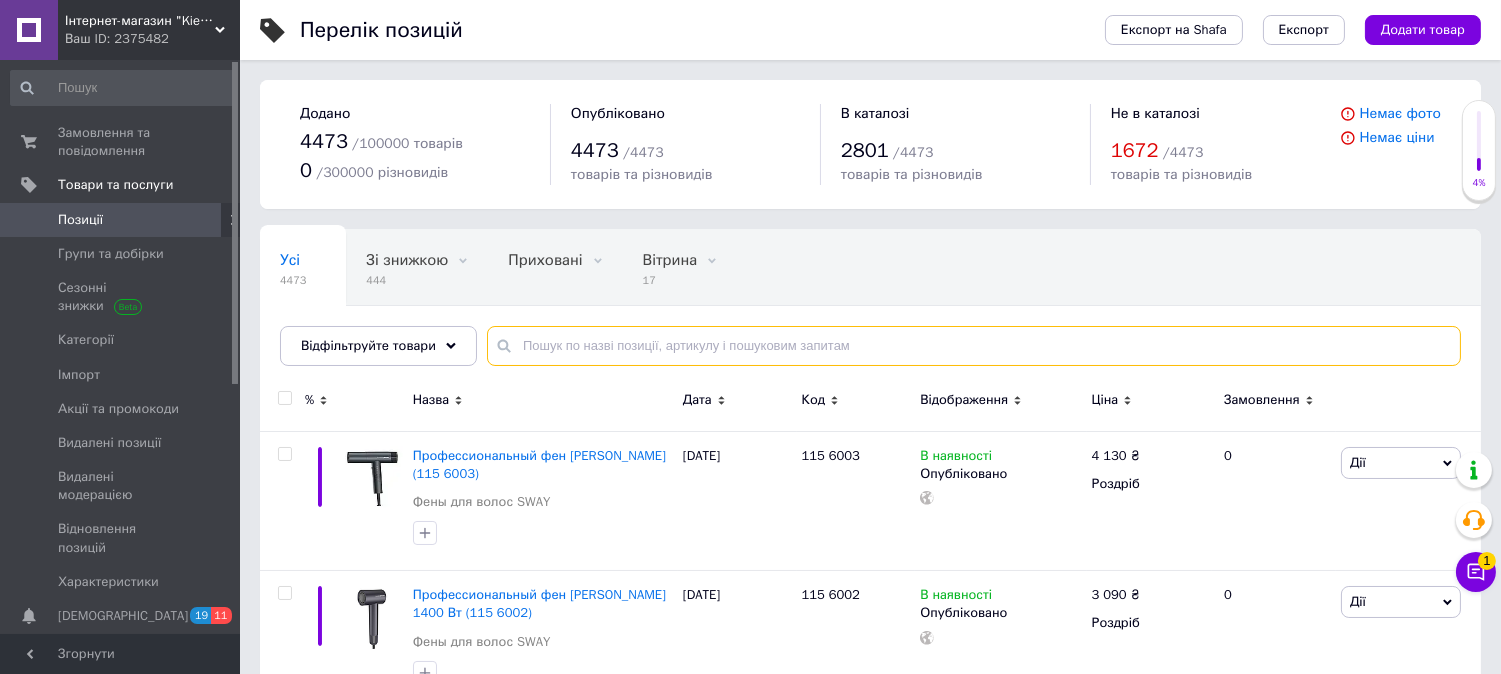 paste on "JRL-BR43L" 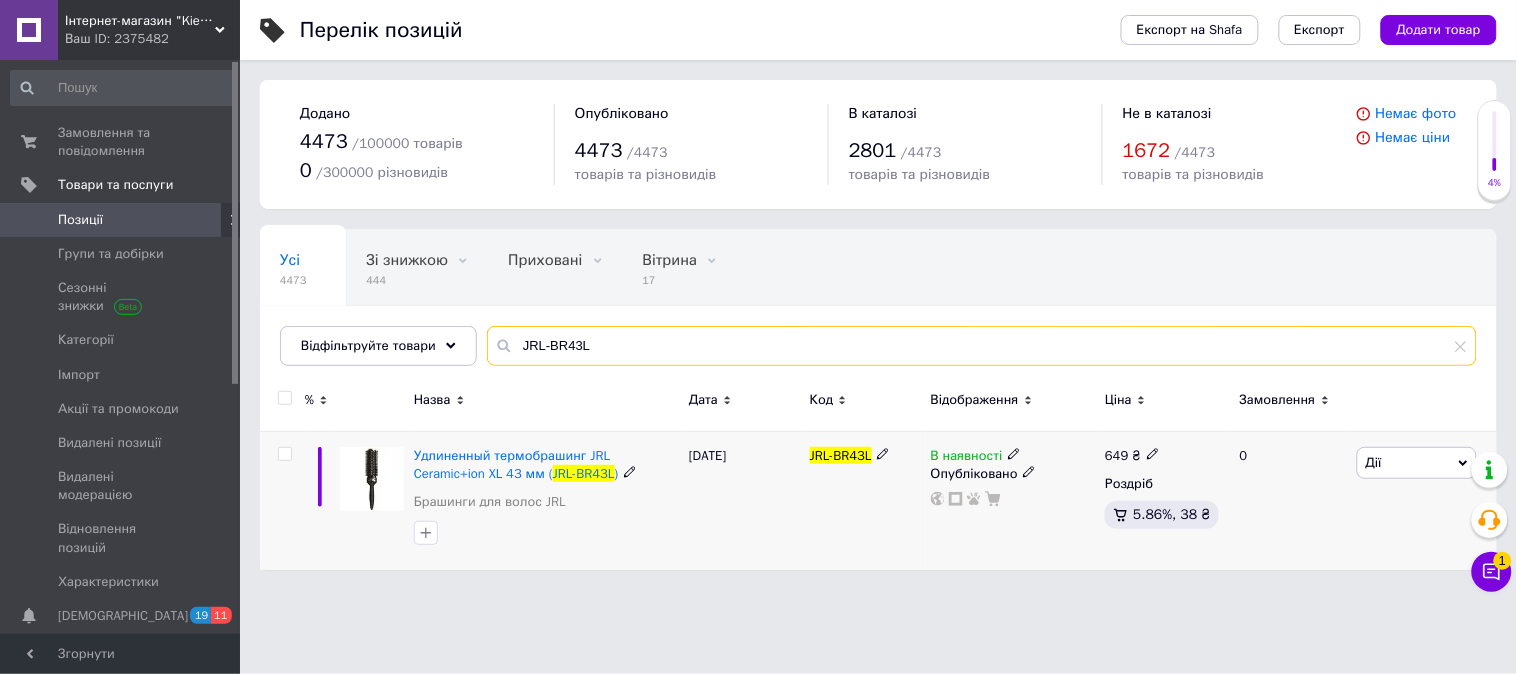 type on "JRL-BR43L" 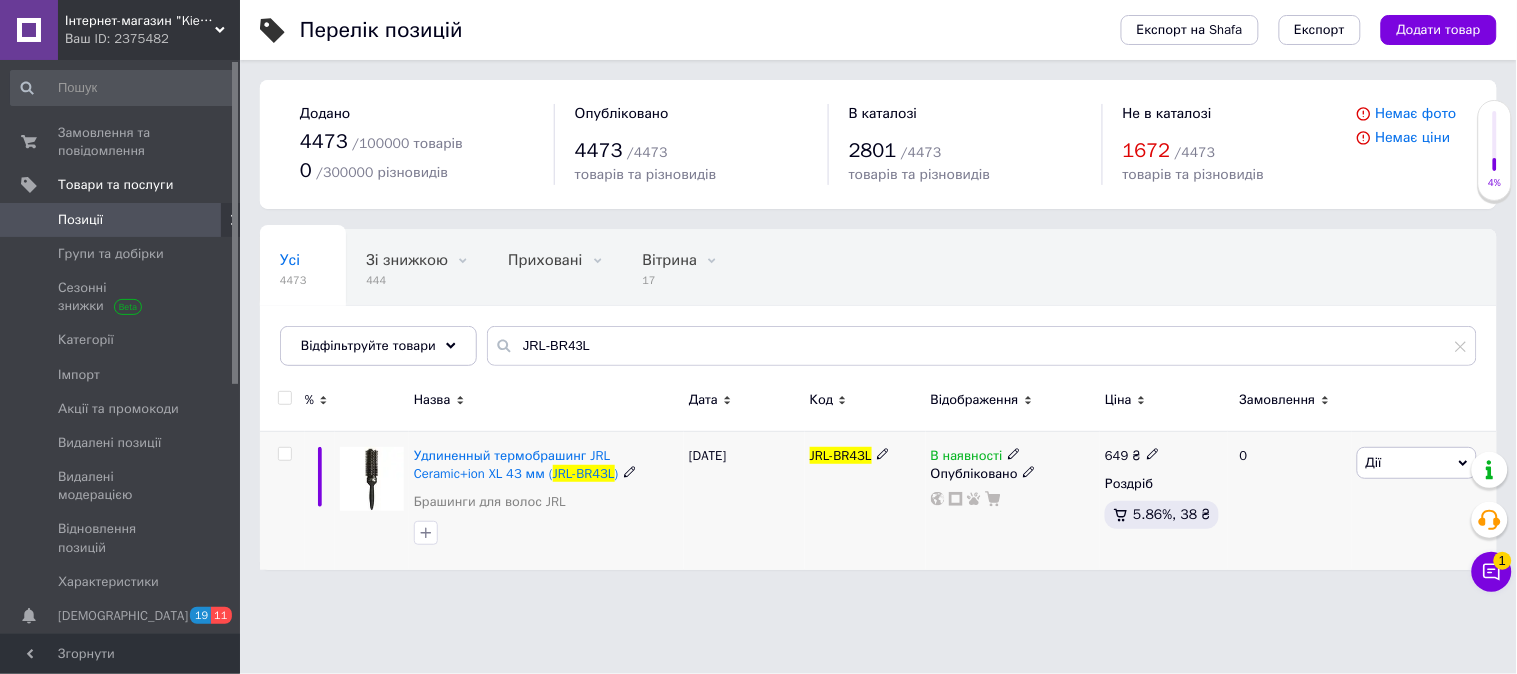 click 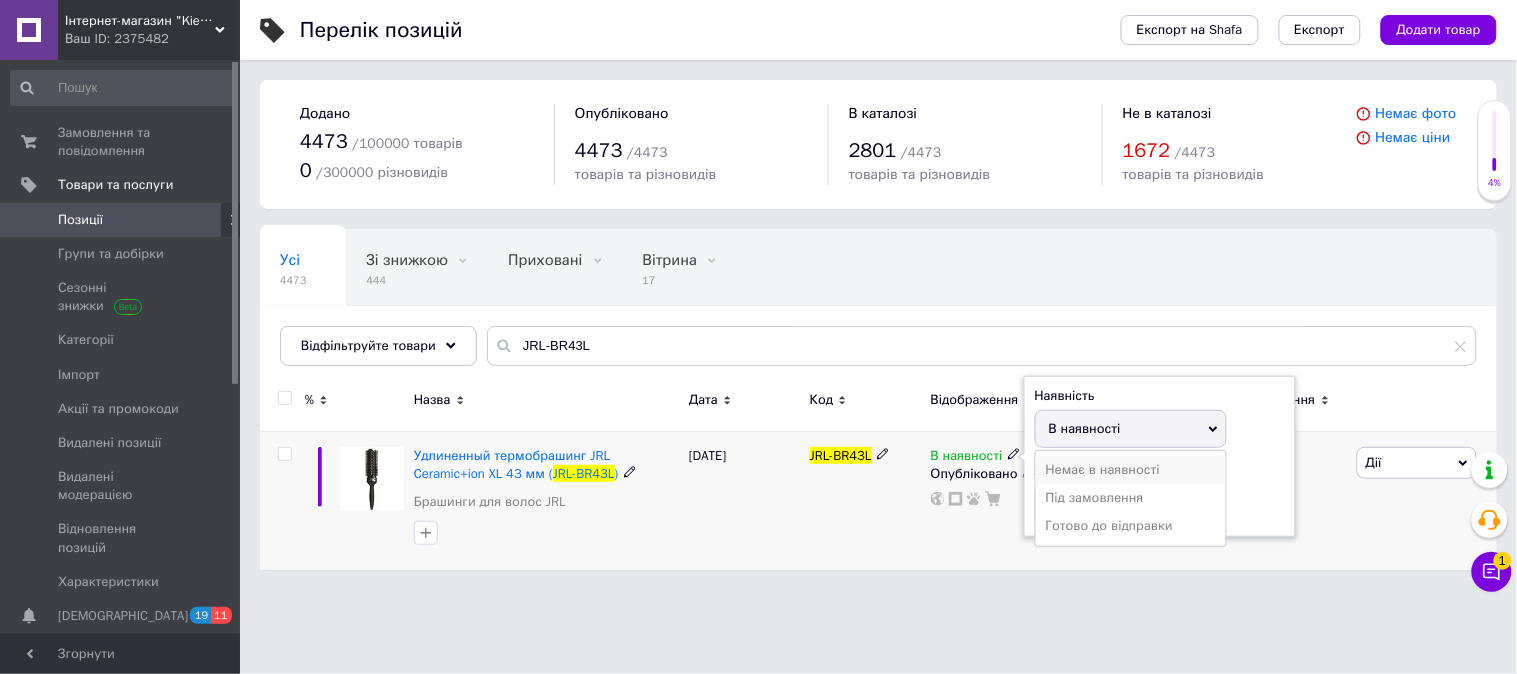 click on "Немає в наявності" at bounding box center [1131, 470] 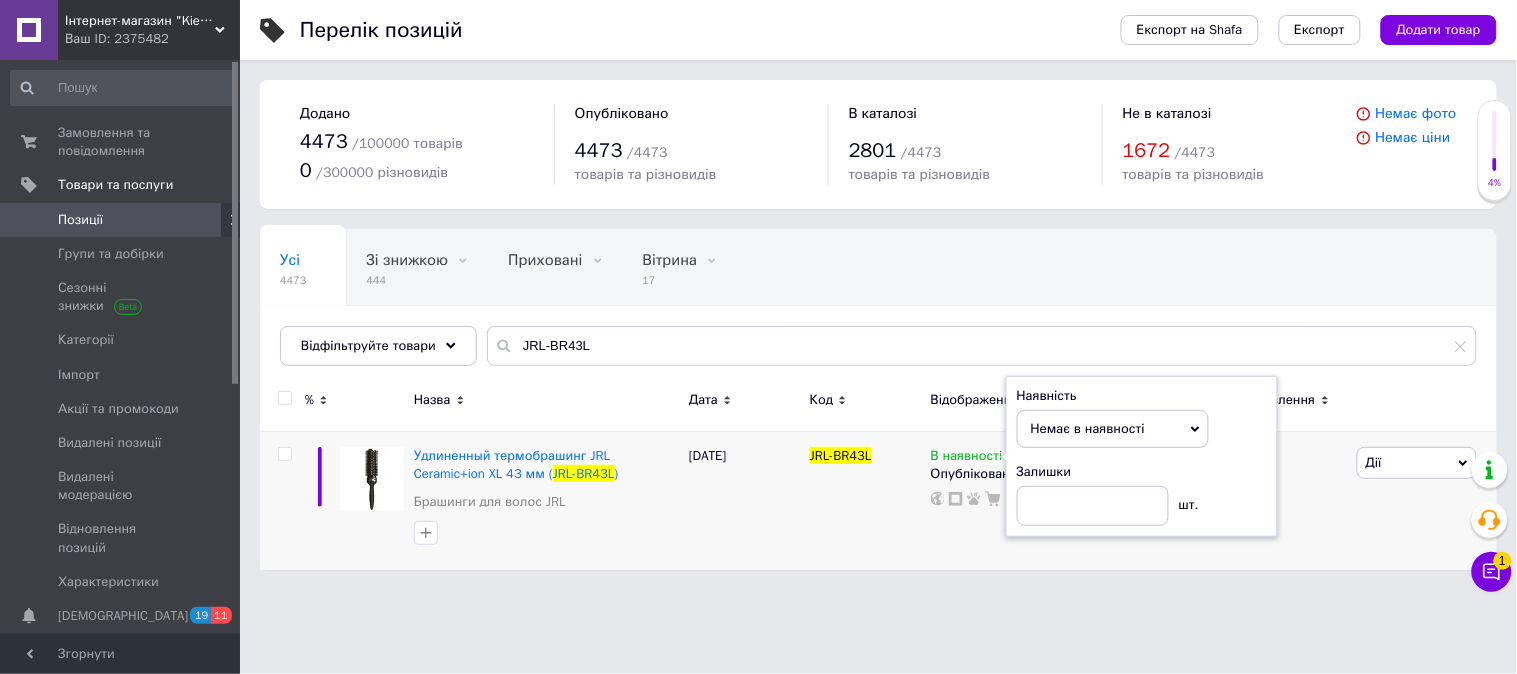 click on "Ваш ID: 2375482" at bounding box center (152, 39) 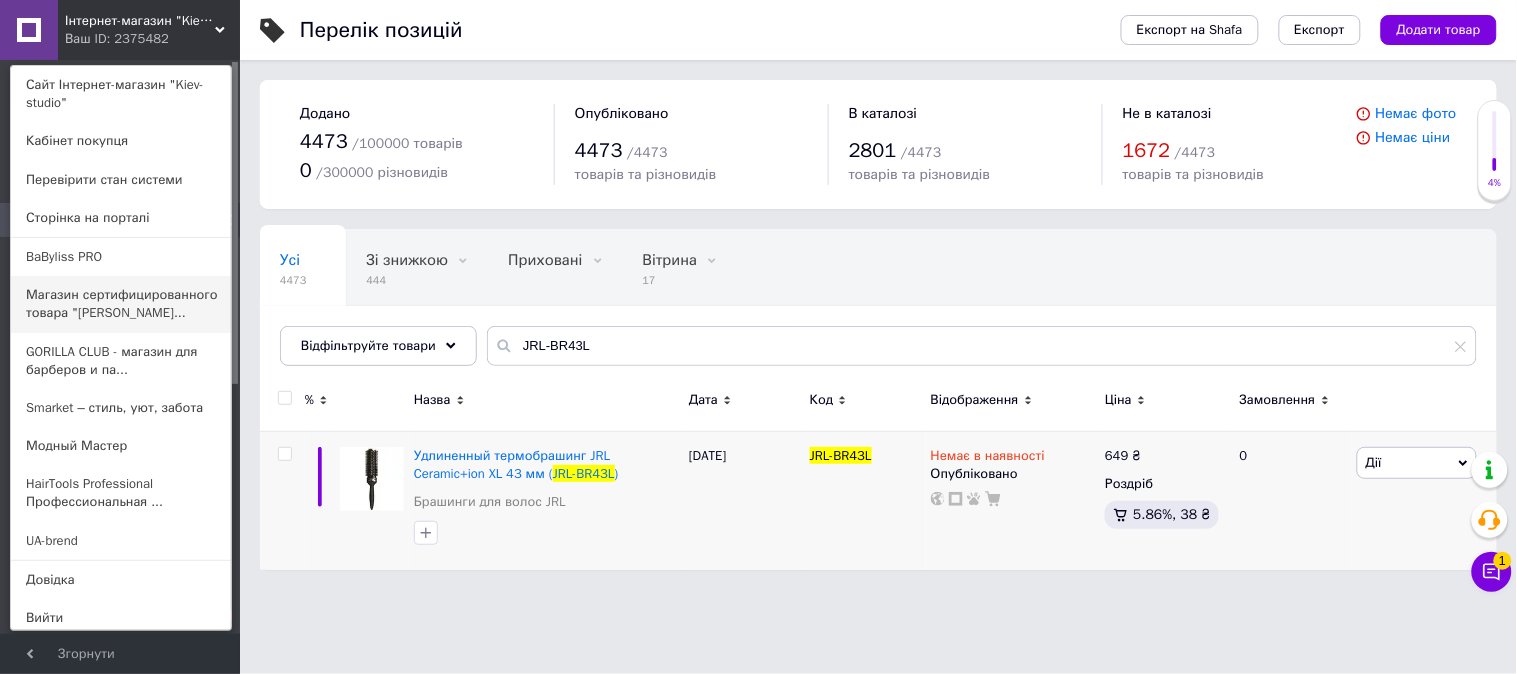 click on "Магазин сертифицированного товара "MOSER..." at bounding box center (121, 304) 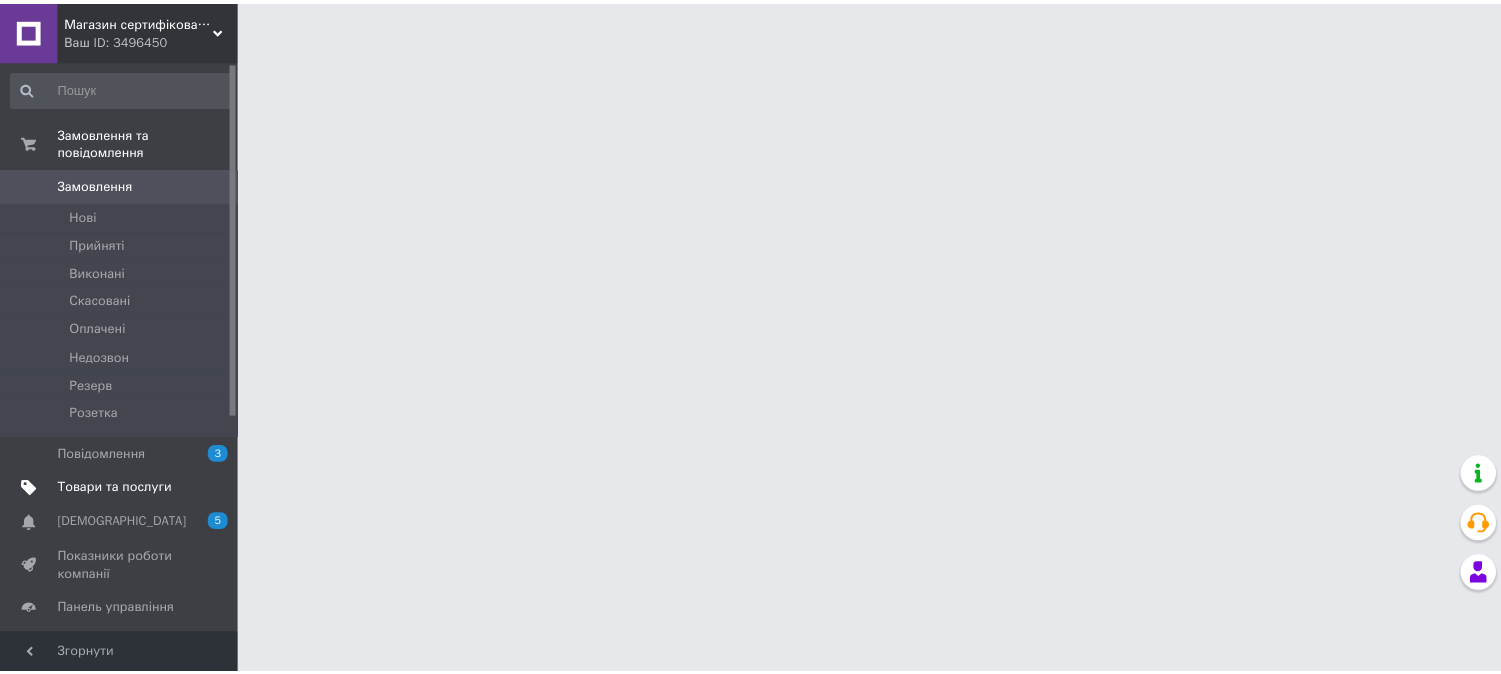 scroll, scrollTop: 0, scrollLeft: 0, axis: both 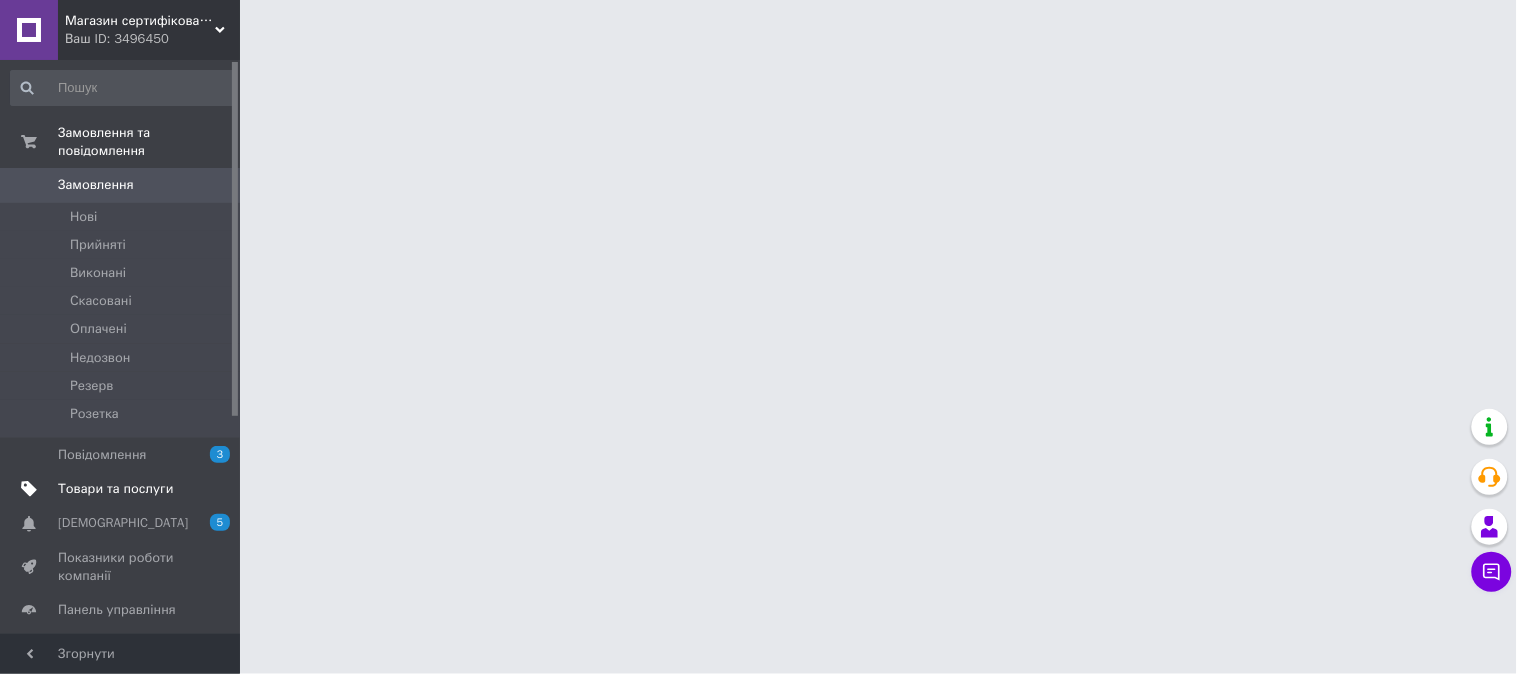click on "Товари та послуги" at bounding box center (115, 489) 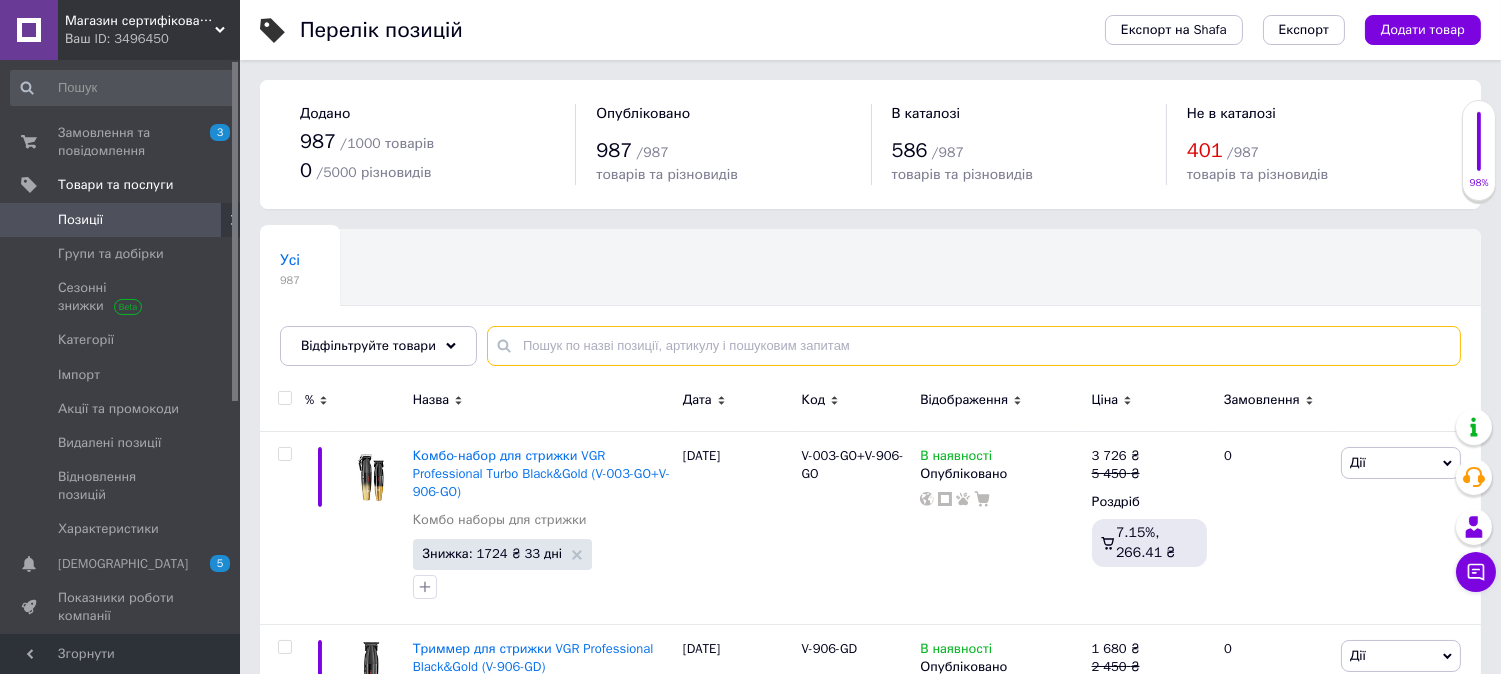 click at bounding box center [974, 346] 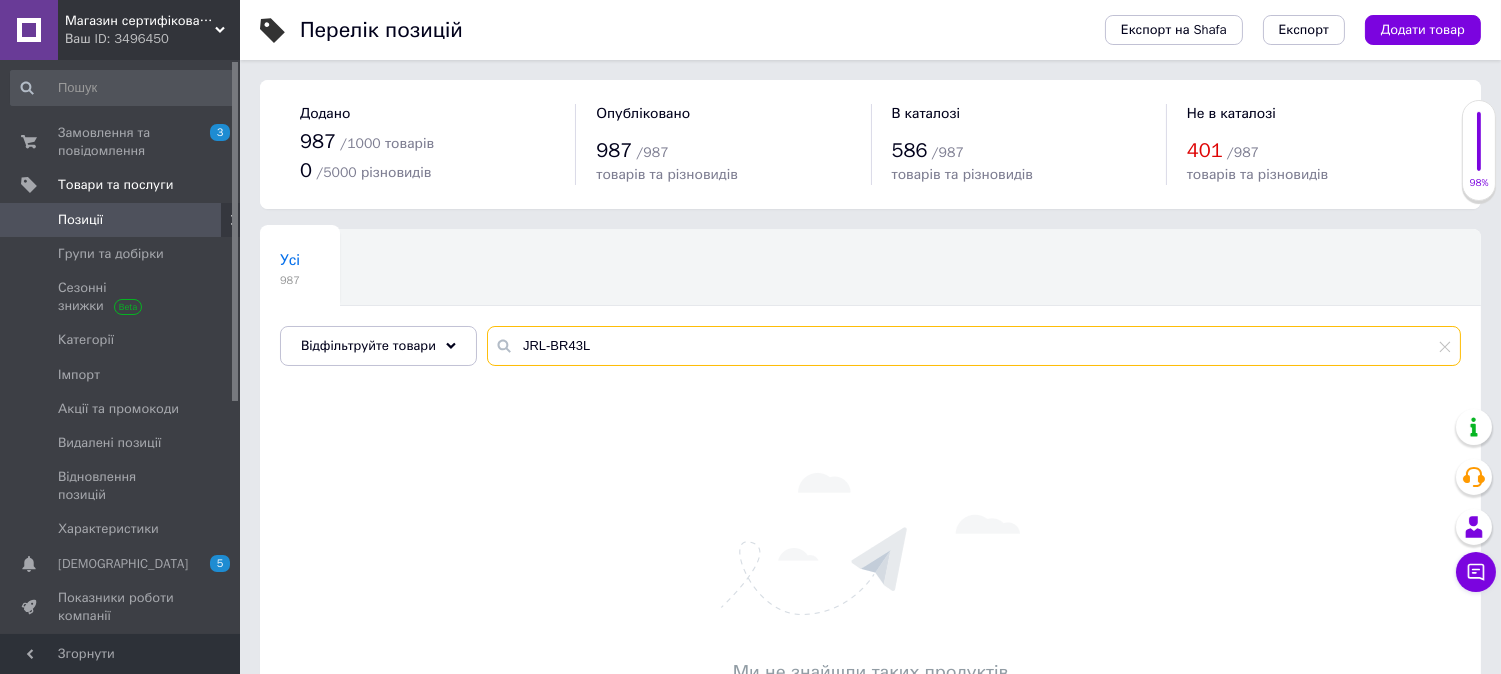 type on "JRL-BR43L" 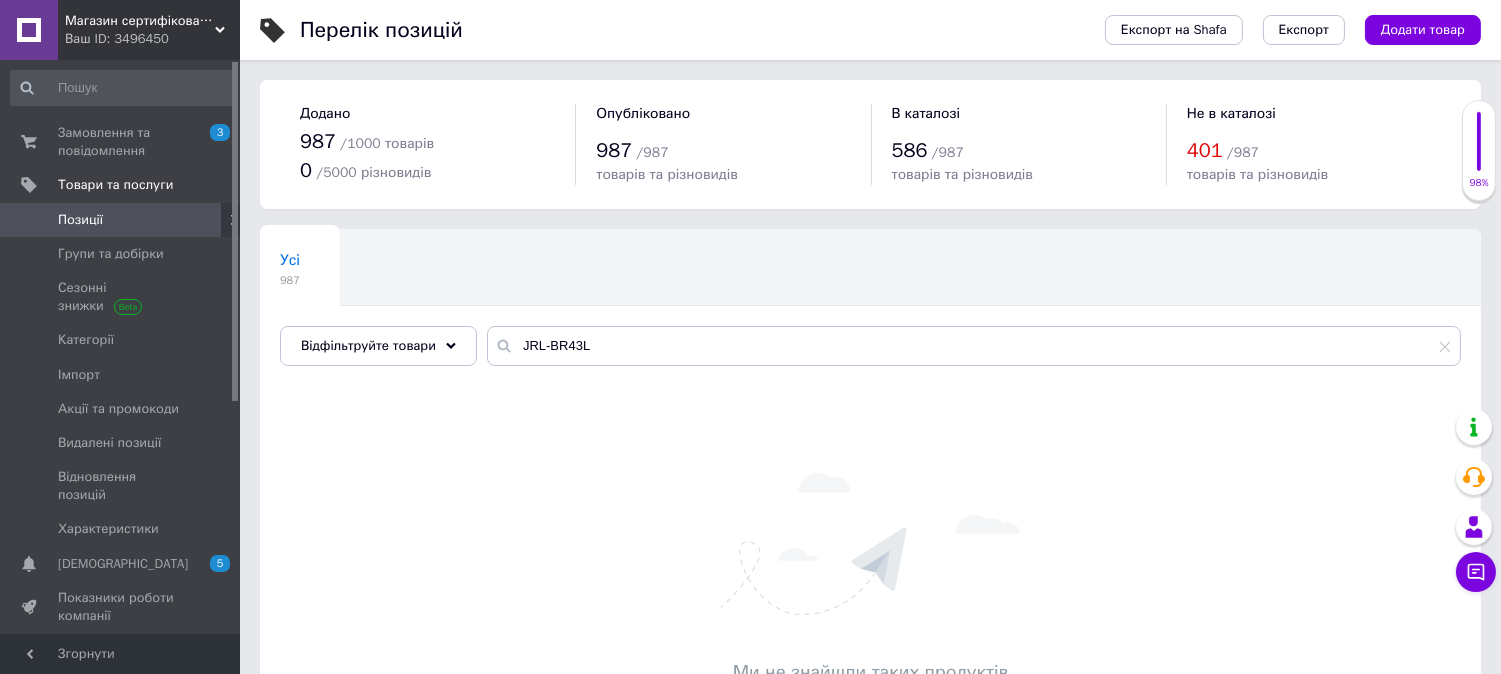 click on "Магазин сертифікованого товару "MOSERSHOP" в Україні" at bounding box center [140, 21] 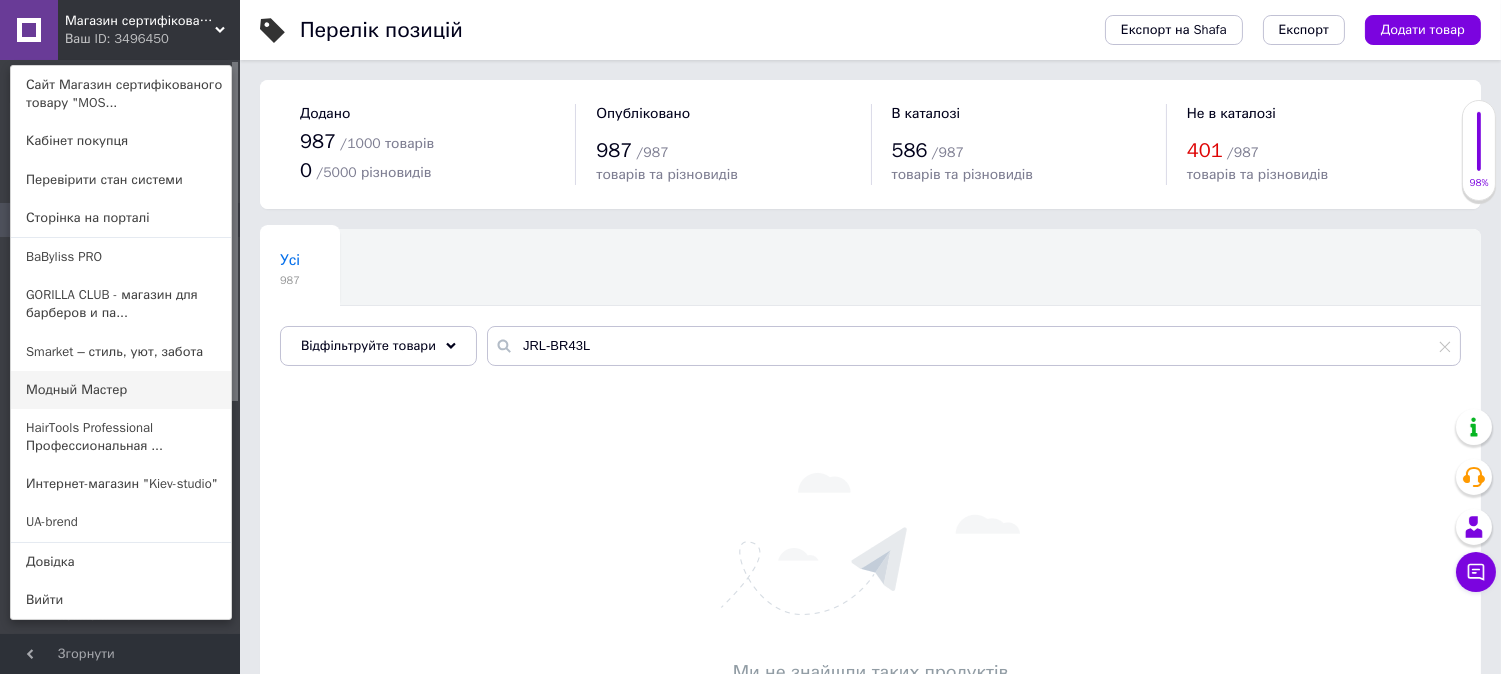 click on "Модный Мастер" at bounding box center (121, 390) 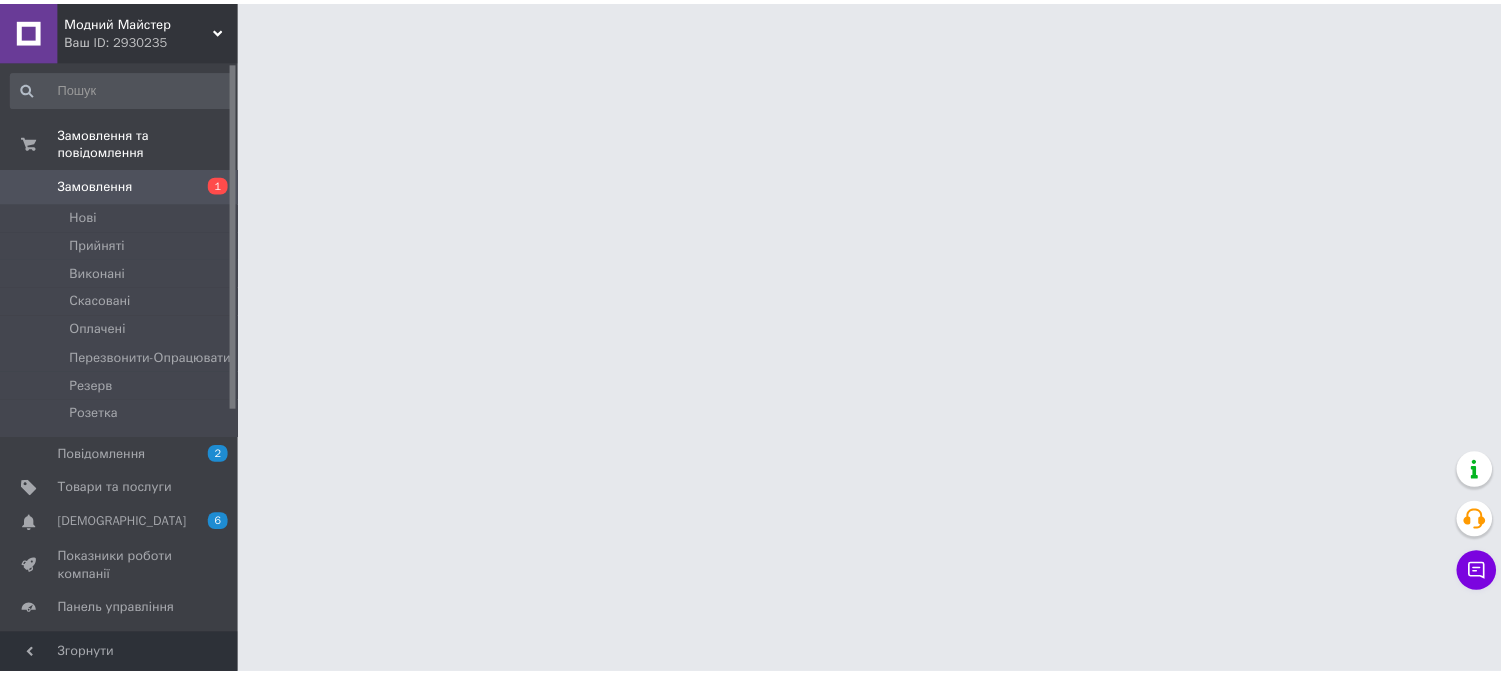 scroll, scrollTop: 0, scrollLeft: 0, axis: both 